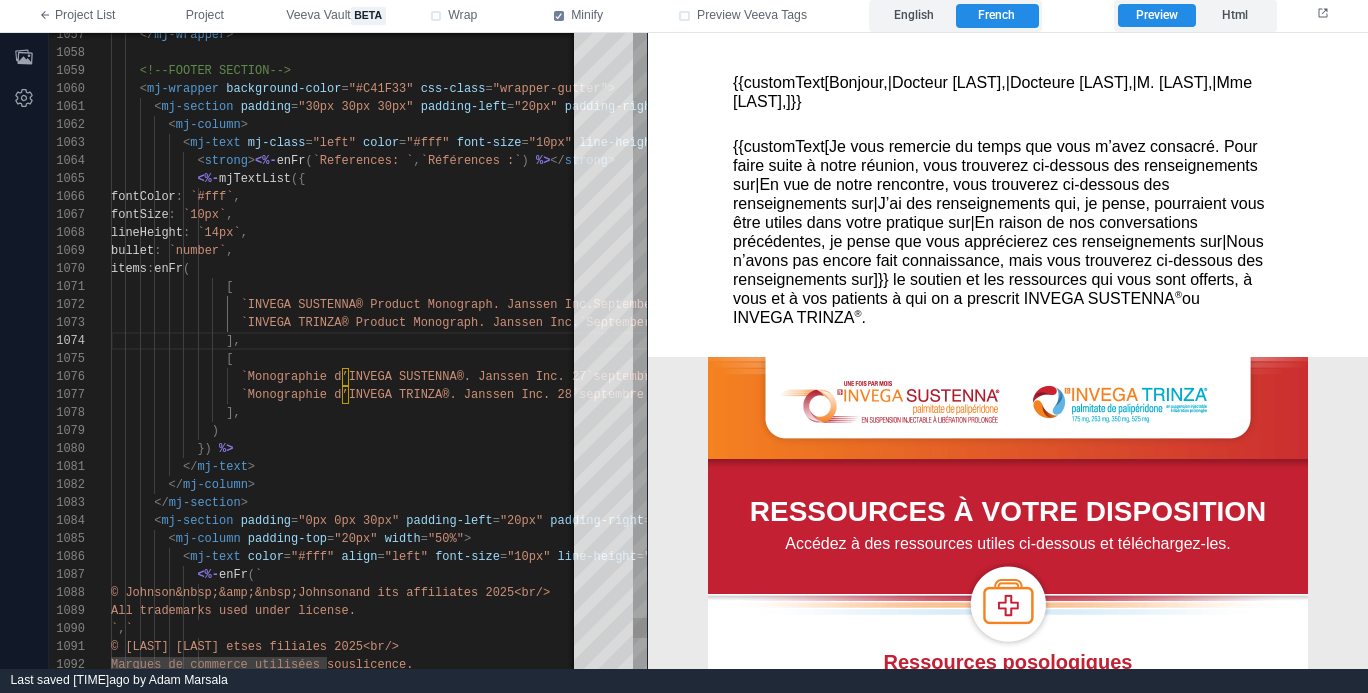 scroll, scrollTop: 564, scrollLeft: 0, axis: vertical 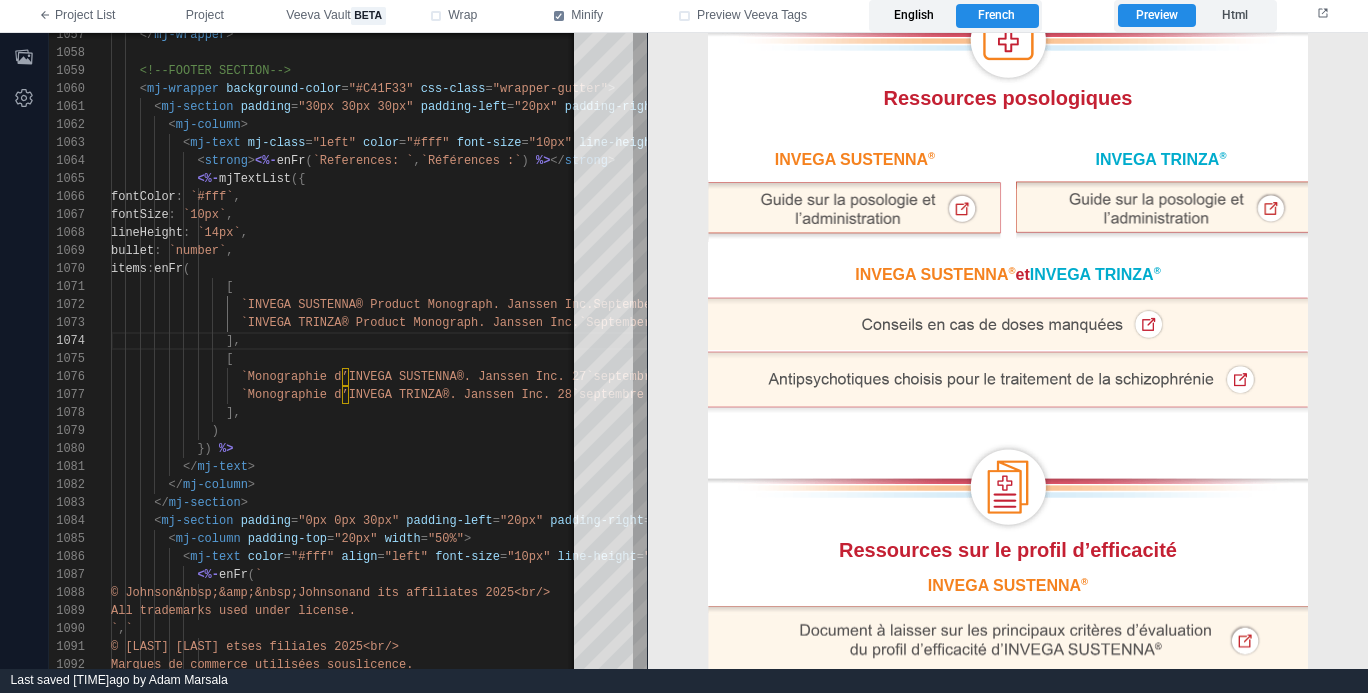 click on "English" at bounding box center [914, 16] 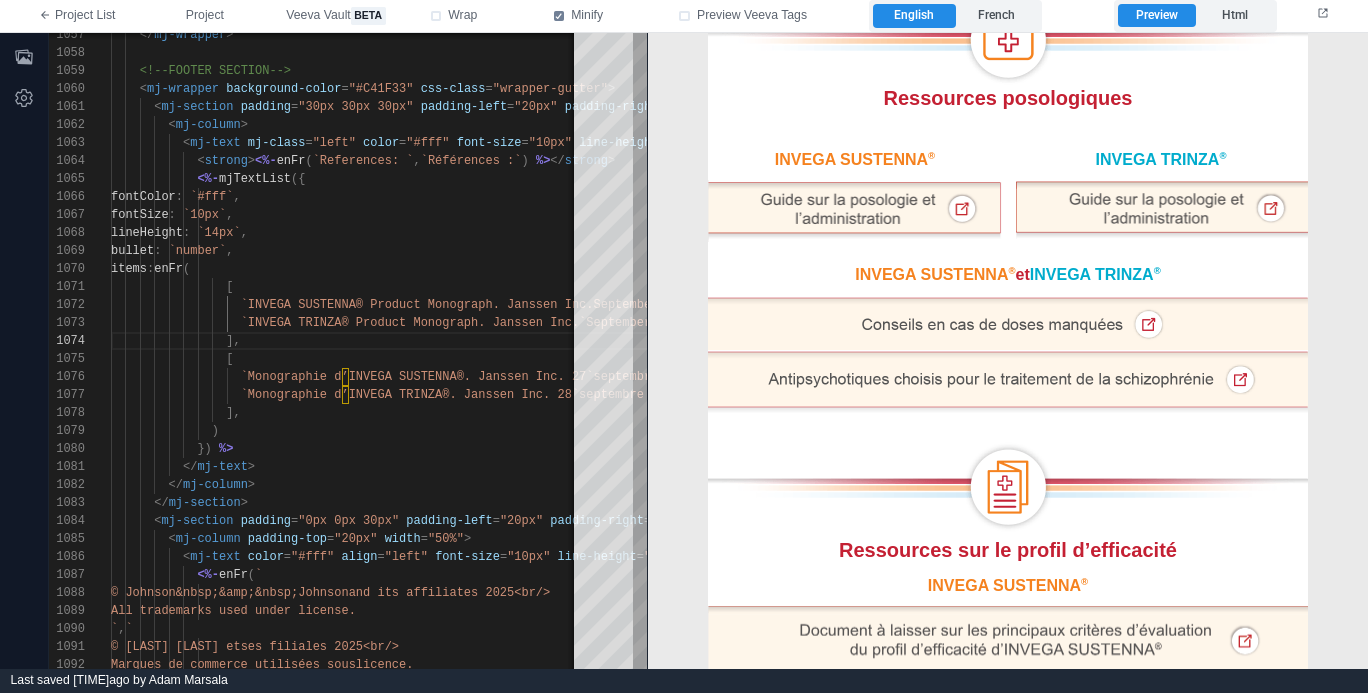 scroll, scrollTop: 507, scrollLeft: 0, axis: vertical 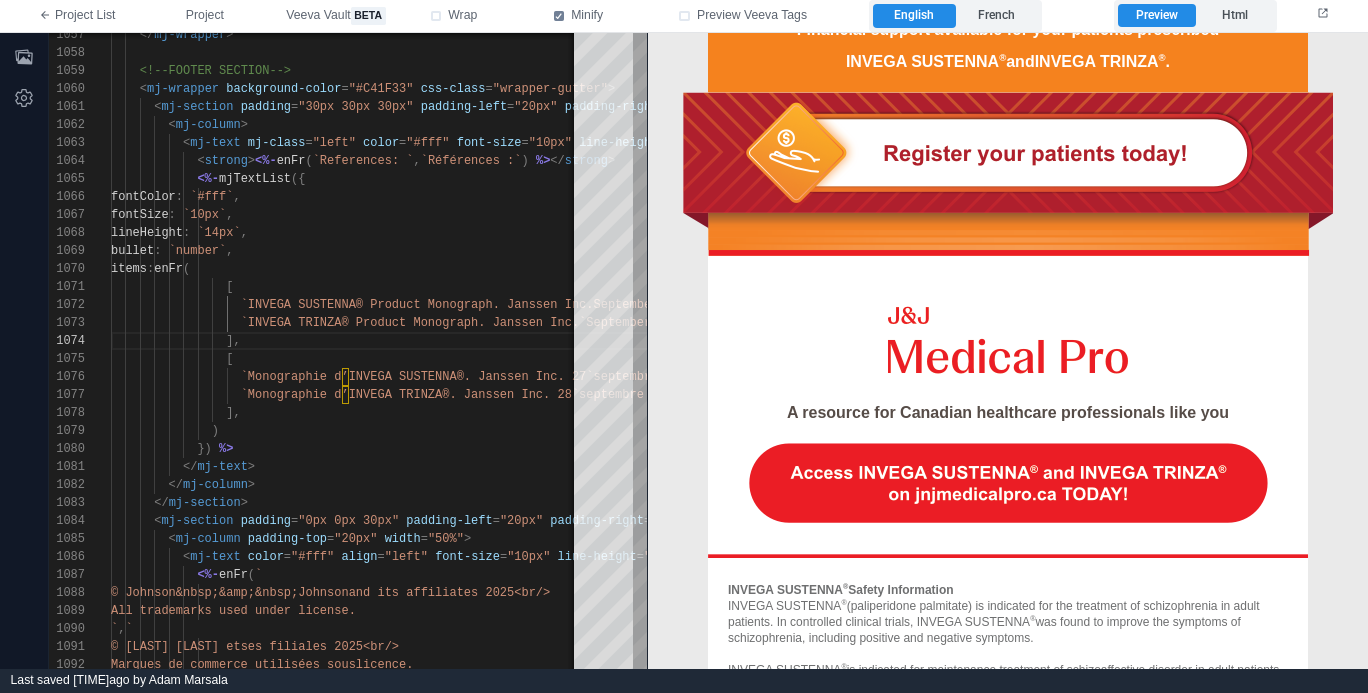 click at bounding box center [1008, 338] 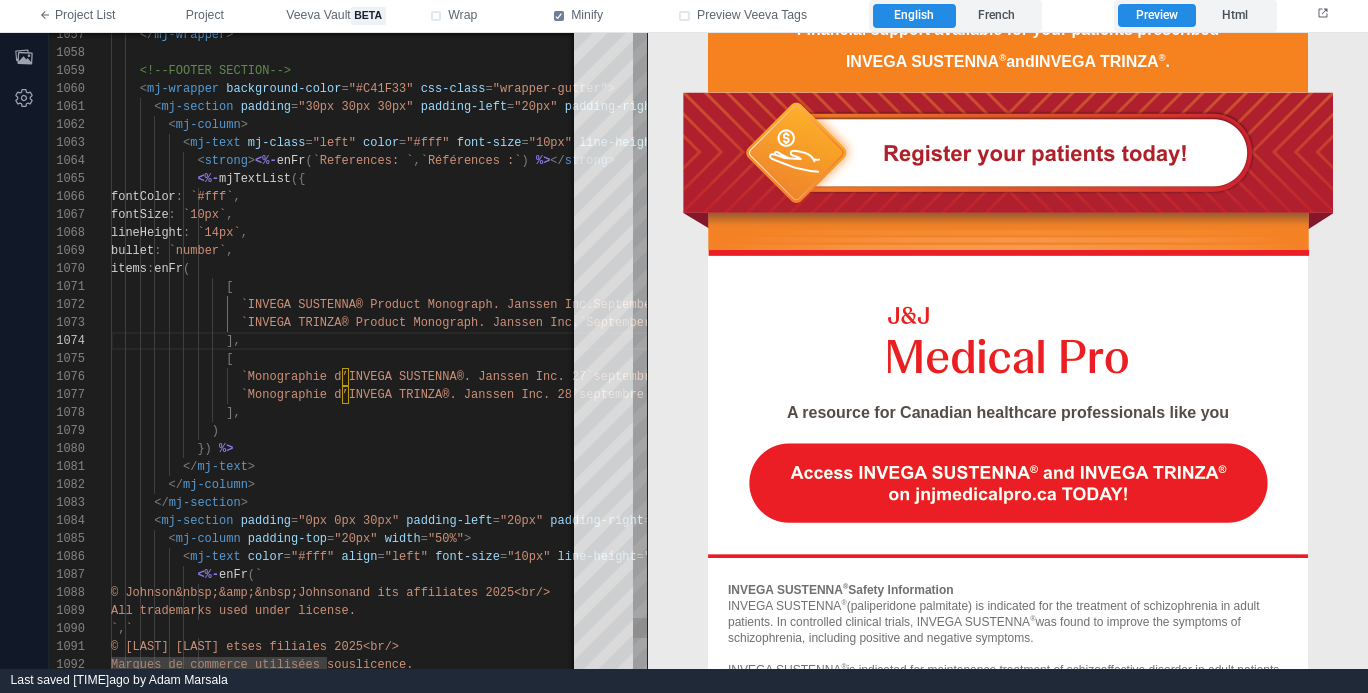 scroll, scrollTop: 144, scrollLeft: 108, axis: both 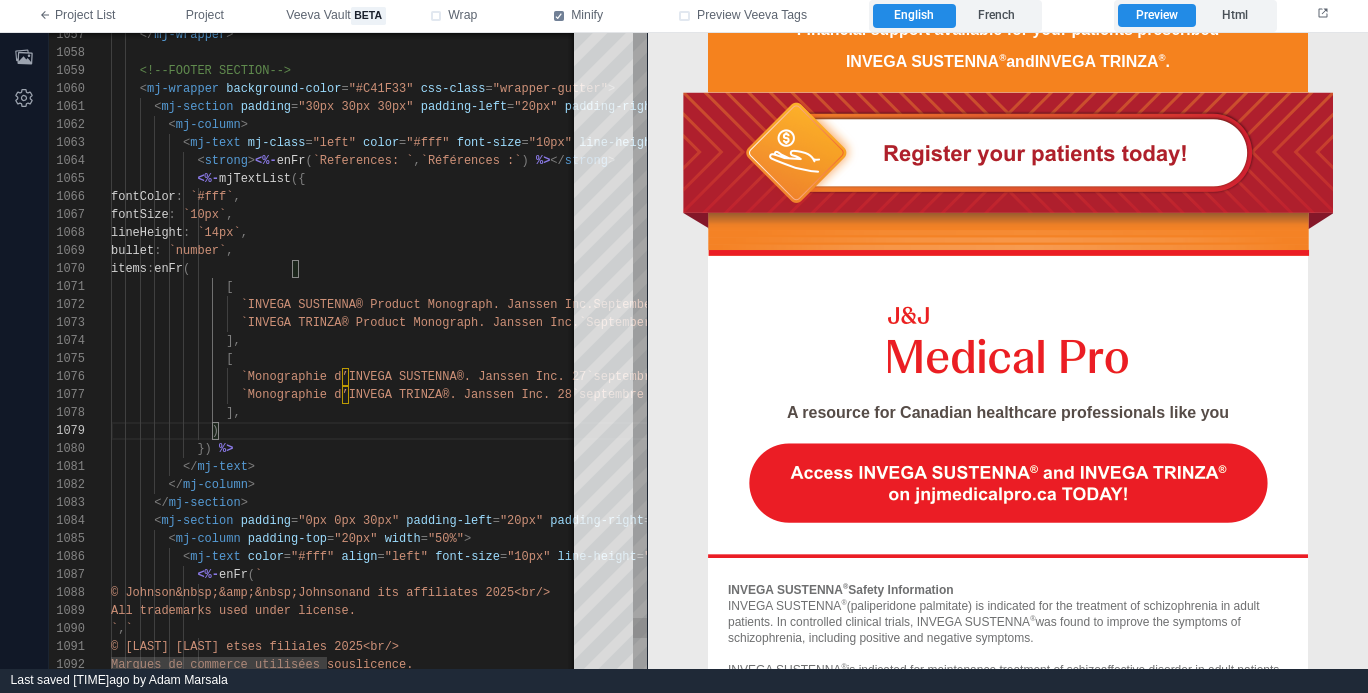 click on ")" at bounding box center [620, 431] 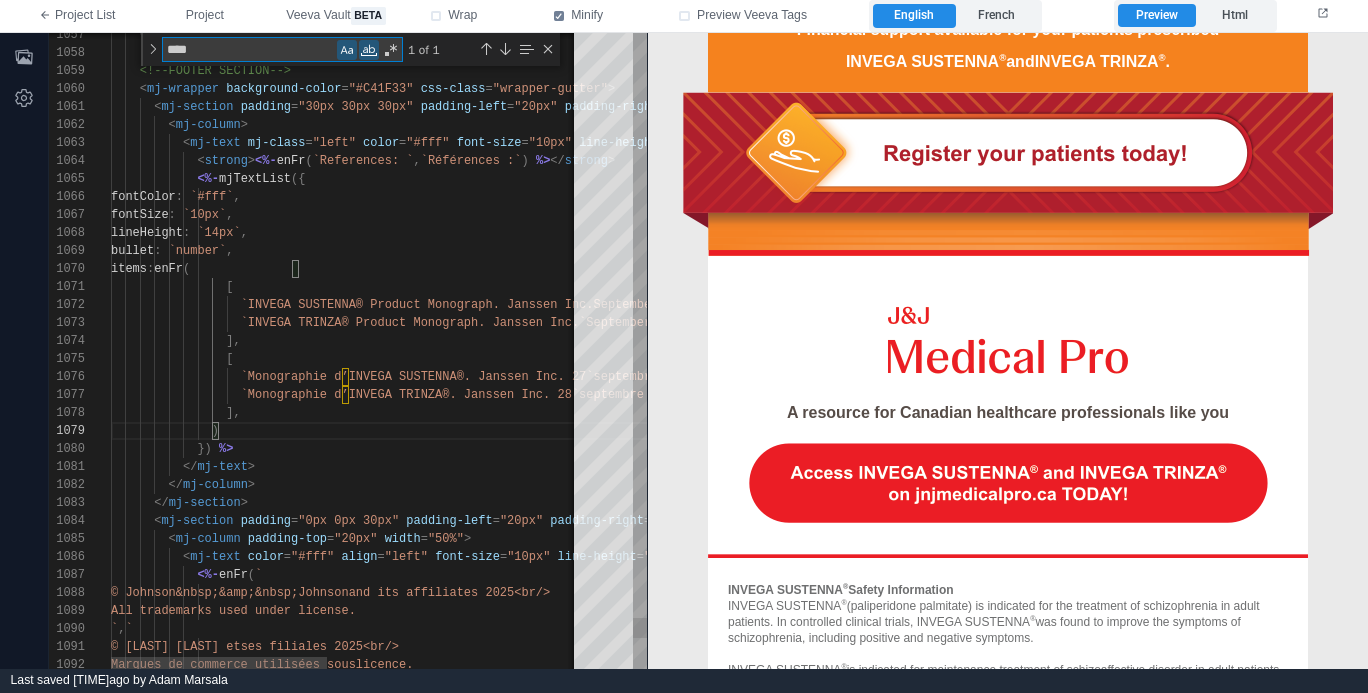 type on "**********" 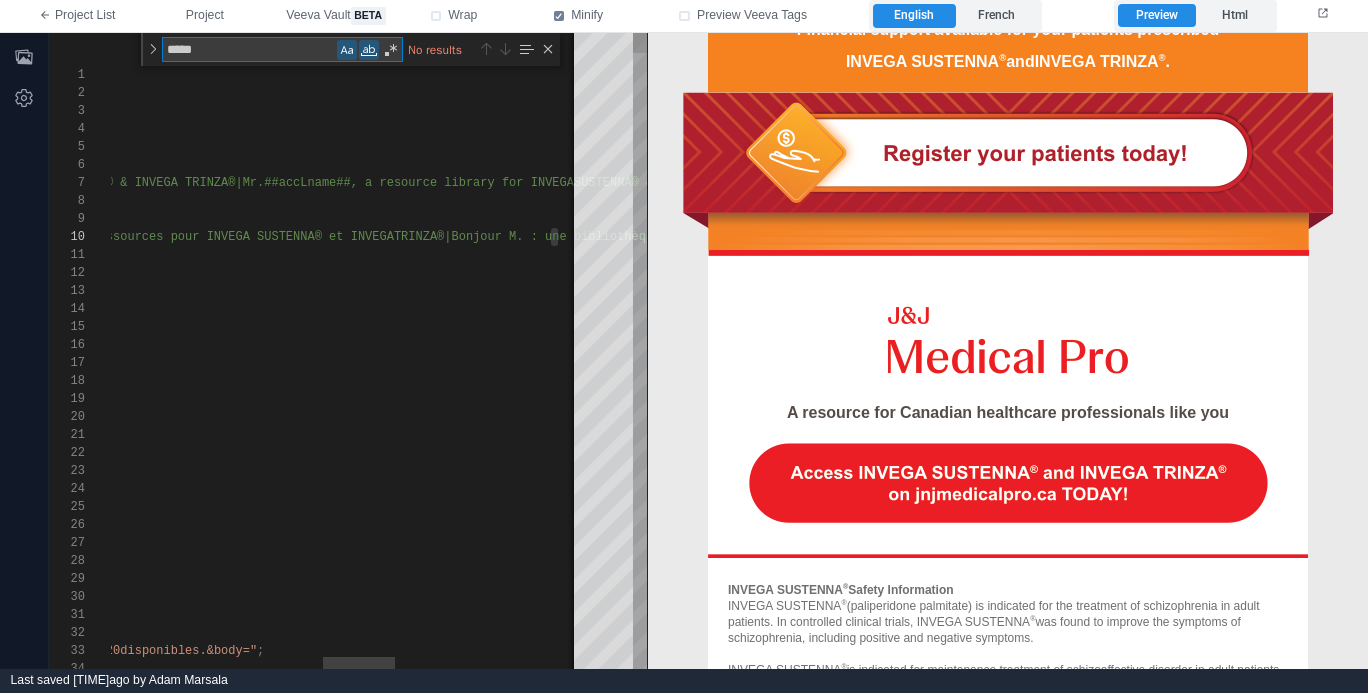 type on "******" 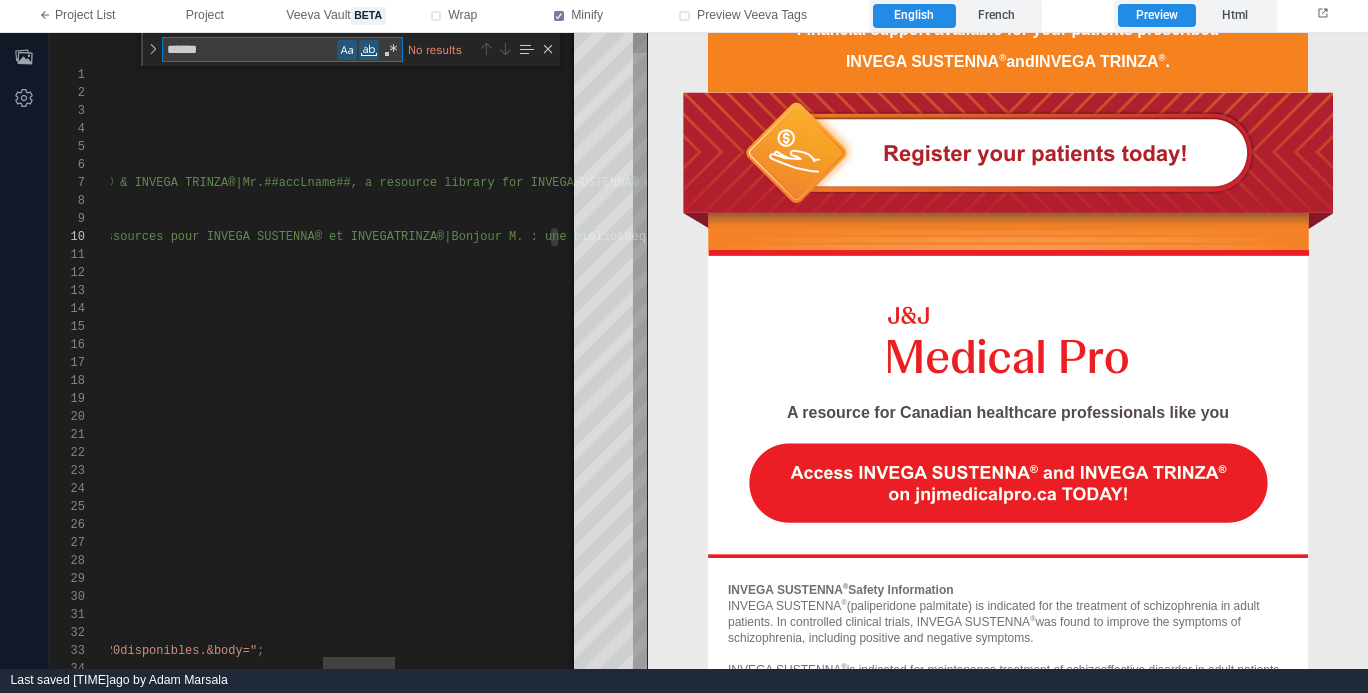 type on "**********" 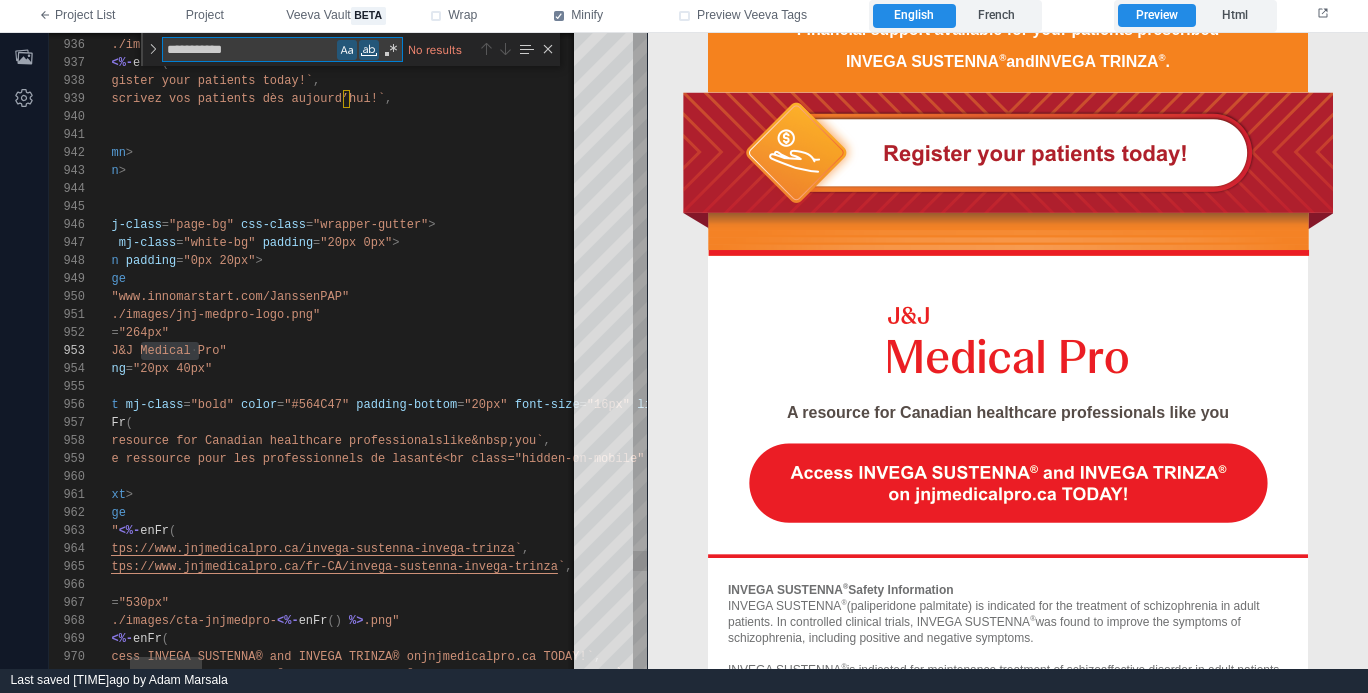 scroll, scrollTop: 180, scrollLeft: 231, axis: both 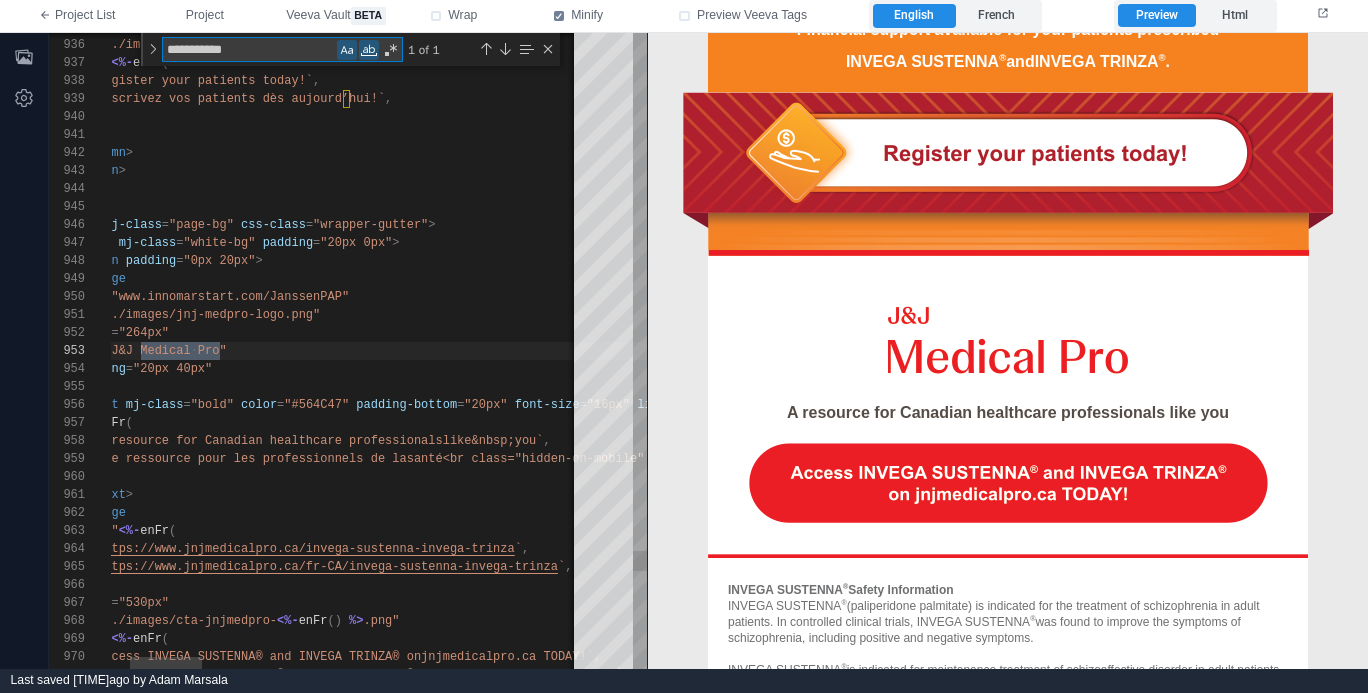 type on "**********" 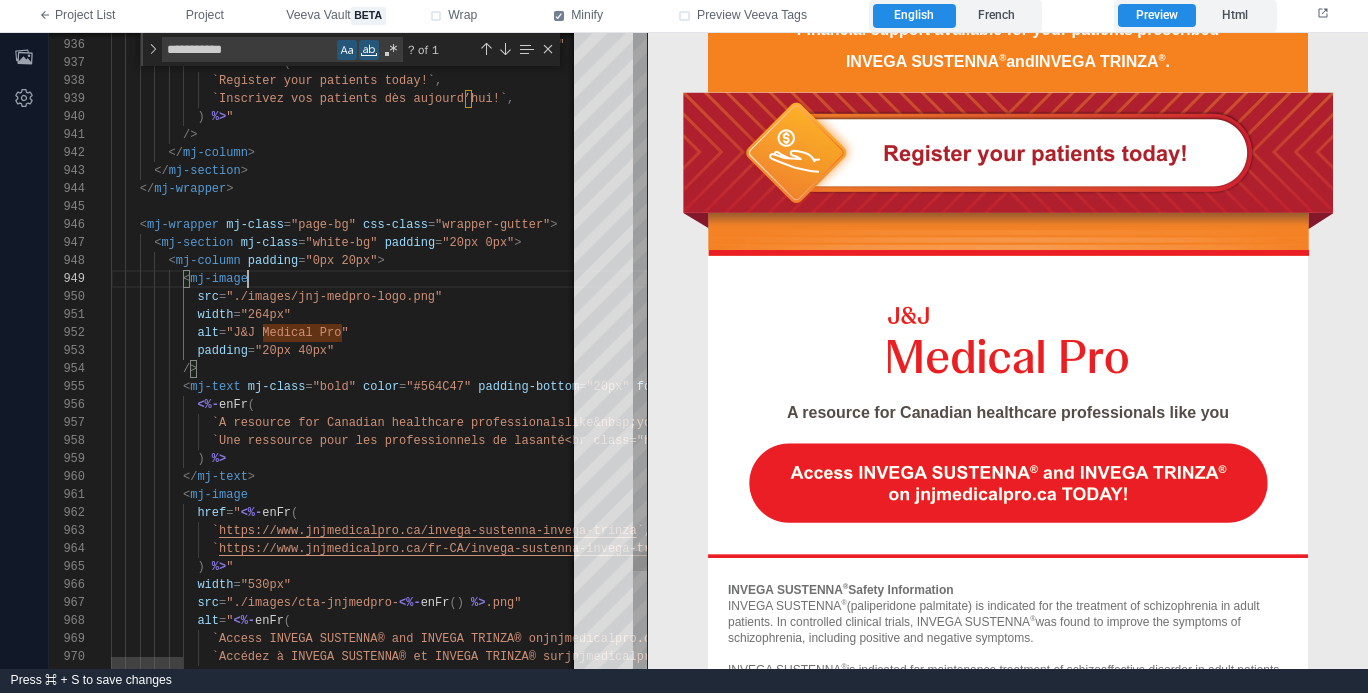 scroll, scrollTop: 144, scrollLeft: 137, axis: both 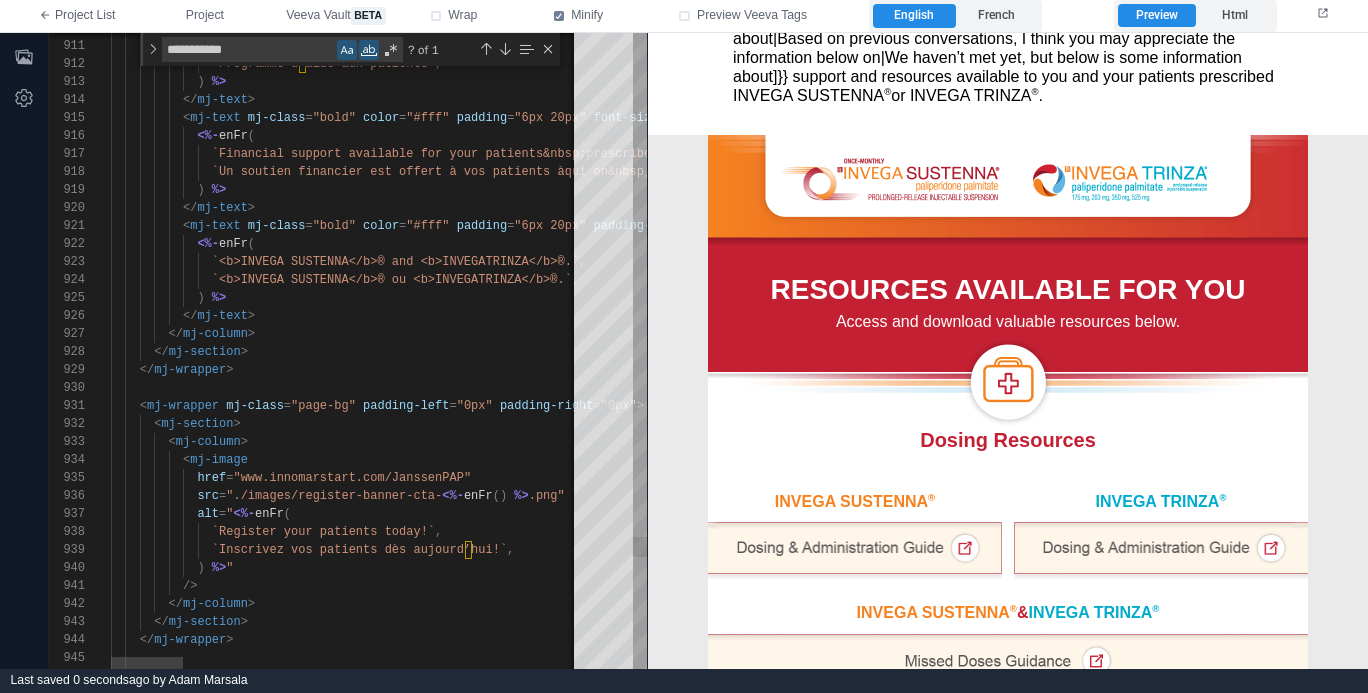 click on "</ mj-text >" at bounding box center [1635, 316] 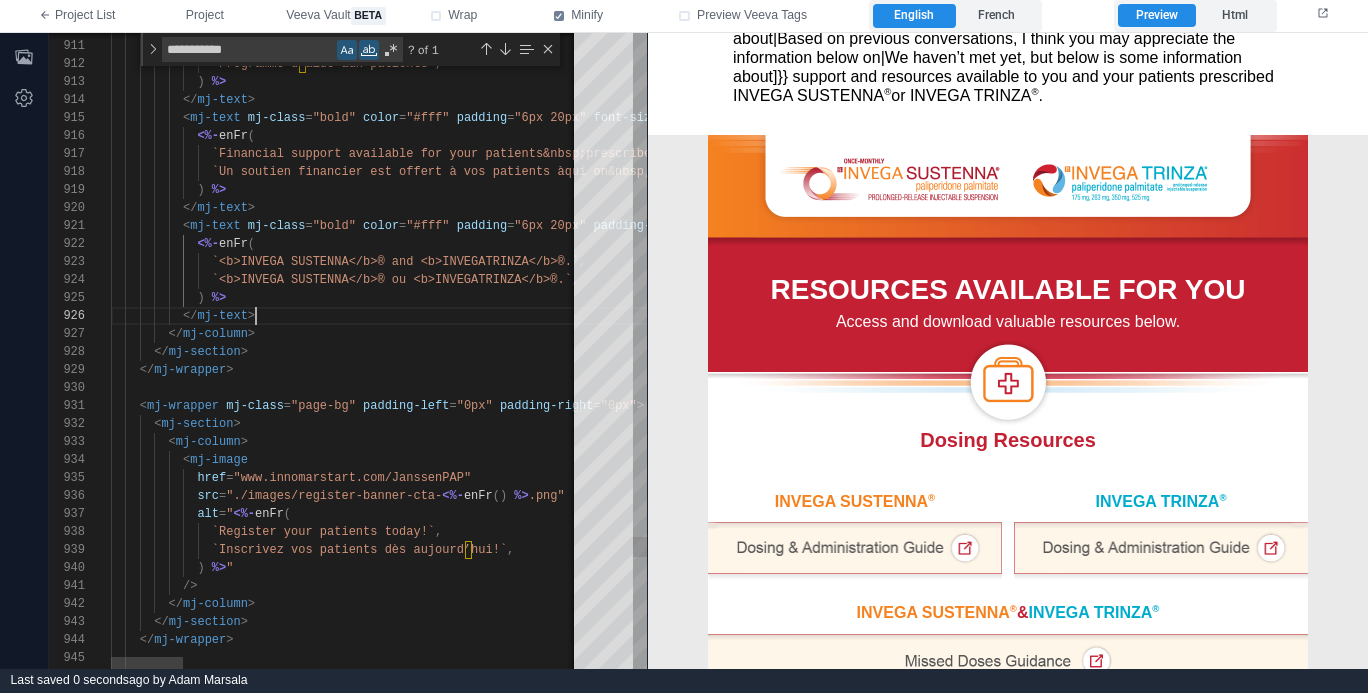 scroll, scrollTop: 90, scrollLeft: 145, axis: both 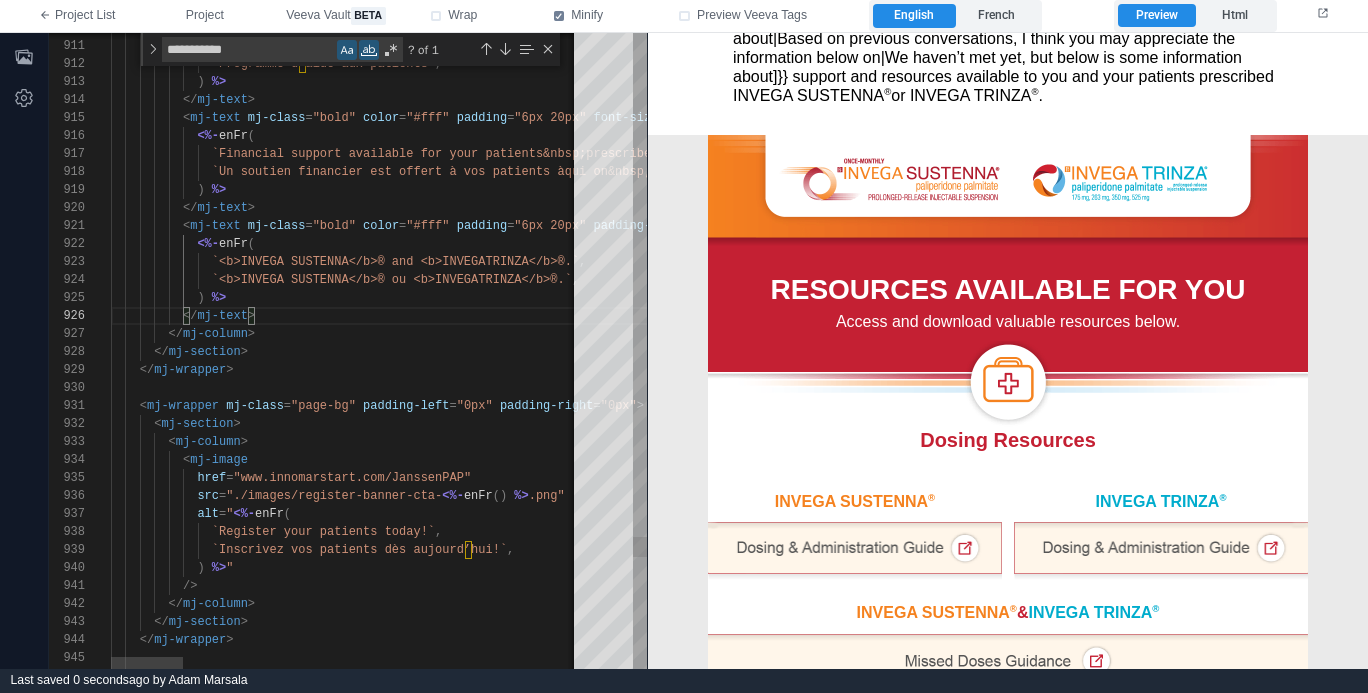 click on "</ mj-text >" at bounding box center [1635, 316] 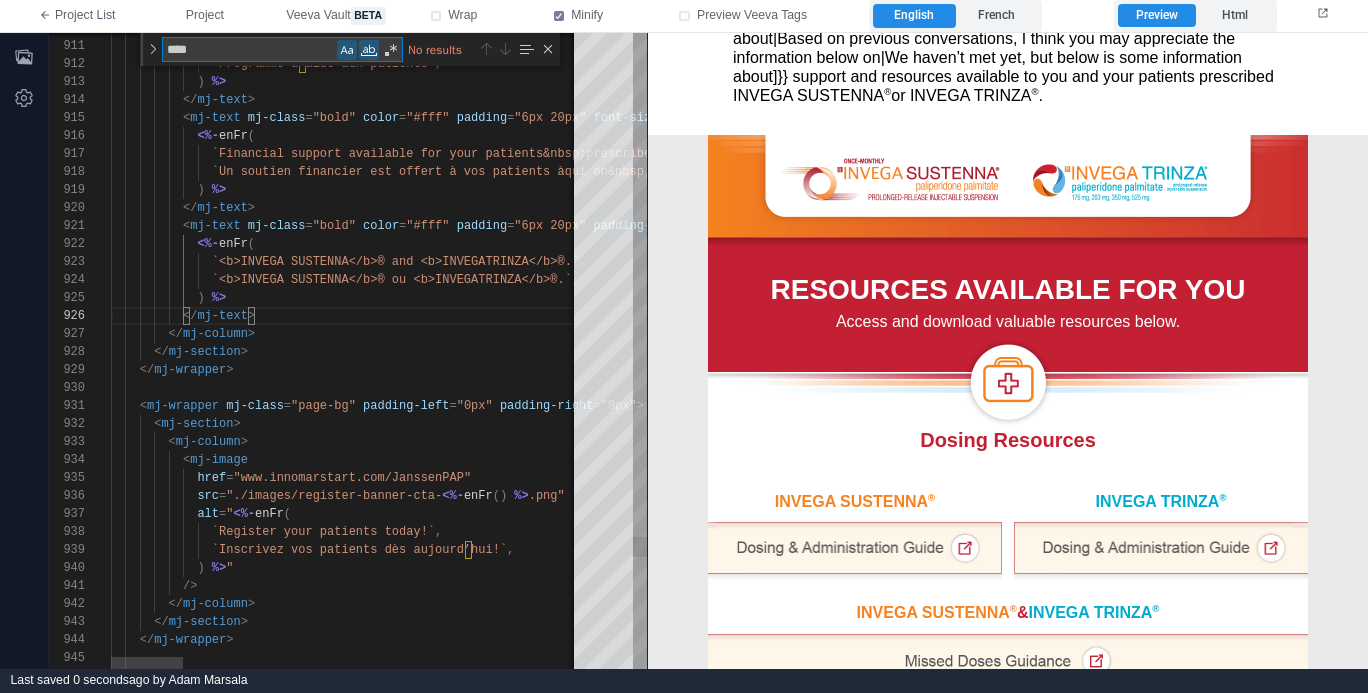 type on "*****" 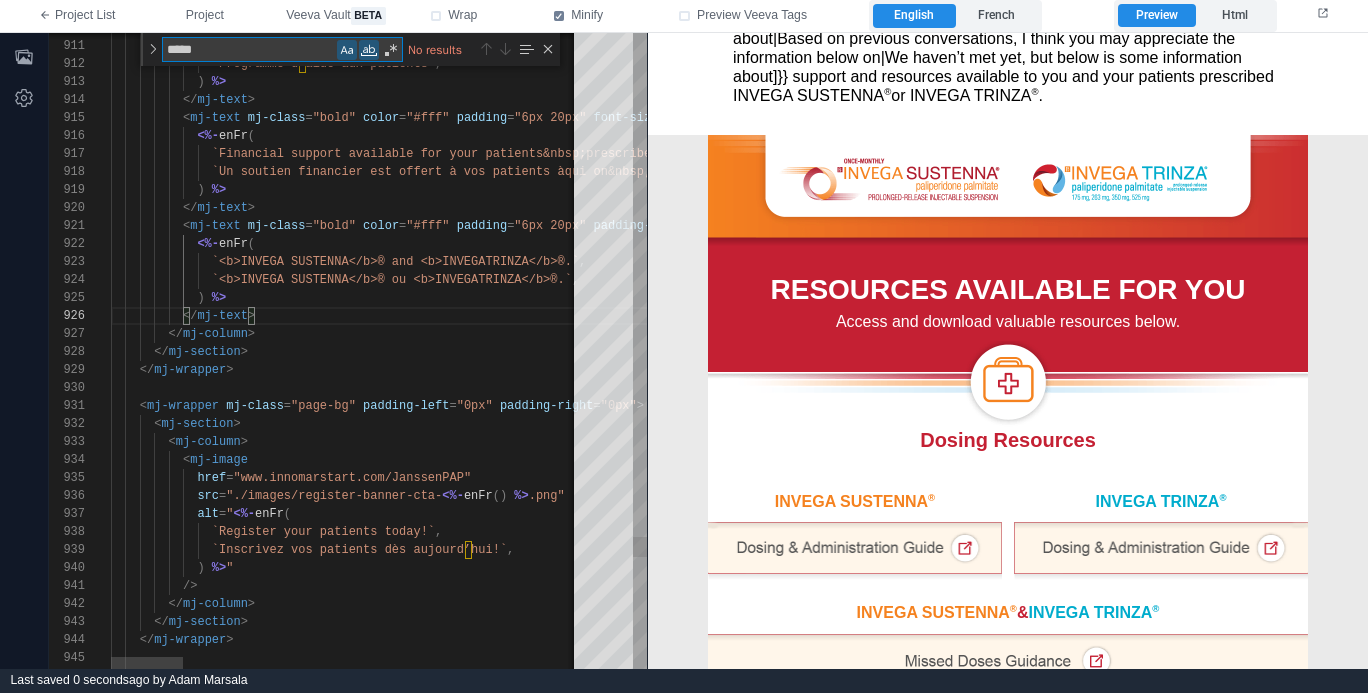 type on "**********" 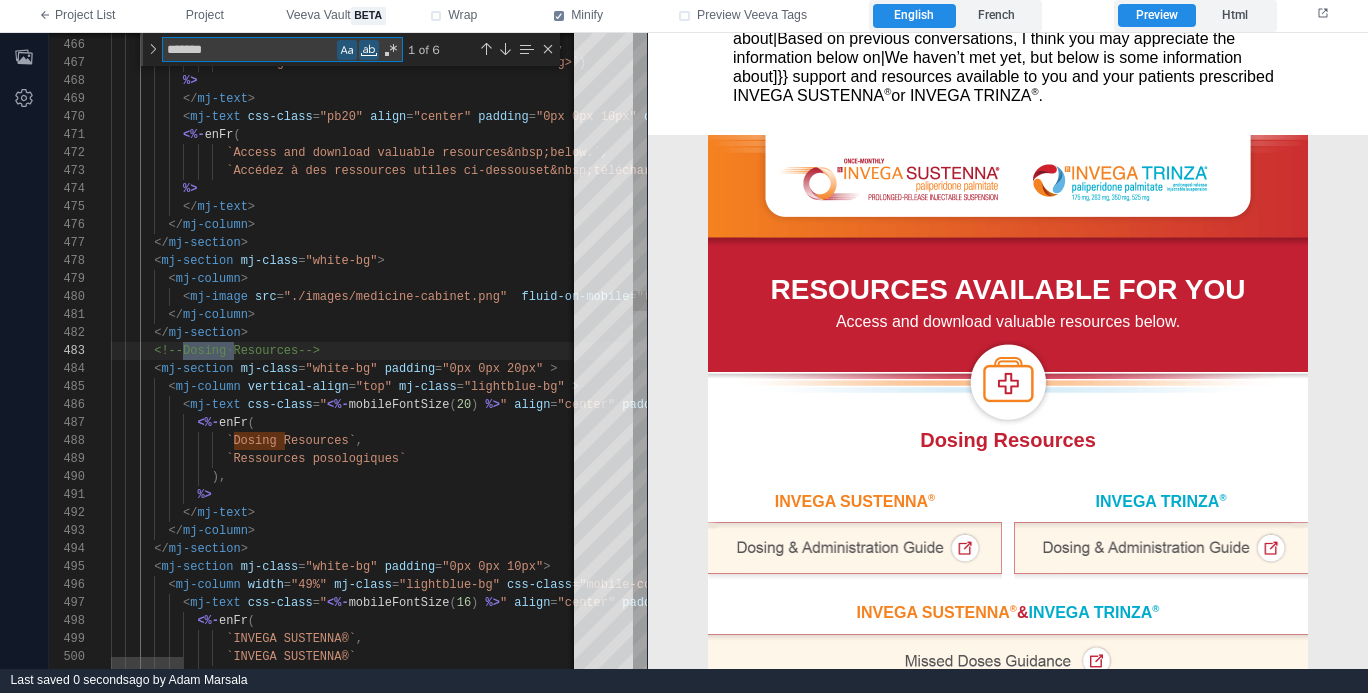 scroll, scrollTop: 180, scrollLeft: 123, axis: both 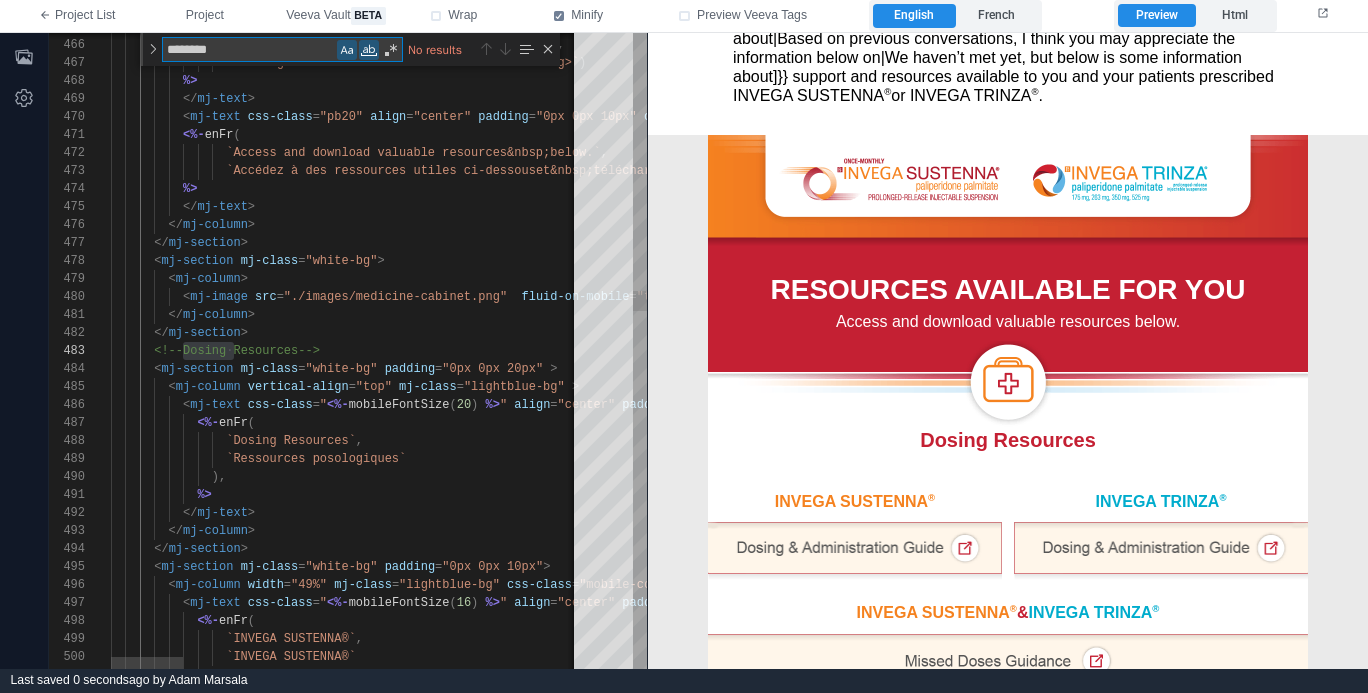 type on "******" 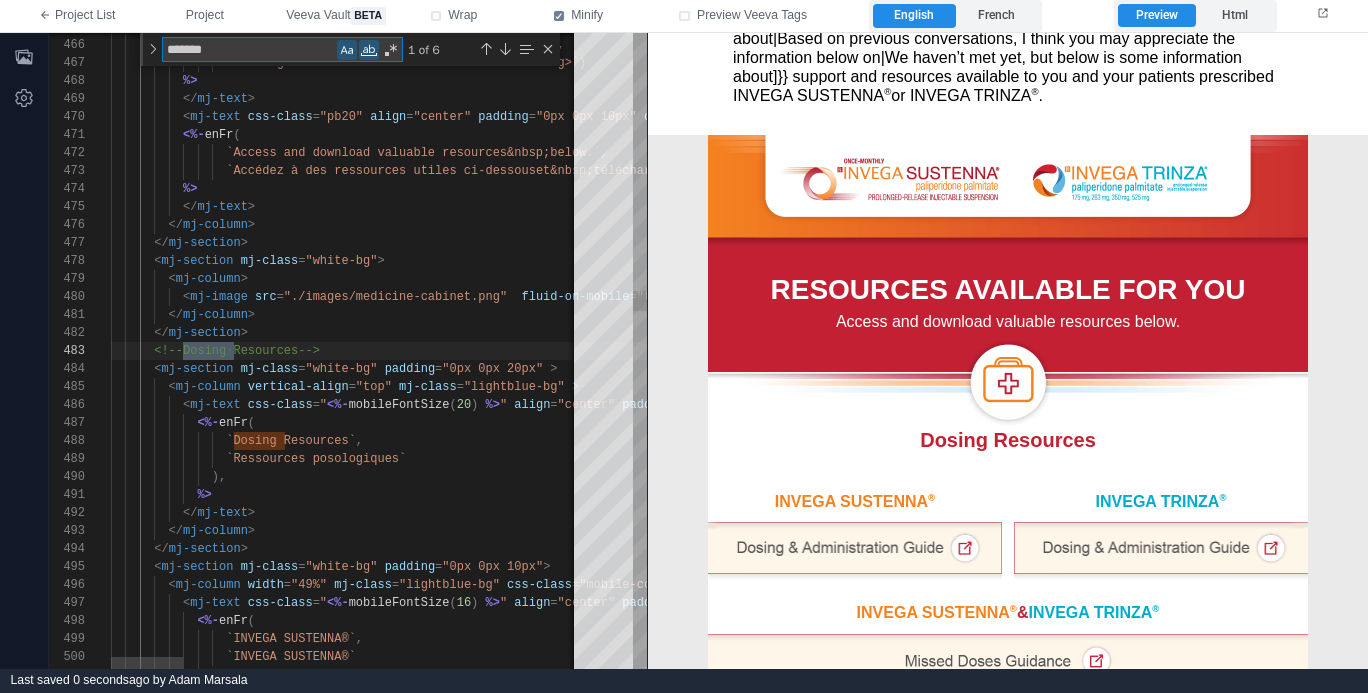 type on "**********" 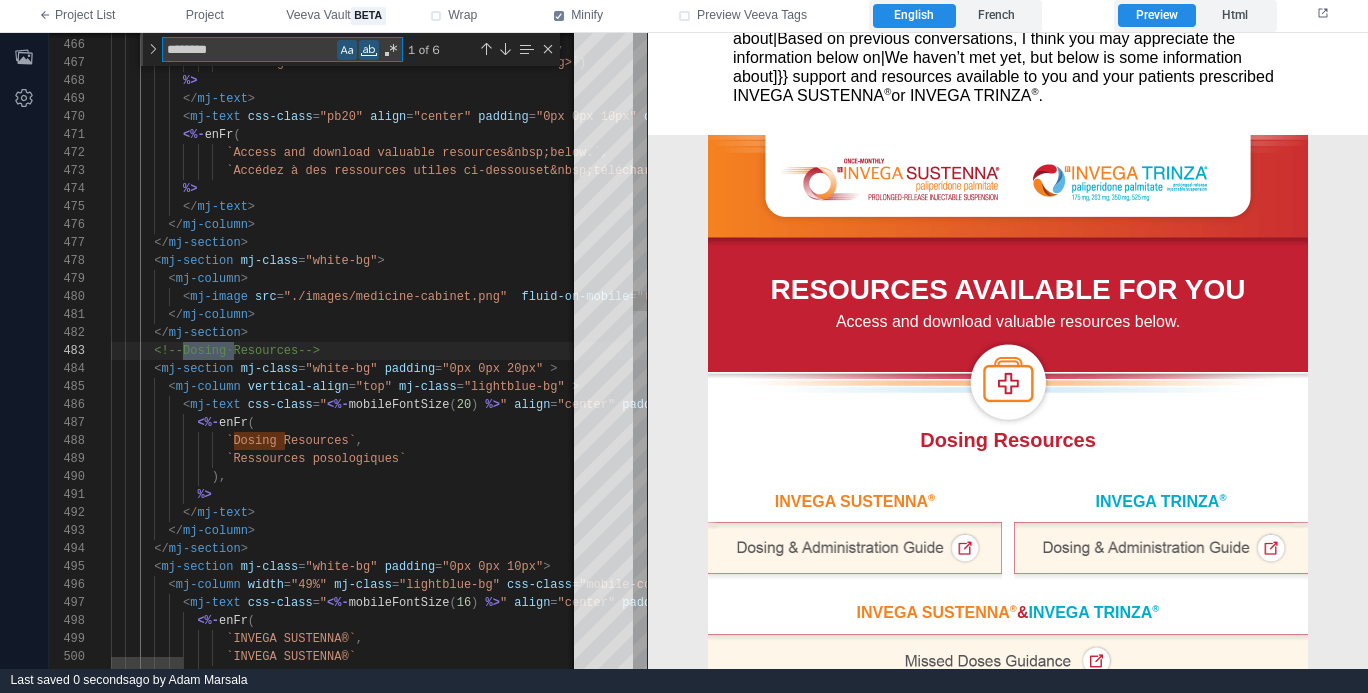 scroll, scrollTop: 180, scrollLeft: 246, axis: both 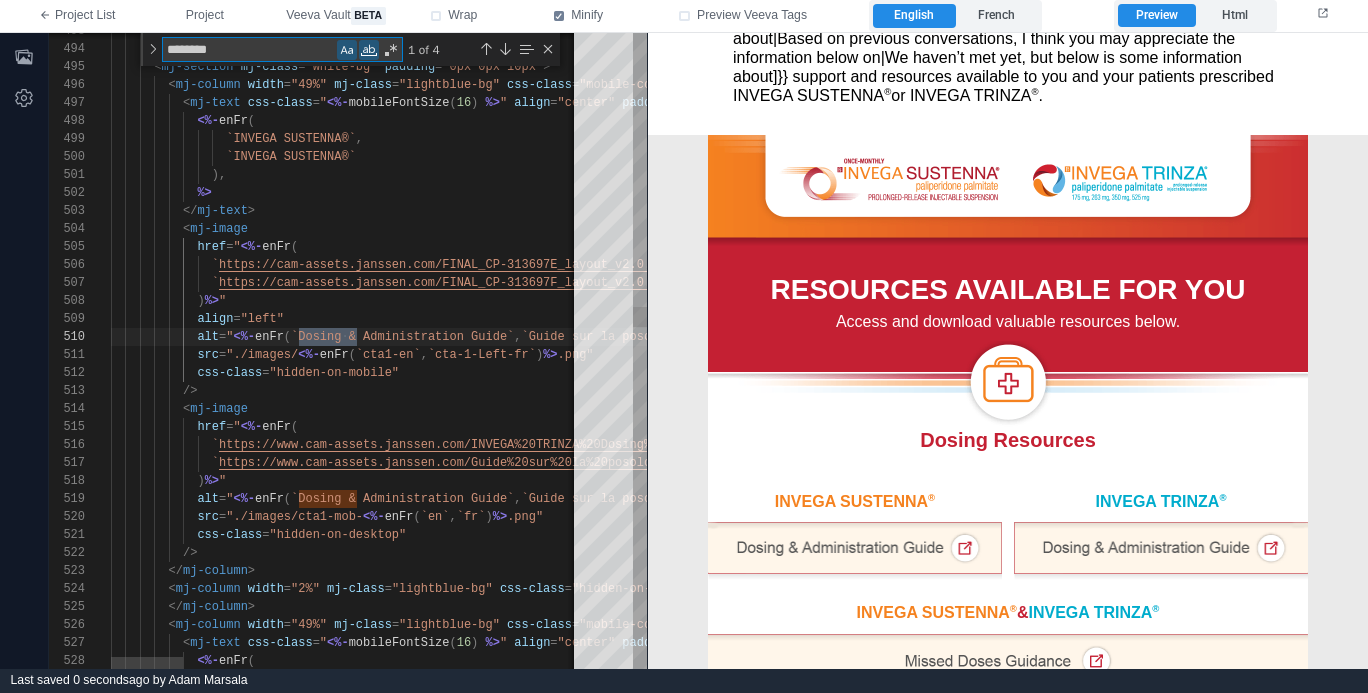 type on "********" 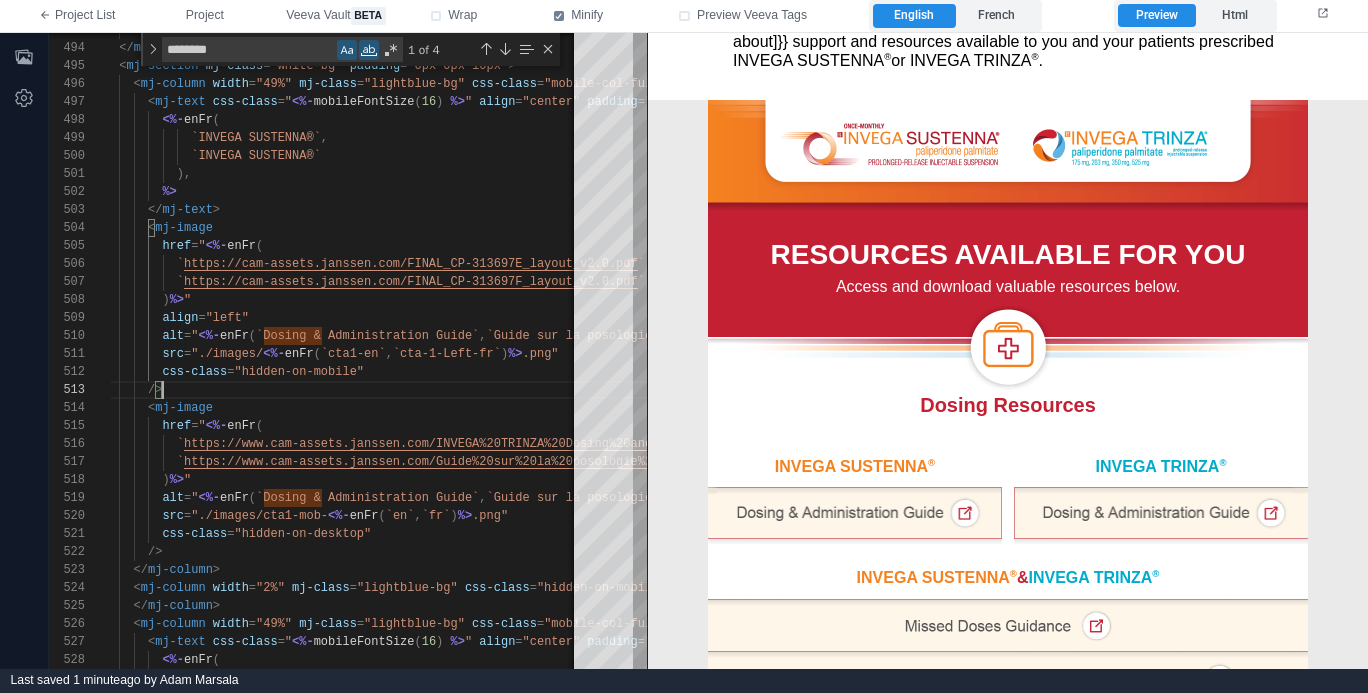 scroll, scrollTop: 272, scrollLeft: 0, axis: vertical 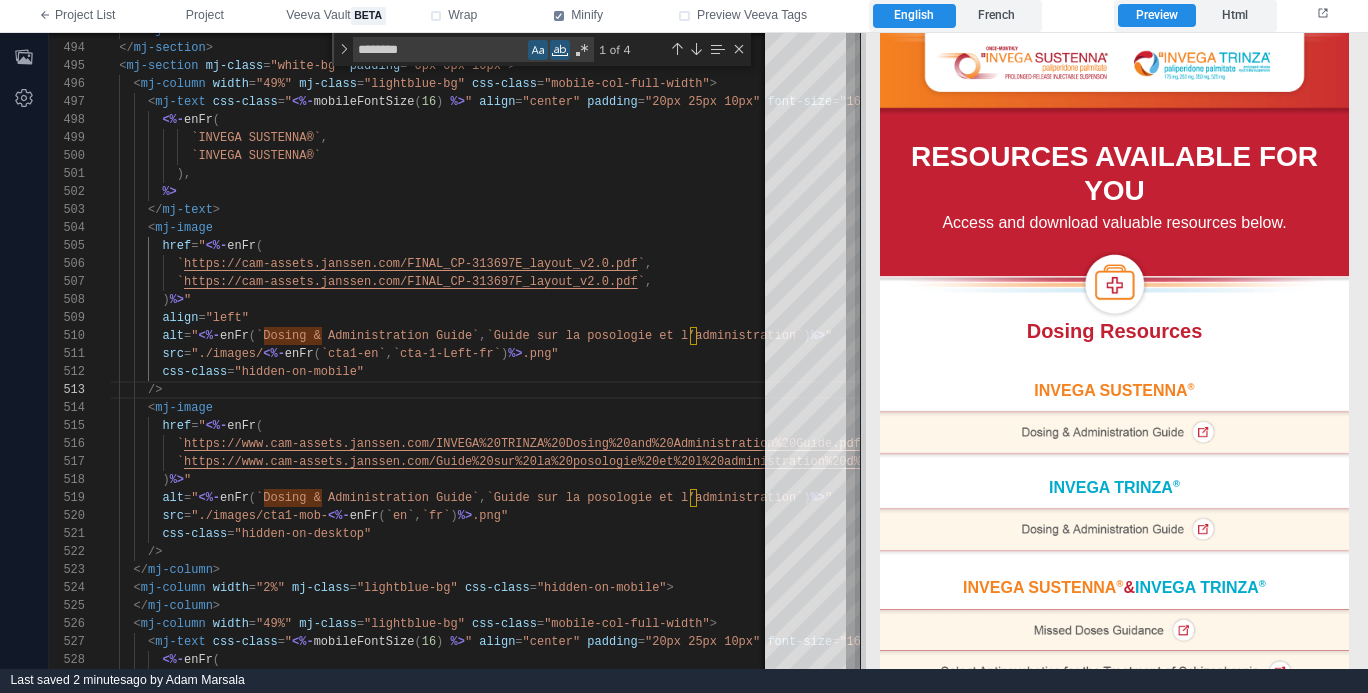 drag, startPoint x: 647, startPoint y: 531, endPoint x: 860, endPoint y: 498, distance: 215.54118 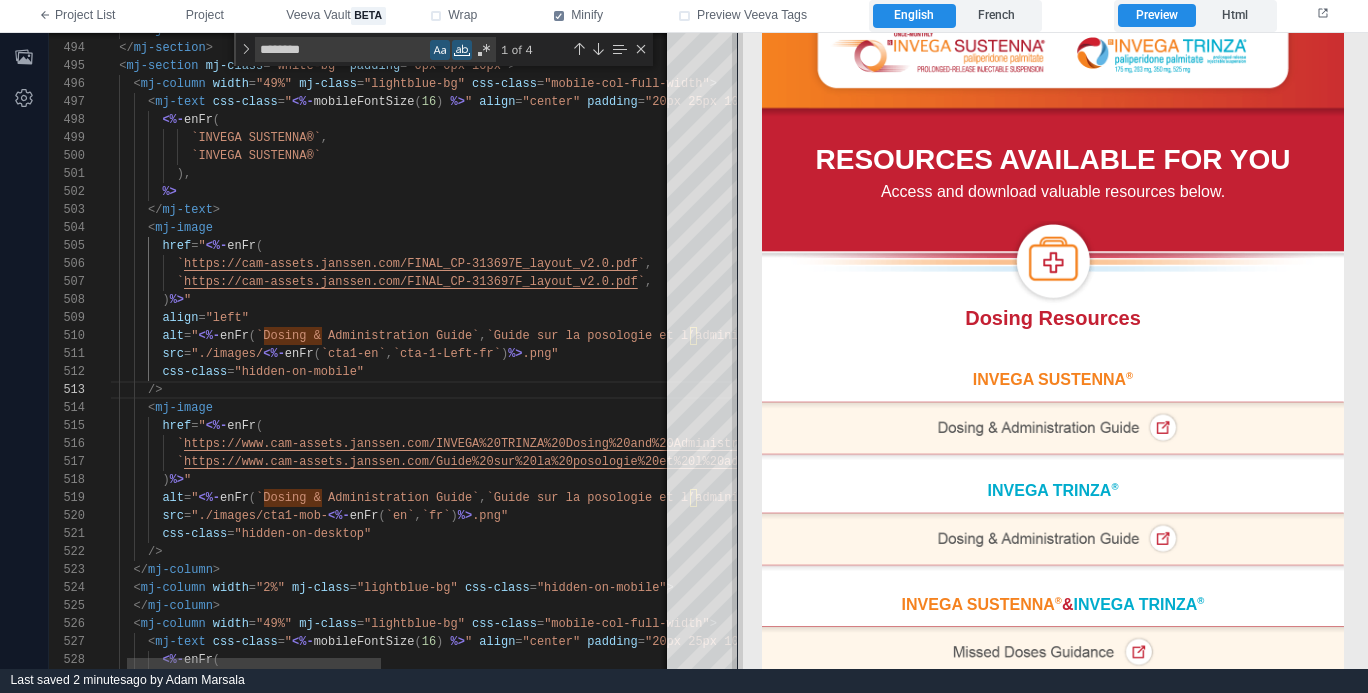 scroll, scrollTop: 272, scrollLeft: 0, axis: vertical 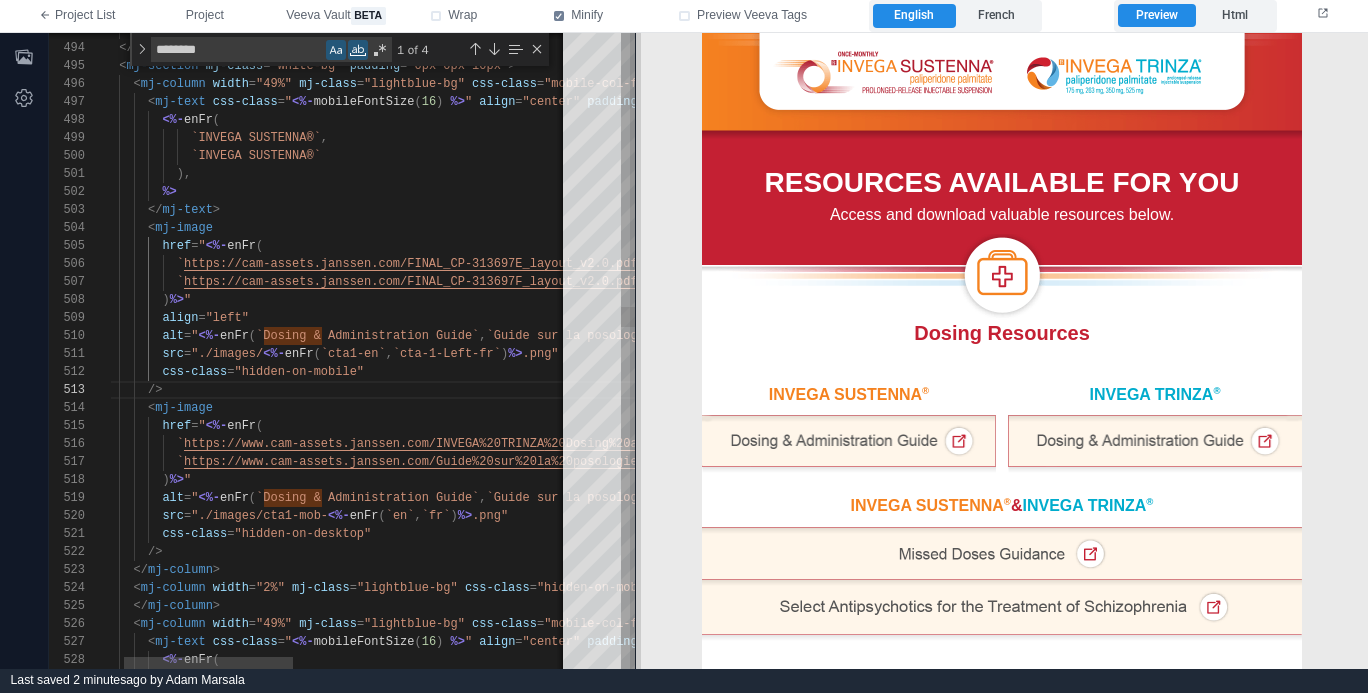 drag, startPoint x: 861, startPoint y: 498, endPoint x: 636, endPoint y: 515, distance: 225.64131 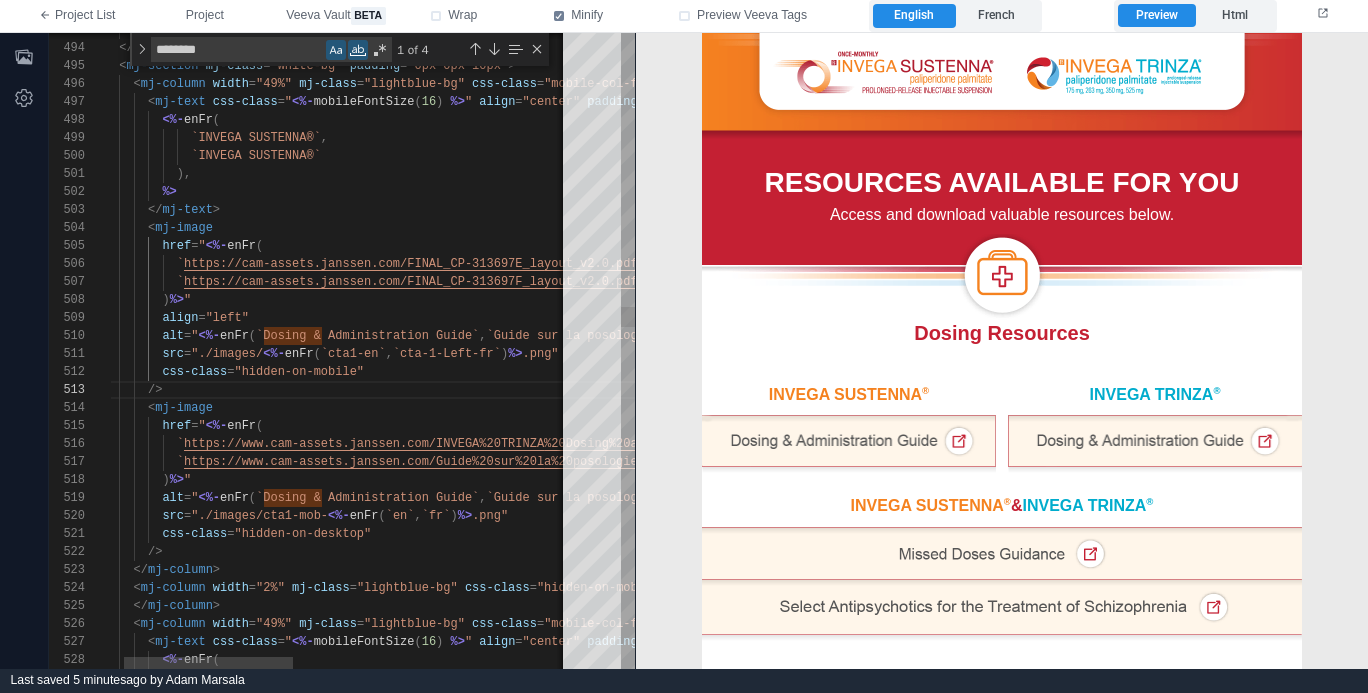 type on "**********" 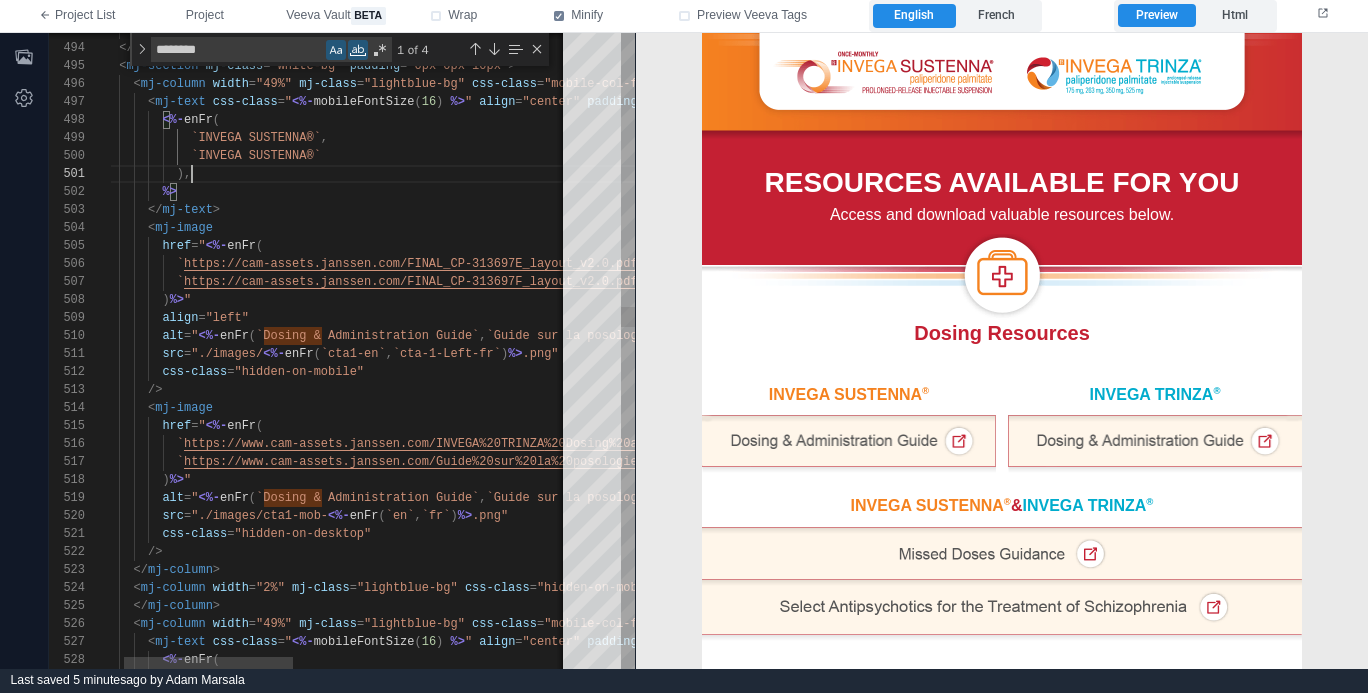 click on ")," at bounding box center (697, 174) 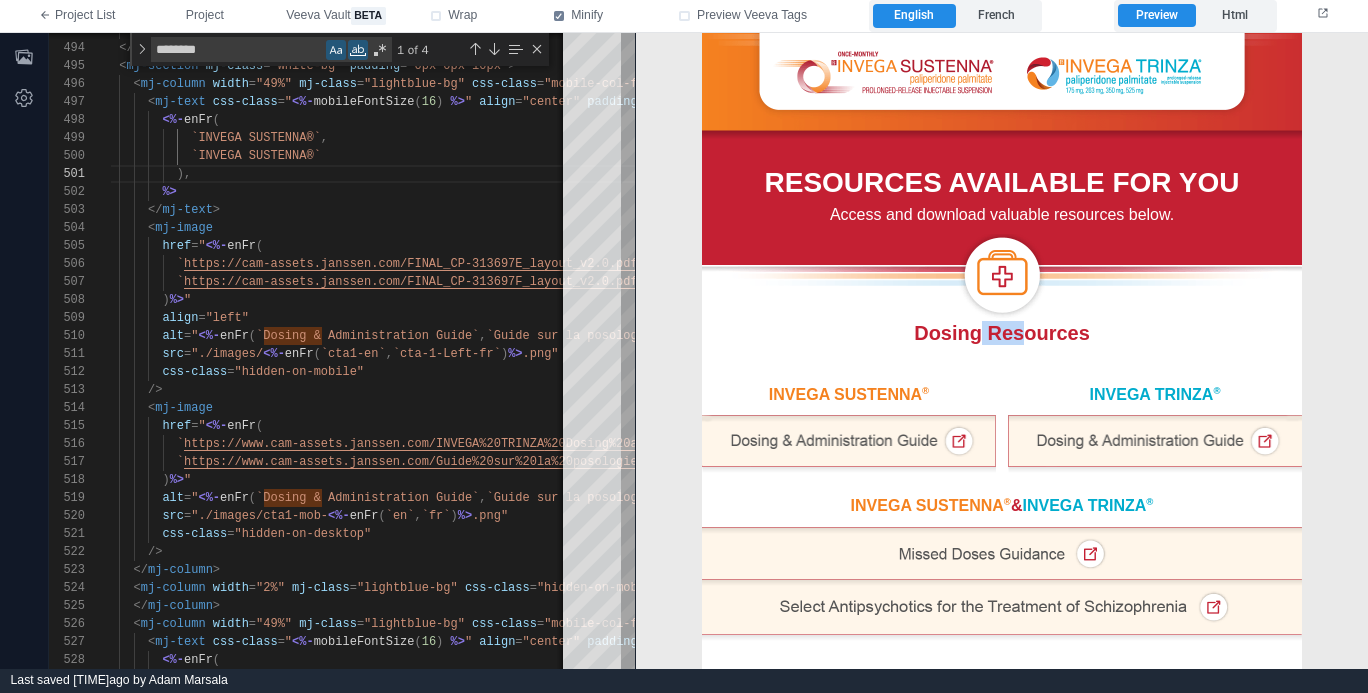 drag, startPoint x: 1026, startPoint y: 337, endPoint x: 953, endPoint y: 337, distance: 73 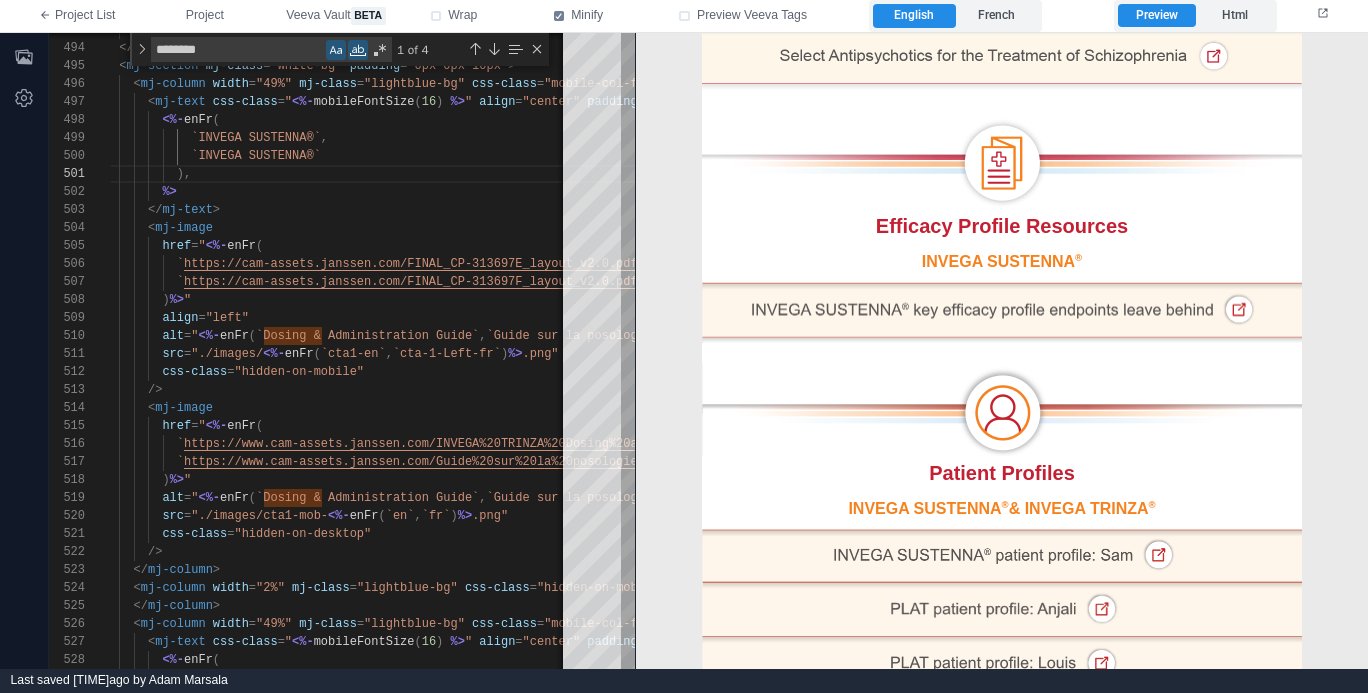 scroll, scrollTop: 824, scrollLeft: 0, axis: vertical 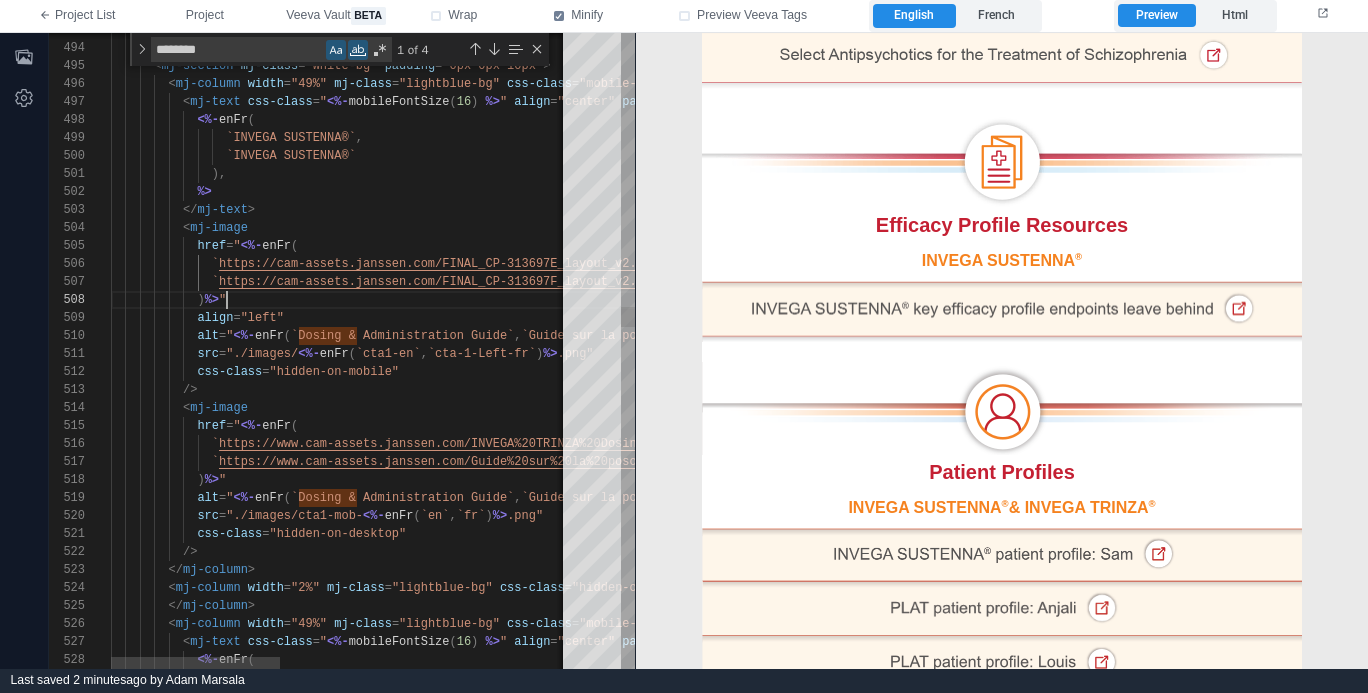 click on "align = "left"" at bounding box center (732, 318) 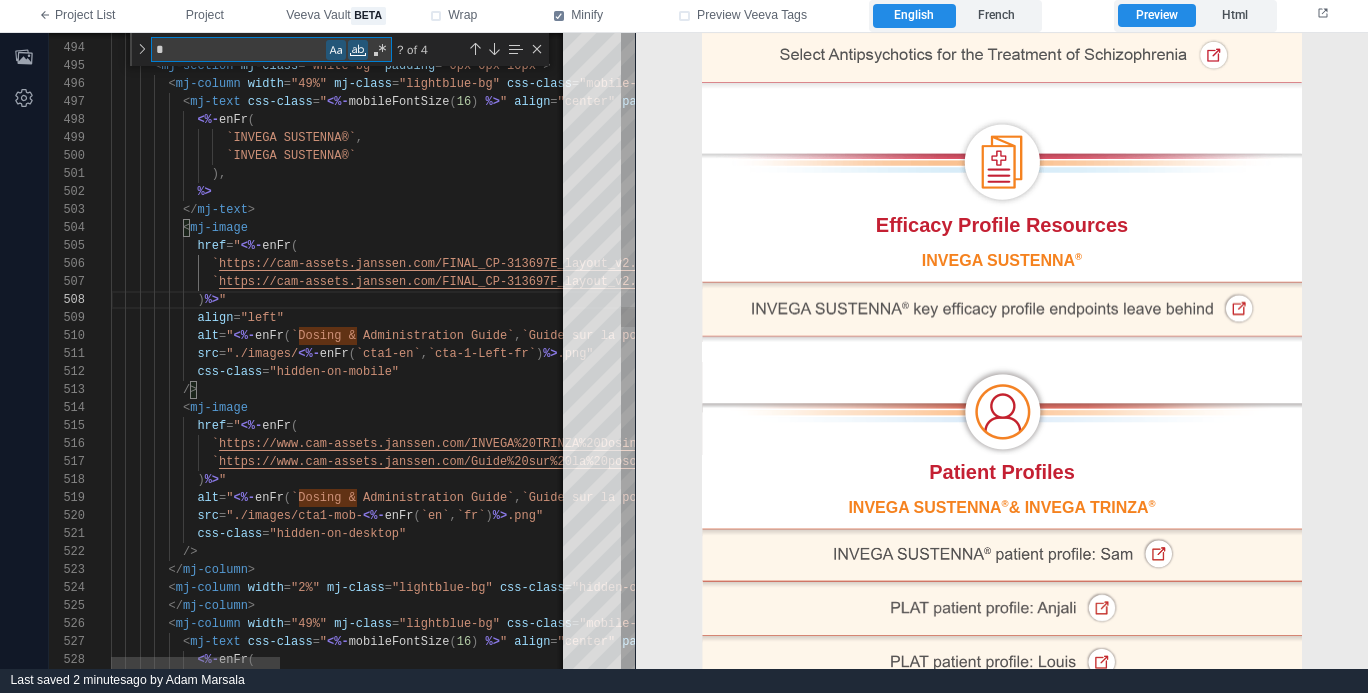 type on "**" 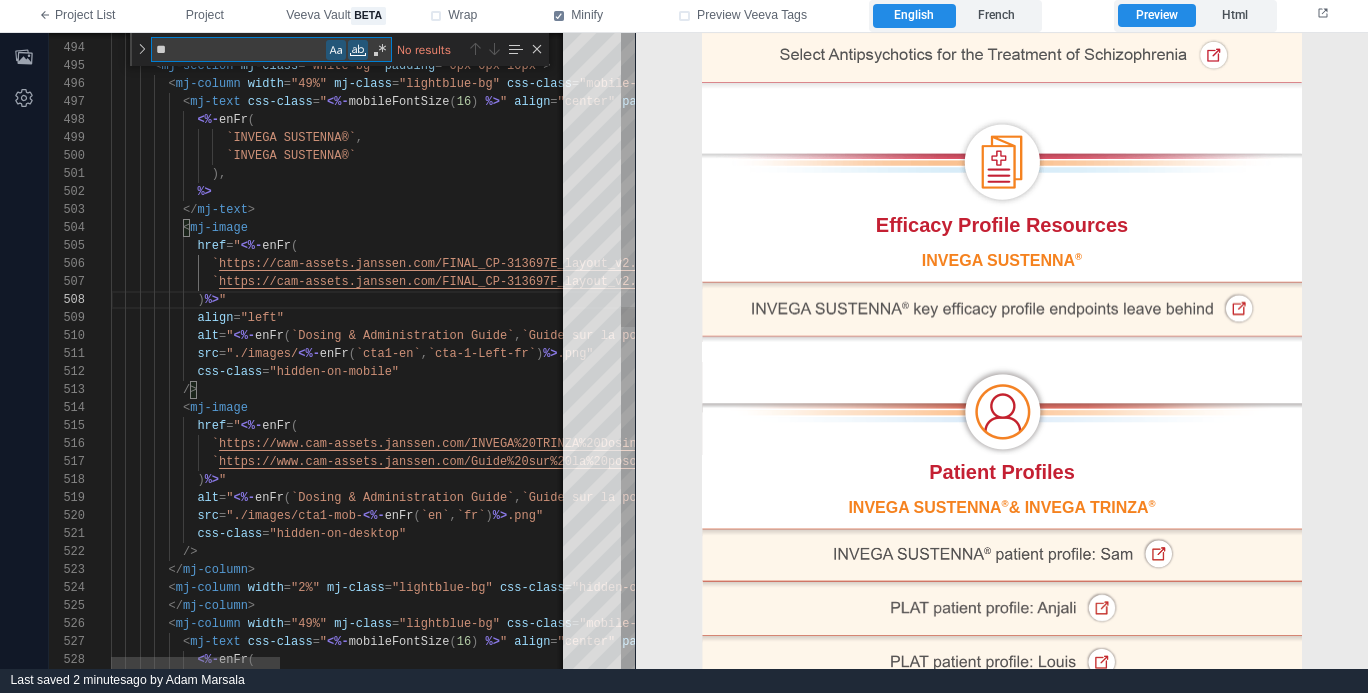 type on "**********" 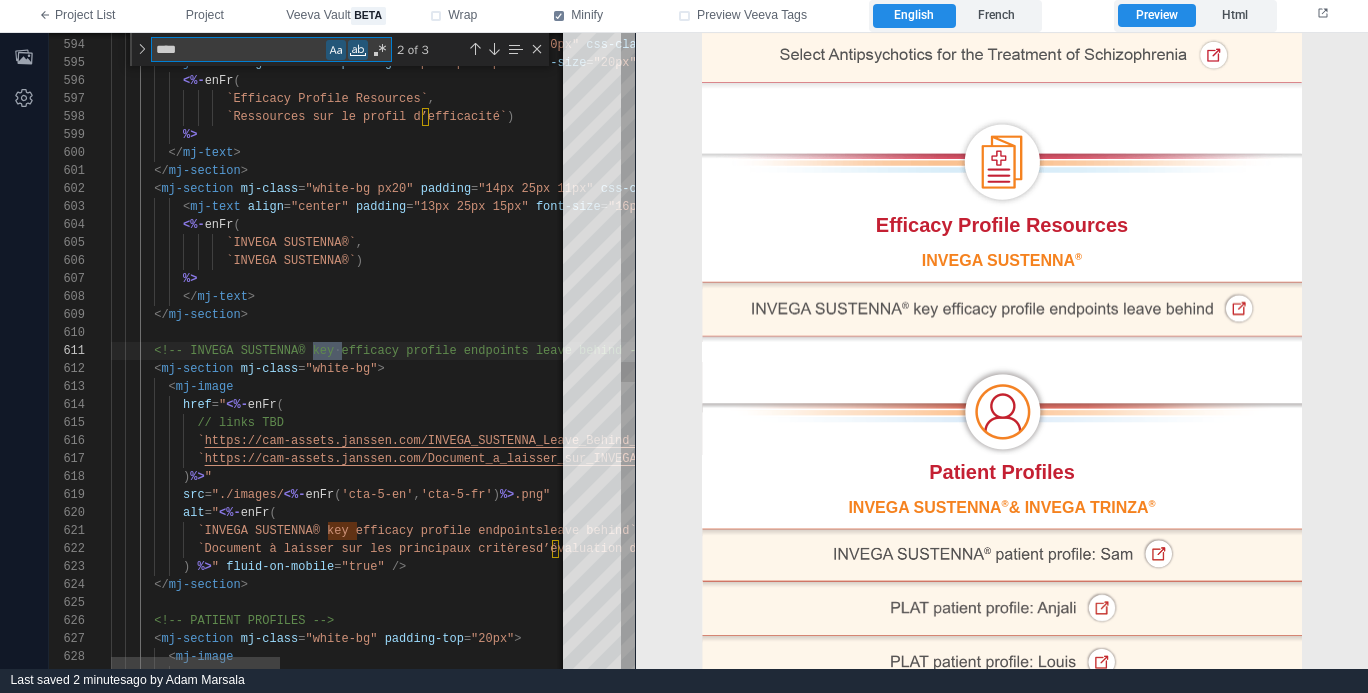 scroll, scrollTop: 180, scrollLeft: 231, axis: both 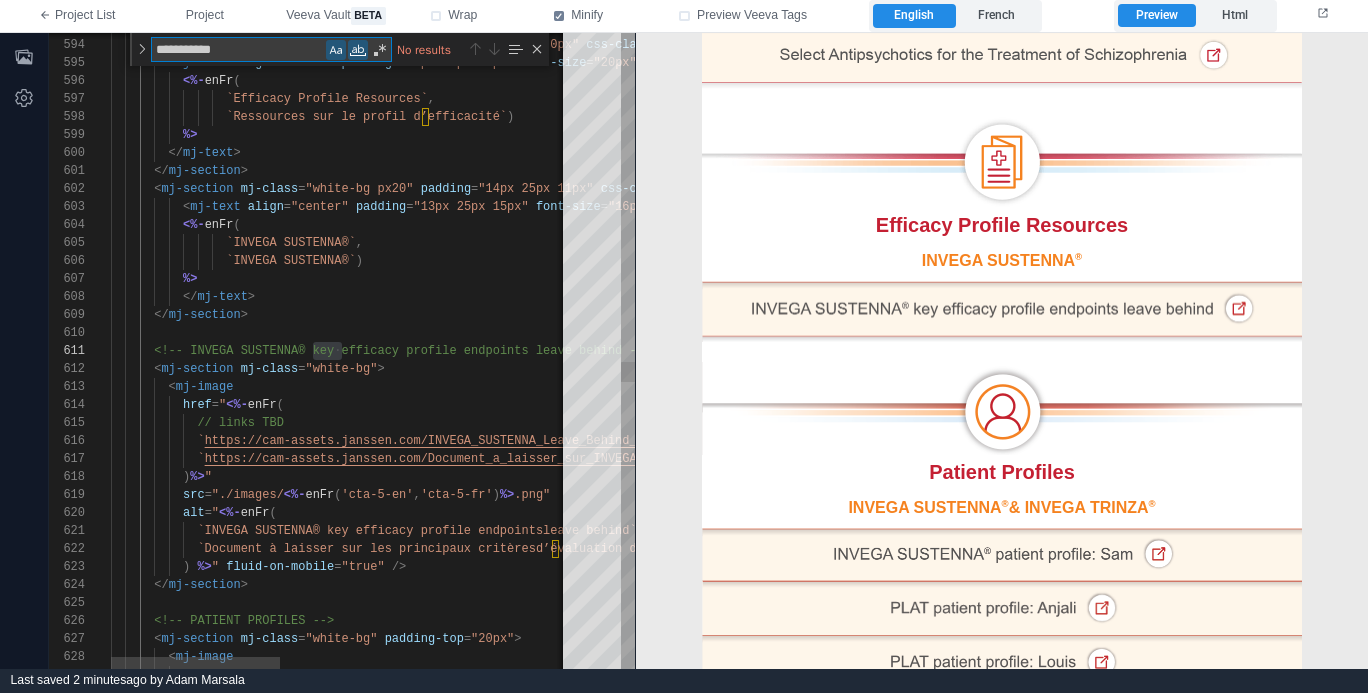type on "**********" 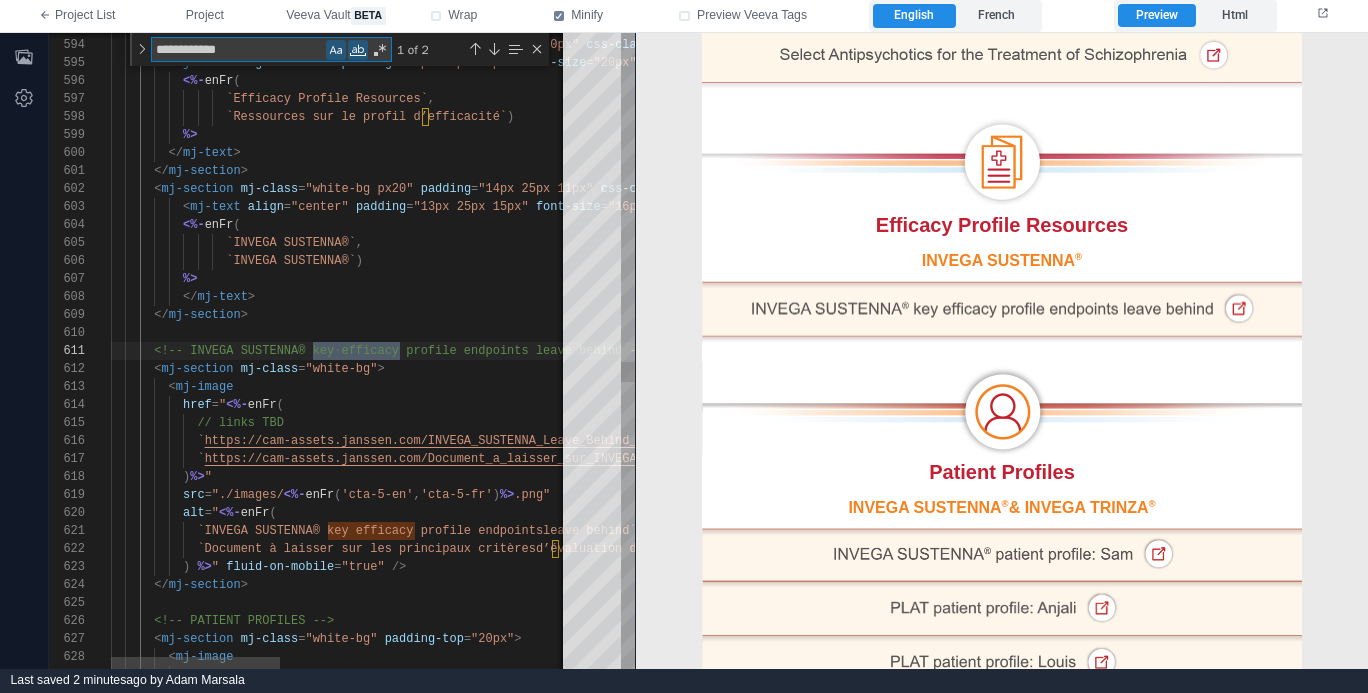 type on "**********" 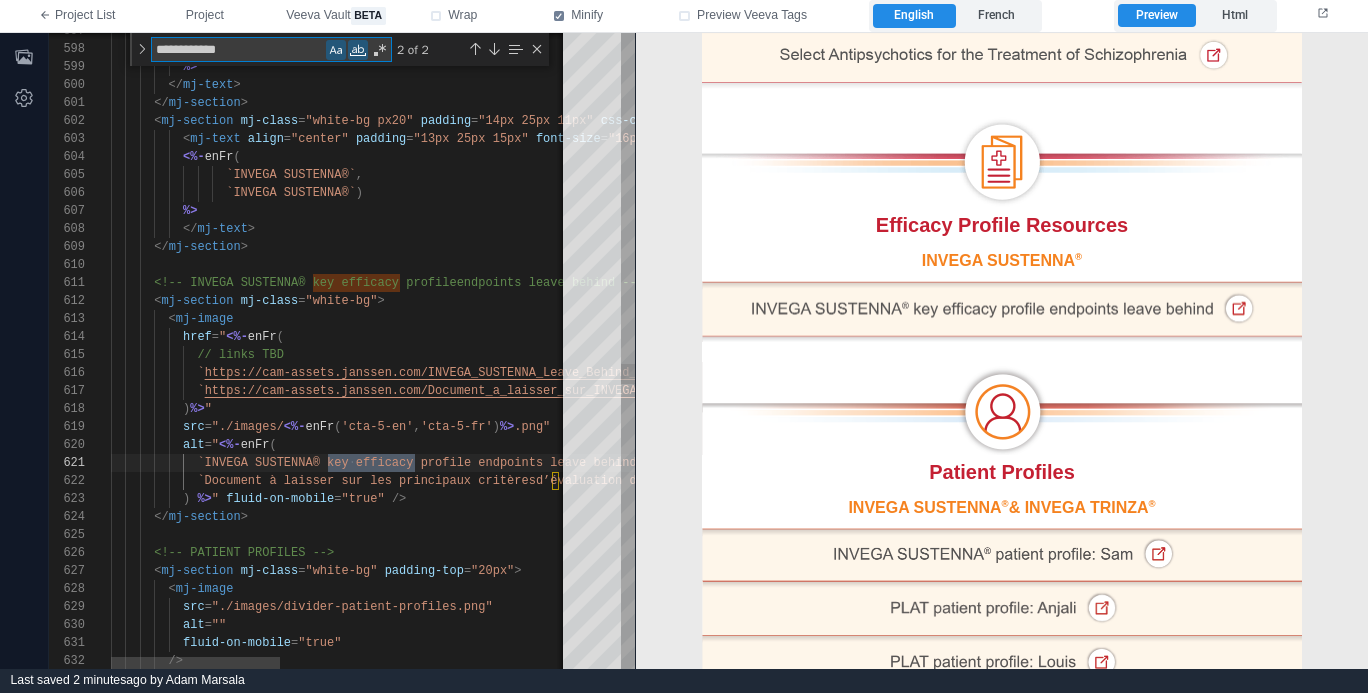type on "**********" 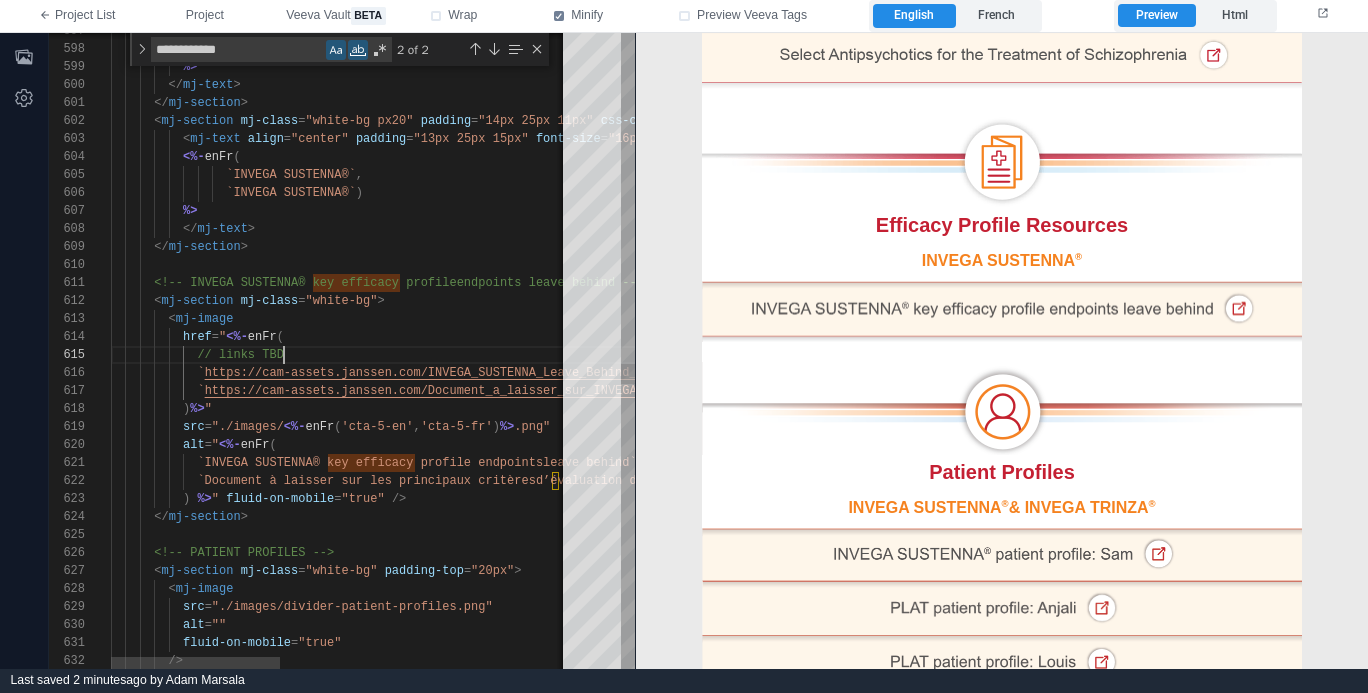 click on "// links TBD" at bounding box center [732, 355] 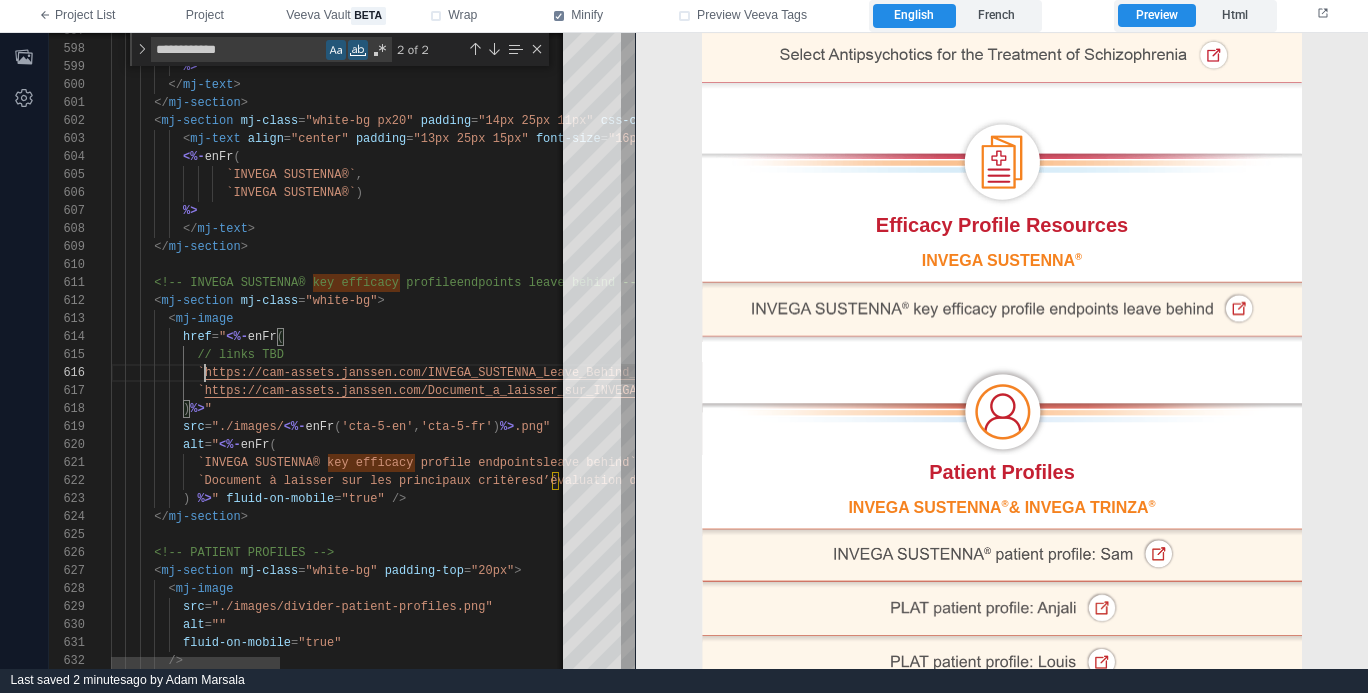 scroll, scrollTop: 90, scrollLeft: 94, axis: both 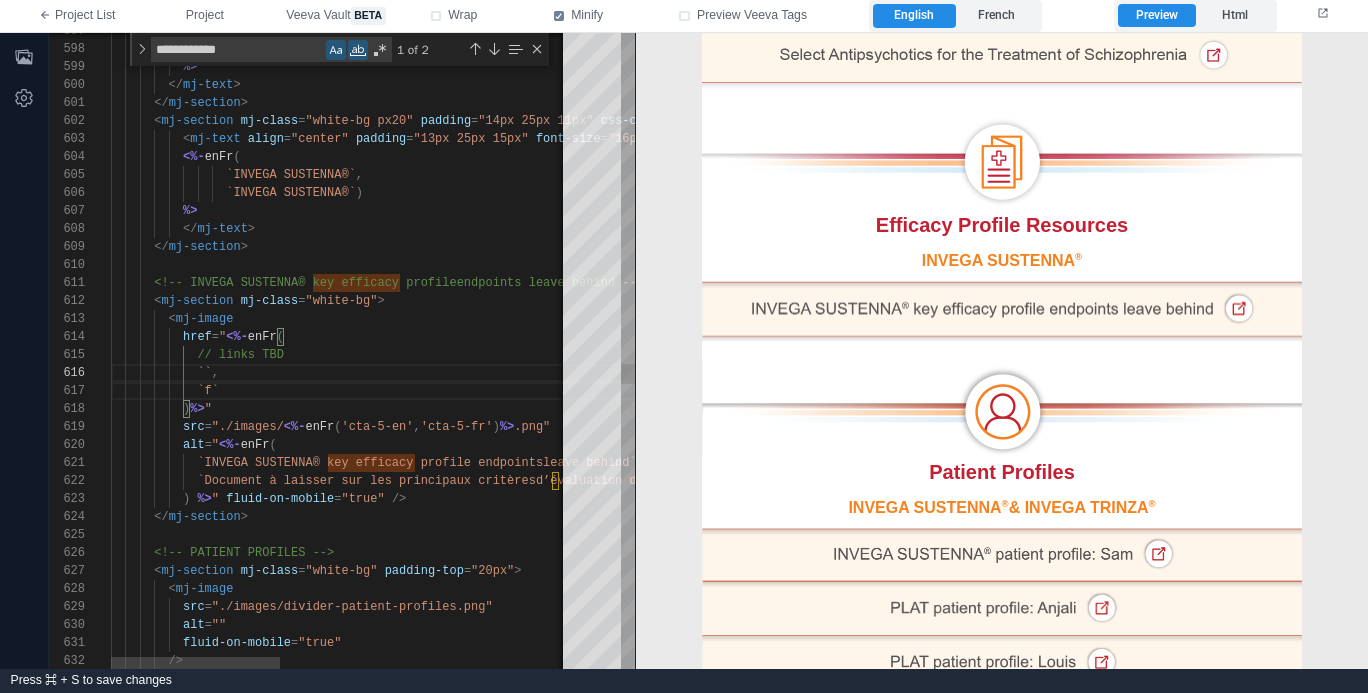 click on "`f`" at bounding box center (732, 391) 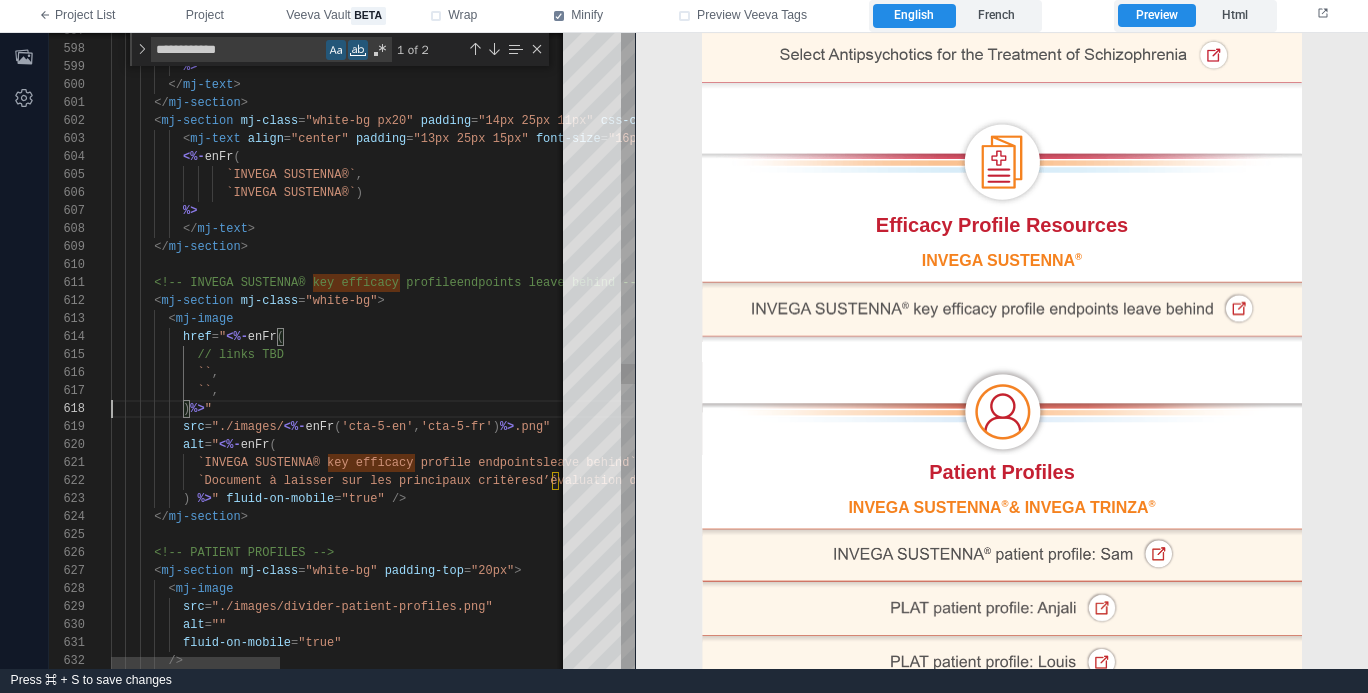 scroll, scrollTop: 108, scrollLeft: 0, axis: vertical 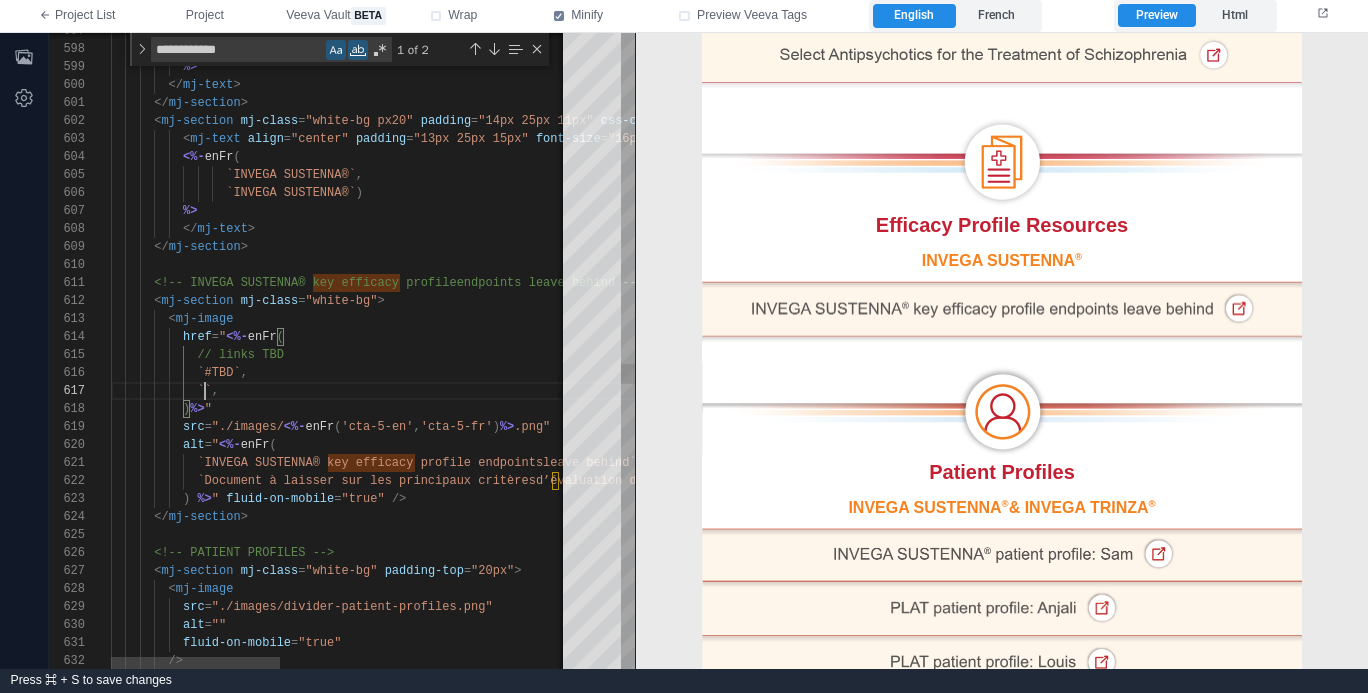 paste on "****" 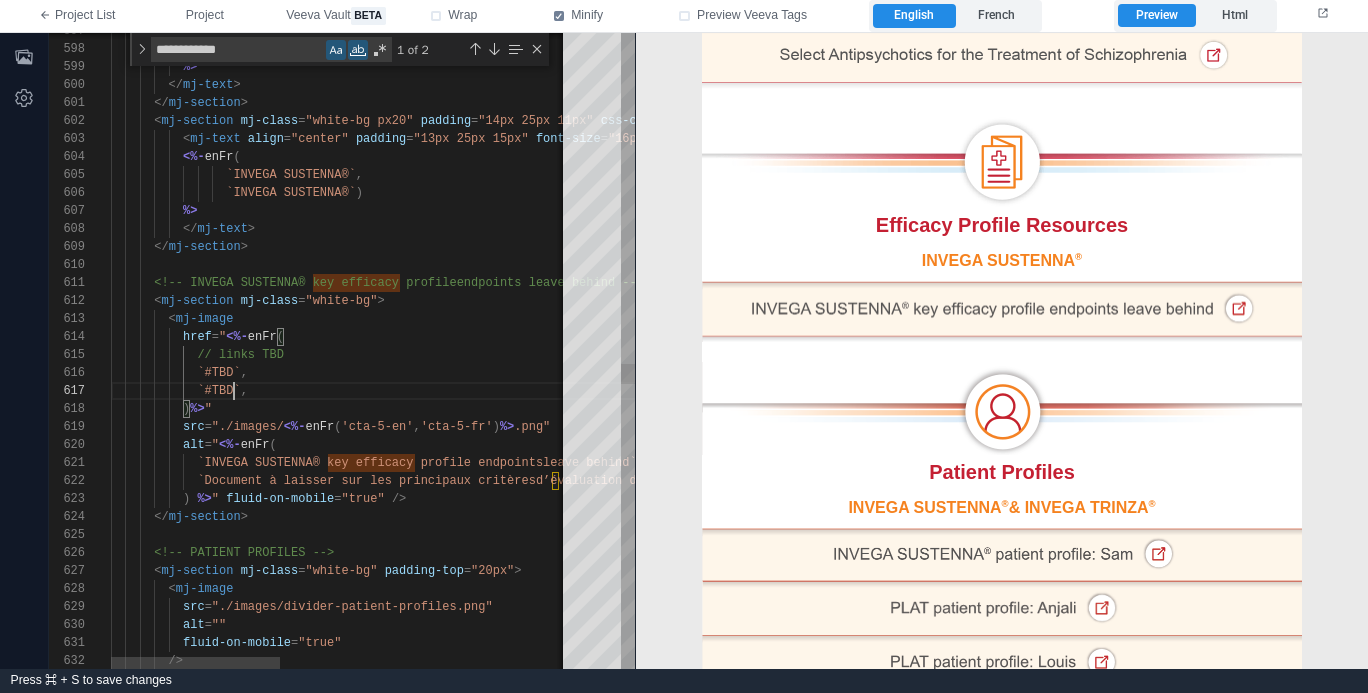 scroll, scrollTop: 108, scrollLeft: 123, axis: both 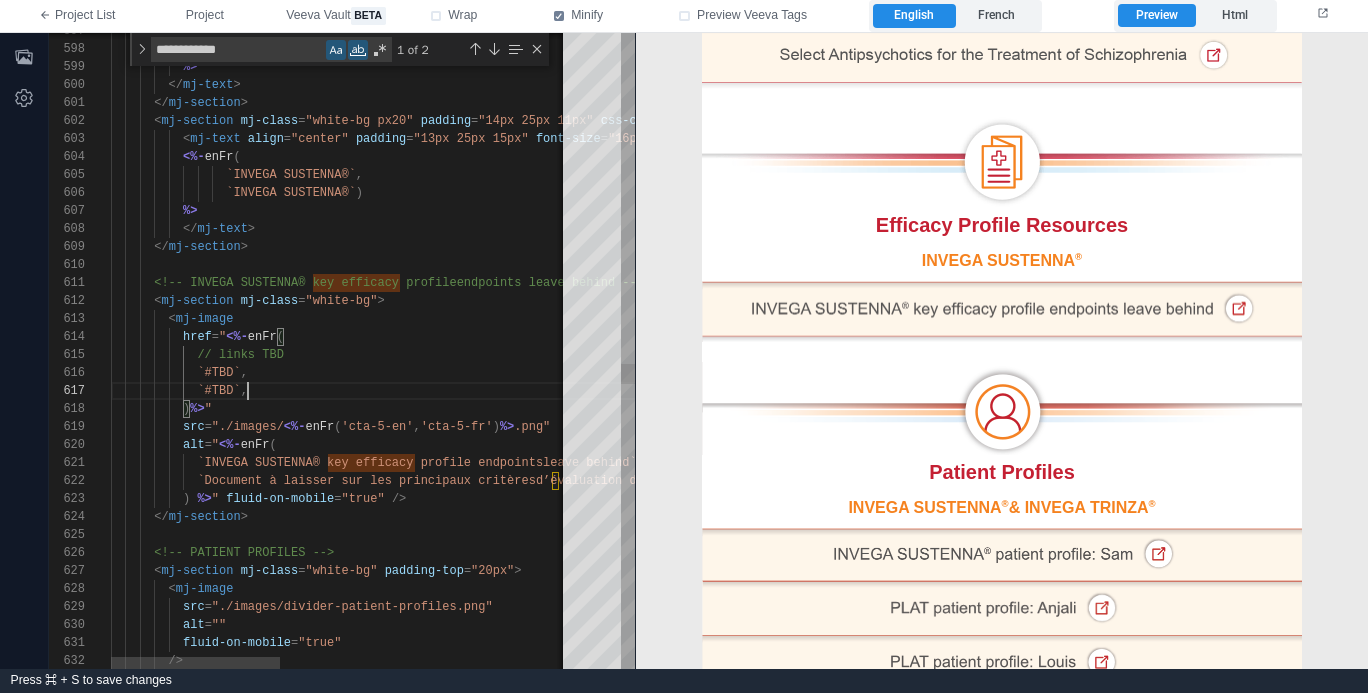 click on "`#TBD` ," at bounding box center [732, 391] 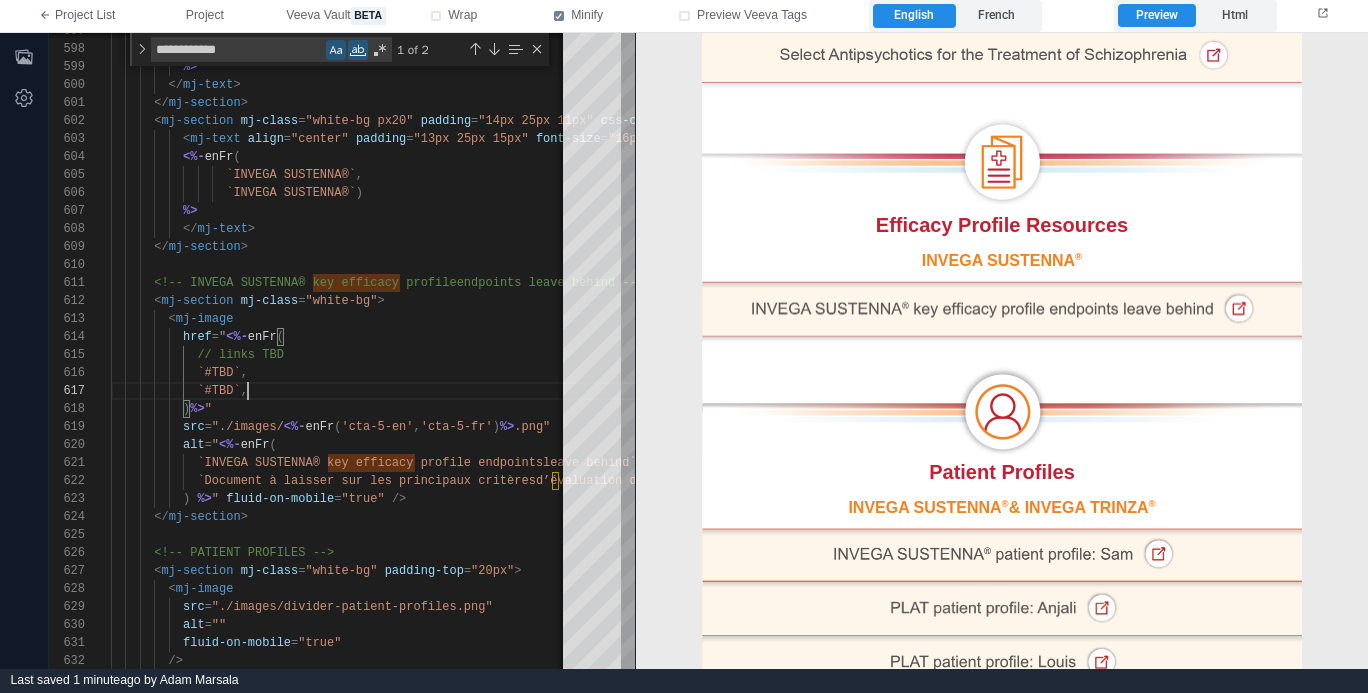 scroll, scrollTop: 490, scrollLeft: 0, axis: vertical 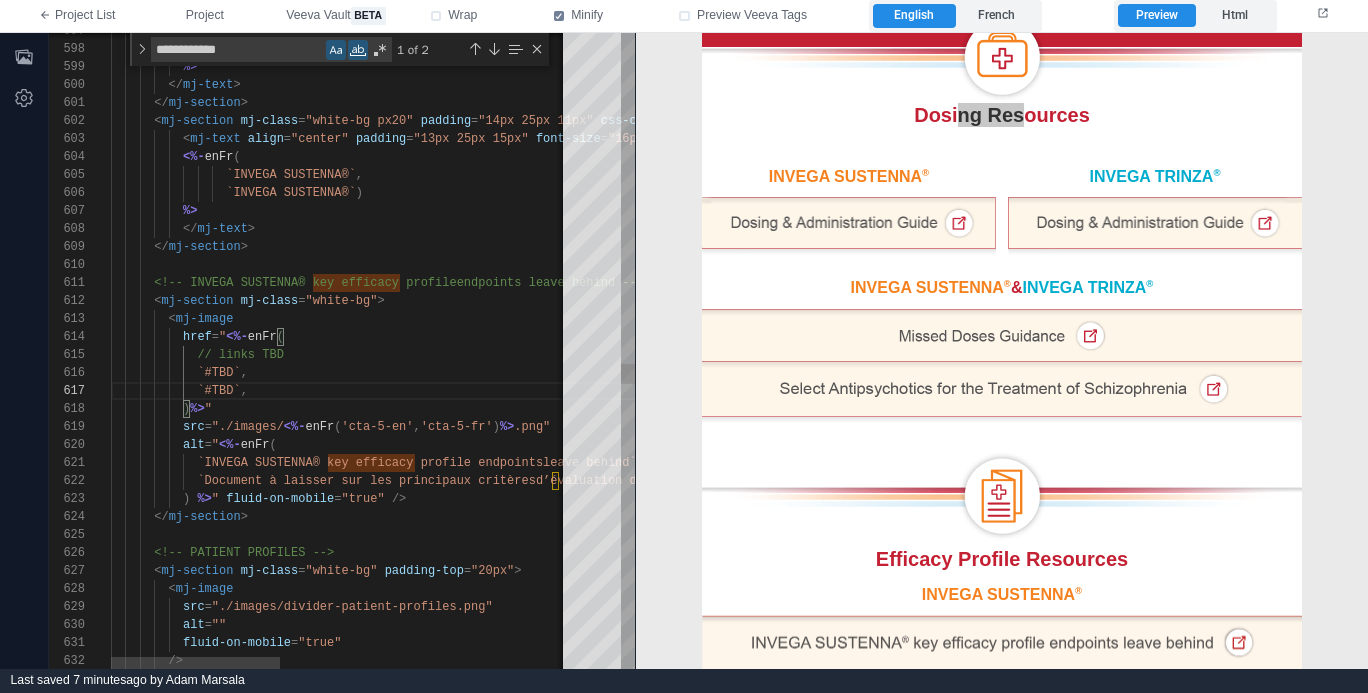 type on "**********" 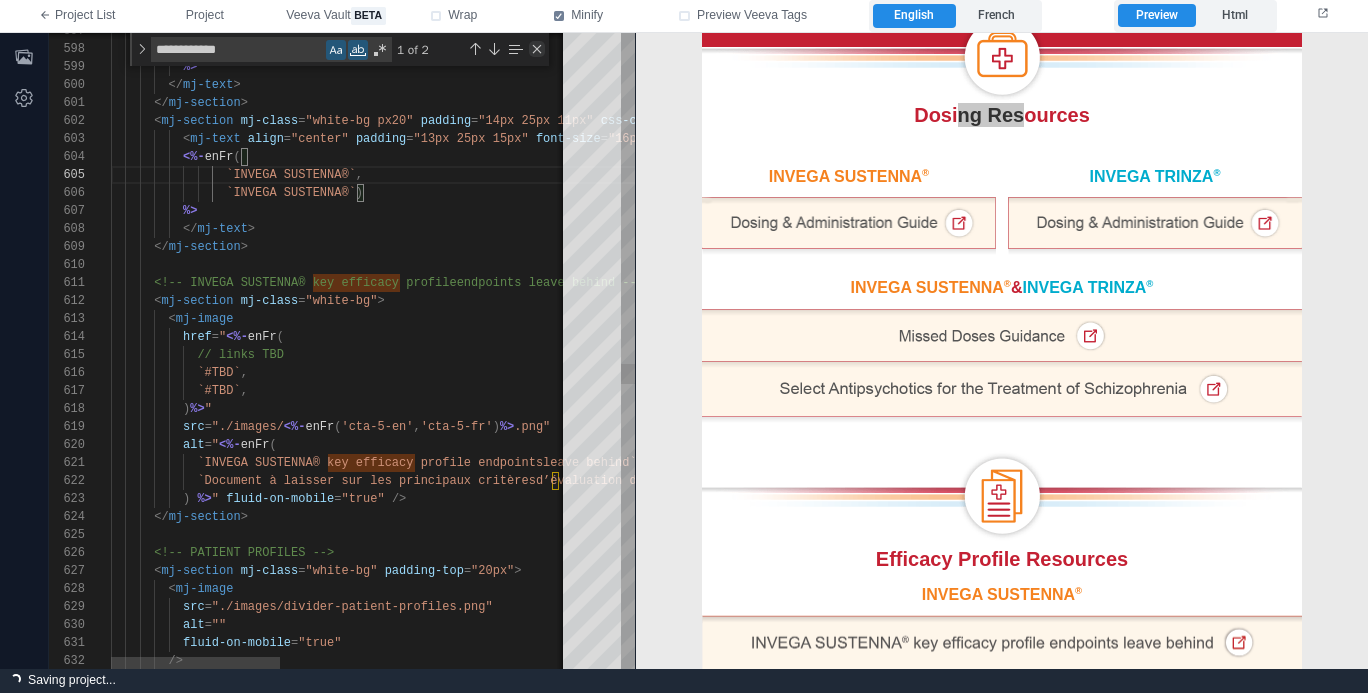 click at bounding box center [537, 49] 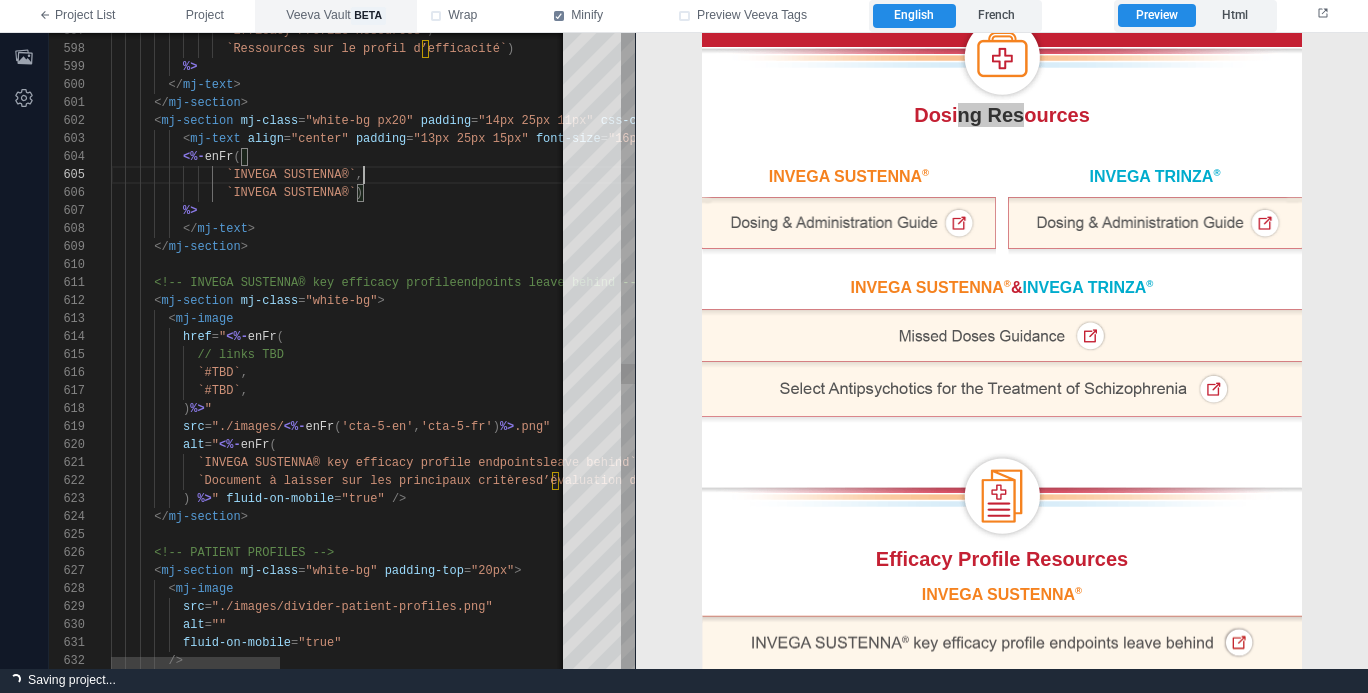 scroll, scrollTop: 72, scrollLeft: 253, axis: both 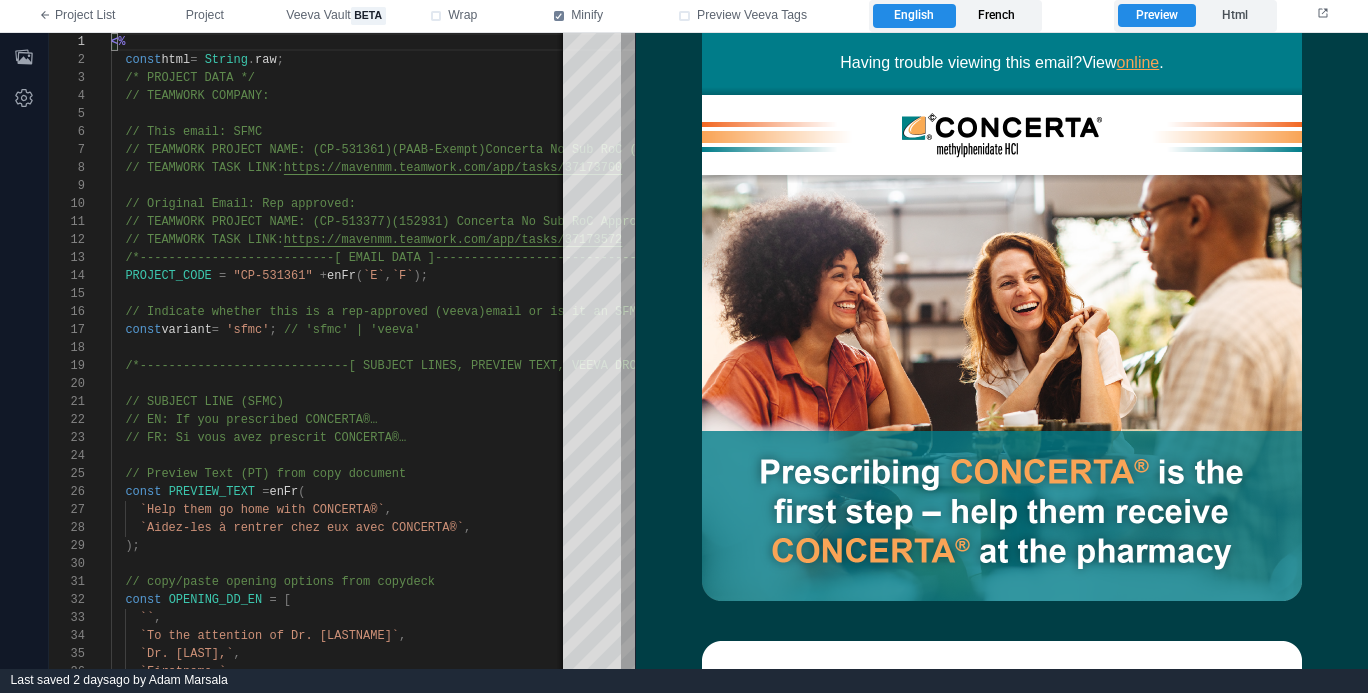 click on "French" at bounding box center (997, 16) 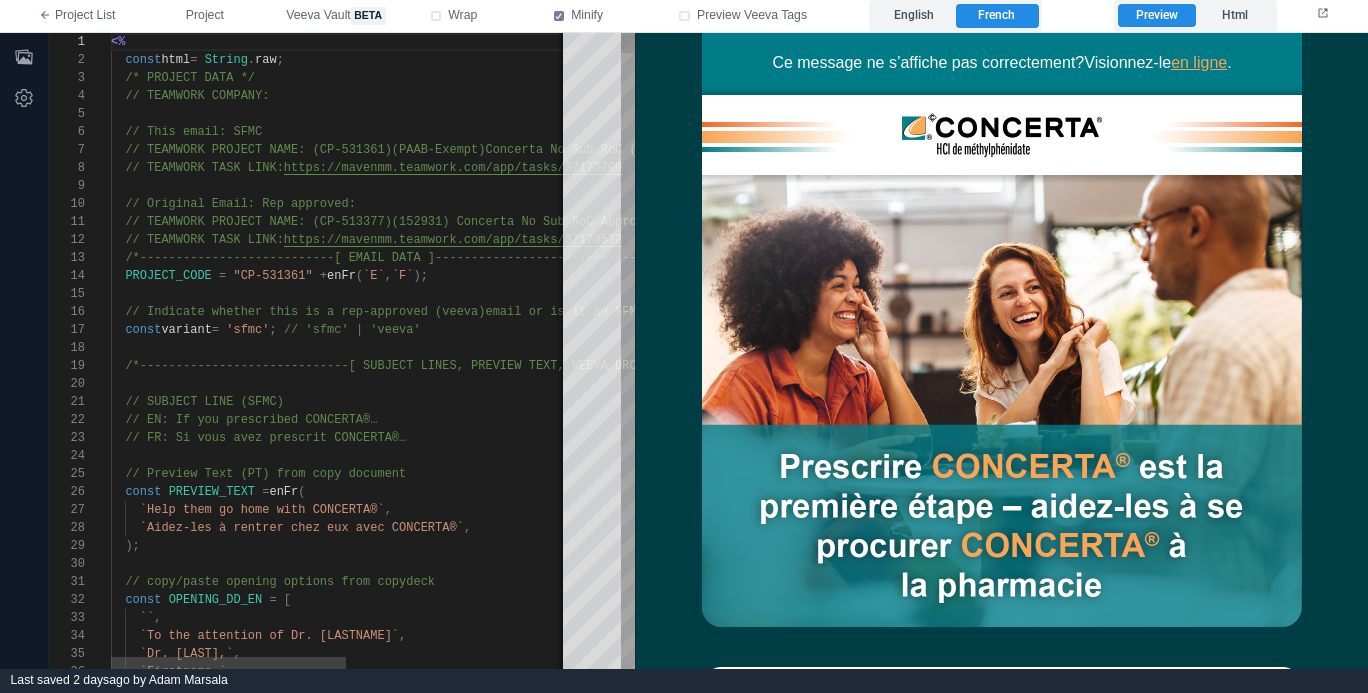 scroll, scrollTop: 144, scrollLeft: 397, axis: both 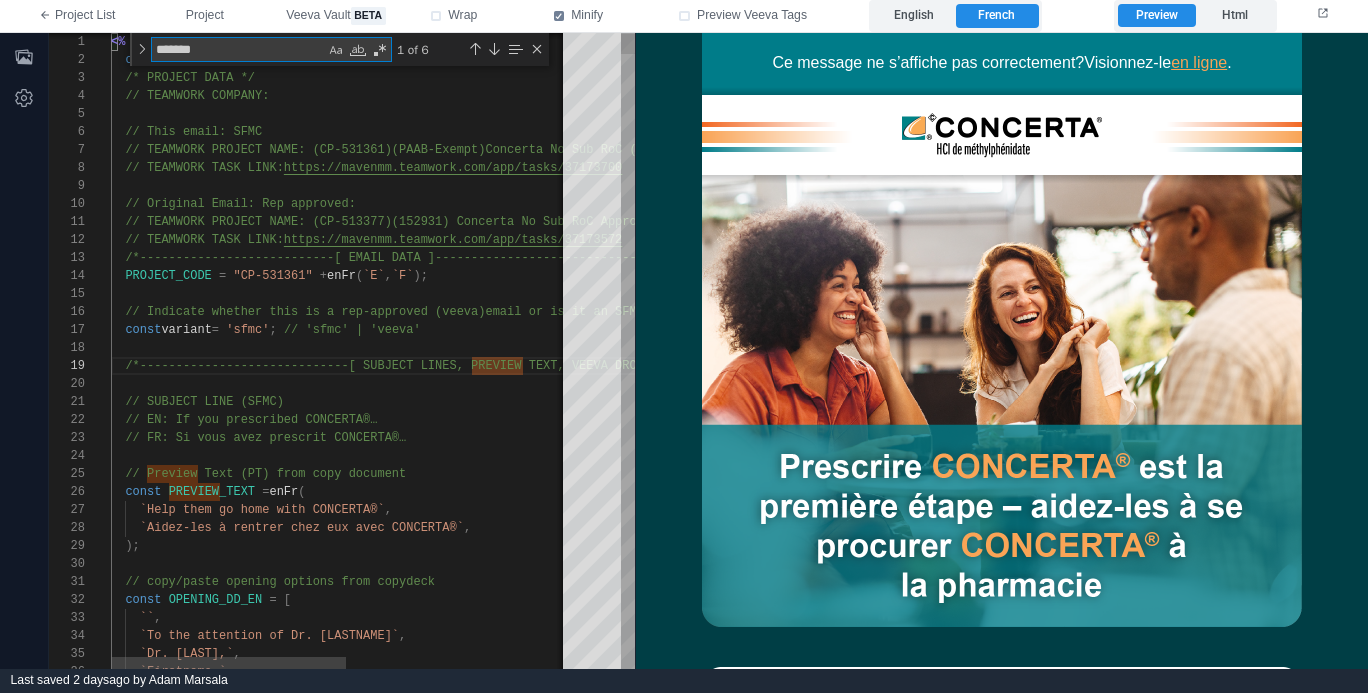 type on "**********" 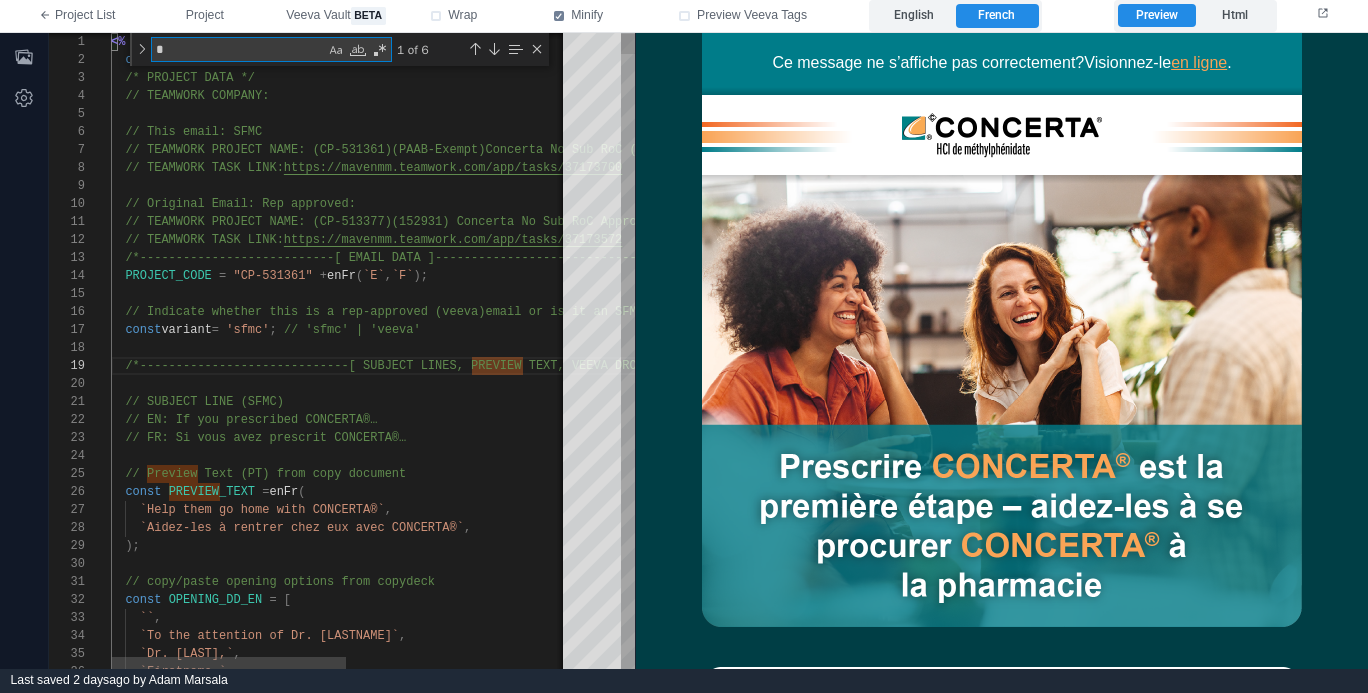 type on "**********" 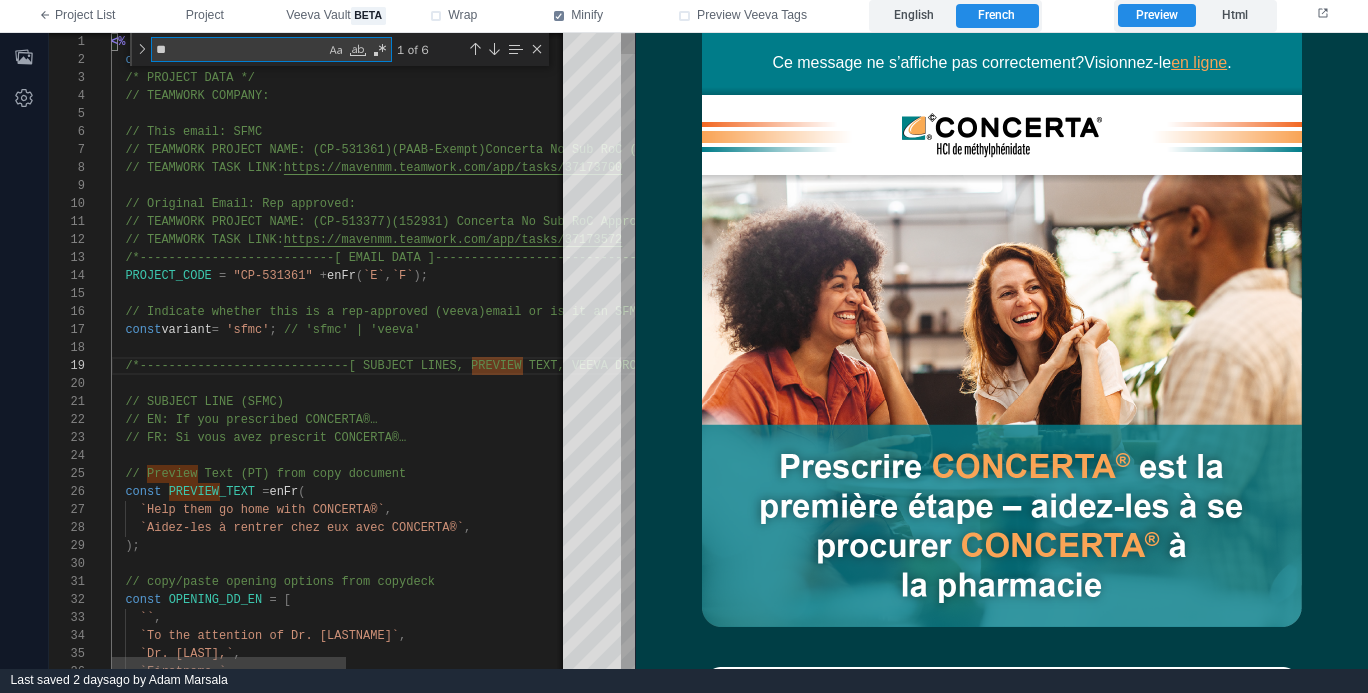 type on "**********" 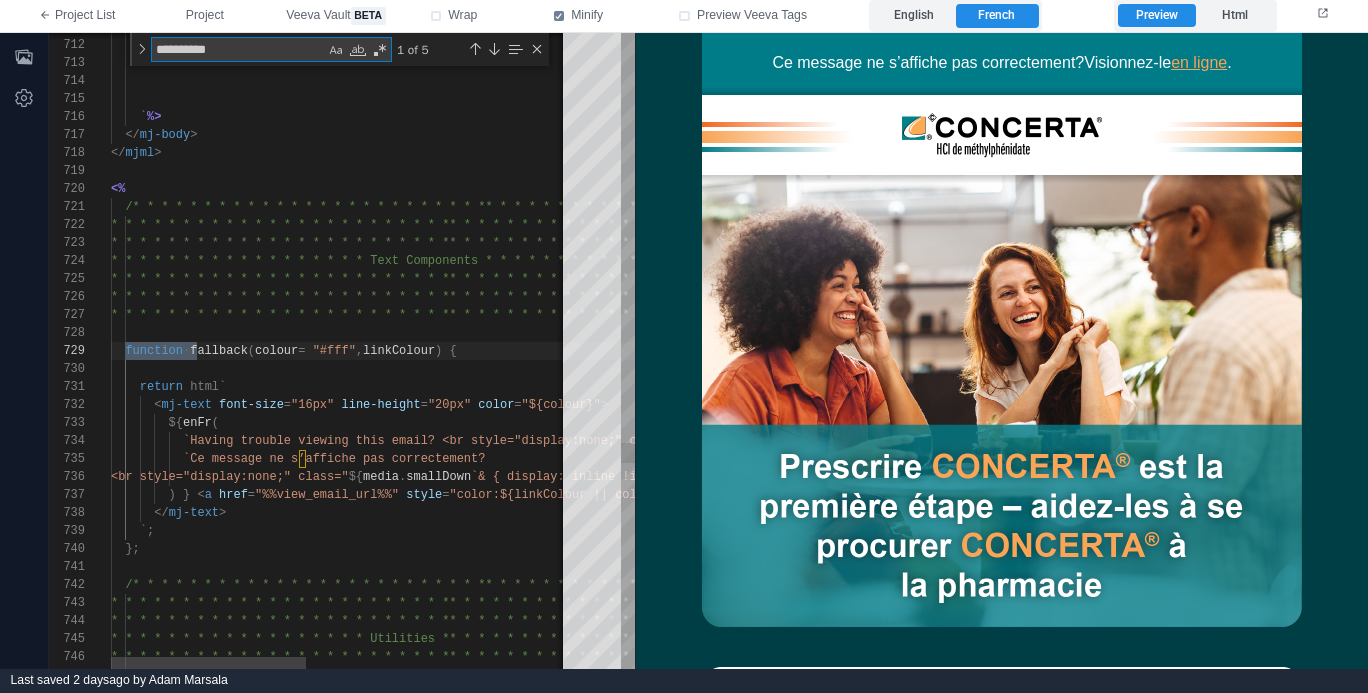 scroll, scrollTop: 162, scrollLeft: 87, axis: both 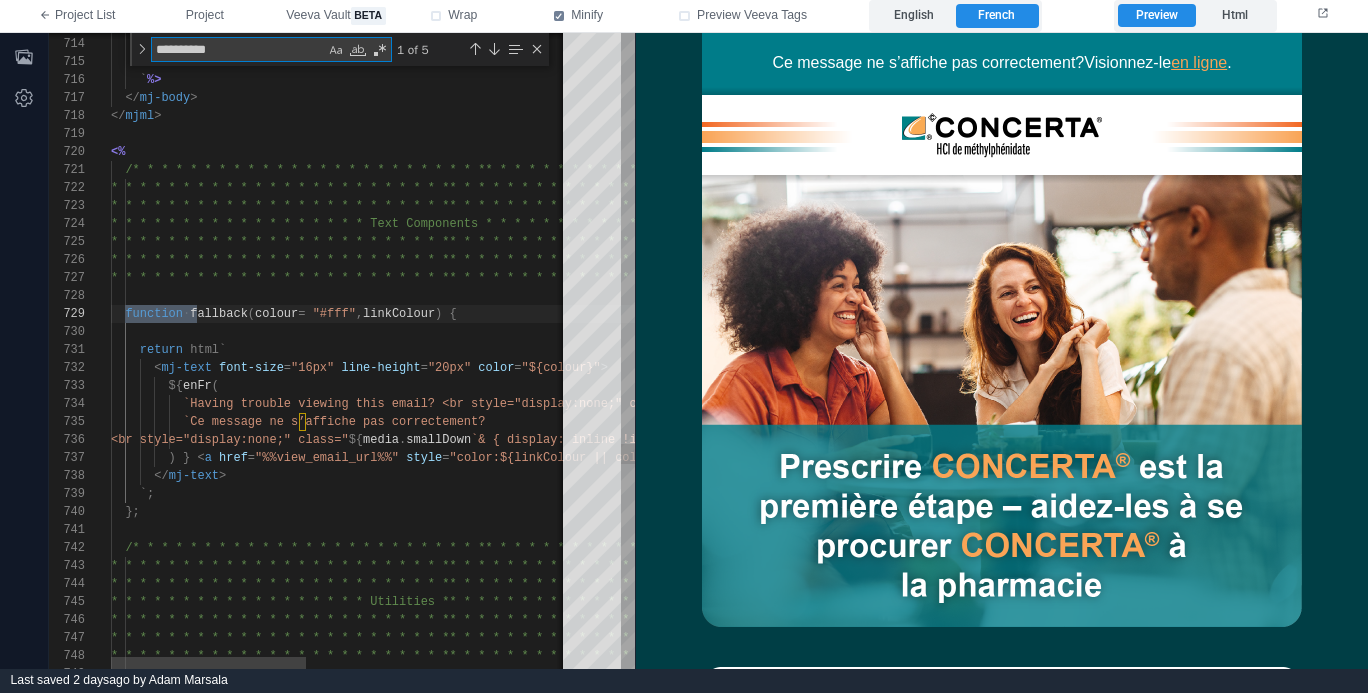 type on "**********" 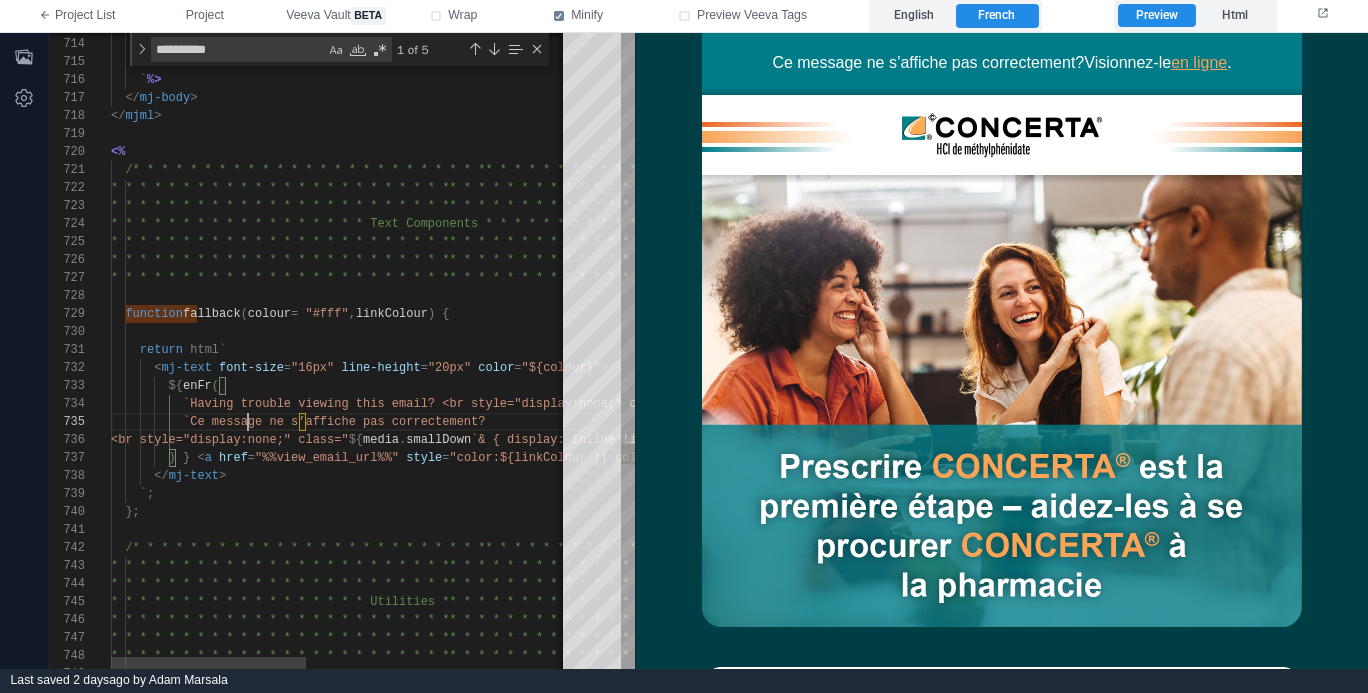 click on "713 714 715 716 717 718 719 720 721 722 723 724 725 726 727 728 729 730 731 732 733 734 735 736 737 738 739 740 741 742 743 744 745 746 747 748 749                     ` %>    </ mj-body > </ mjml > <%    /* * * * * * * * * * * * * * * * * * * * * * * * *  * * * * * * * * * * * * * * * *    * * * * * * * * * * * * * * * * * * * * * * * *  * * * * * * * * * * * * * * * * *    * * * * * * * * * * * * * * * * * * * * * * * *  * * * * * * * * * * * * * * * * *    * * * * * * * * * * * * * * * * * * Text Compon ents * * * * * * * * * * * * * * *    * * * * * * * * * * * * * * * * * * * * * * * *  * * * * * * * * * * * * * * * * *    * * * * * * * * * * * * * * * * * * * * * * * *  * * * * * * * * * * * * * * * * *     function  fallback ( =   ," at bounding box center [342, 351] 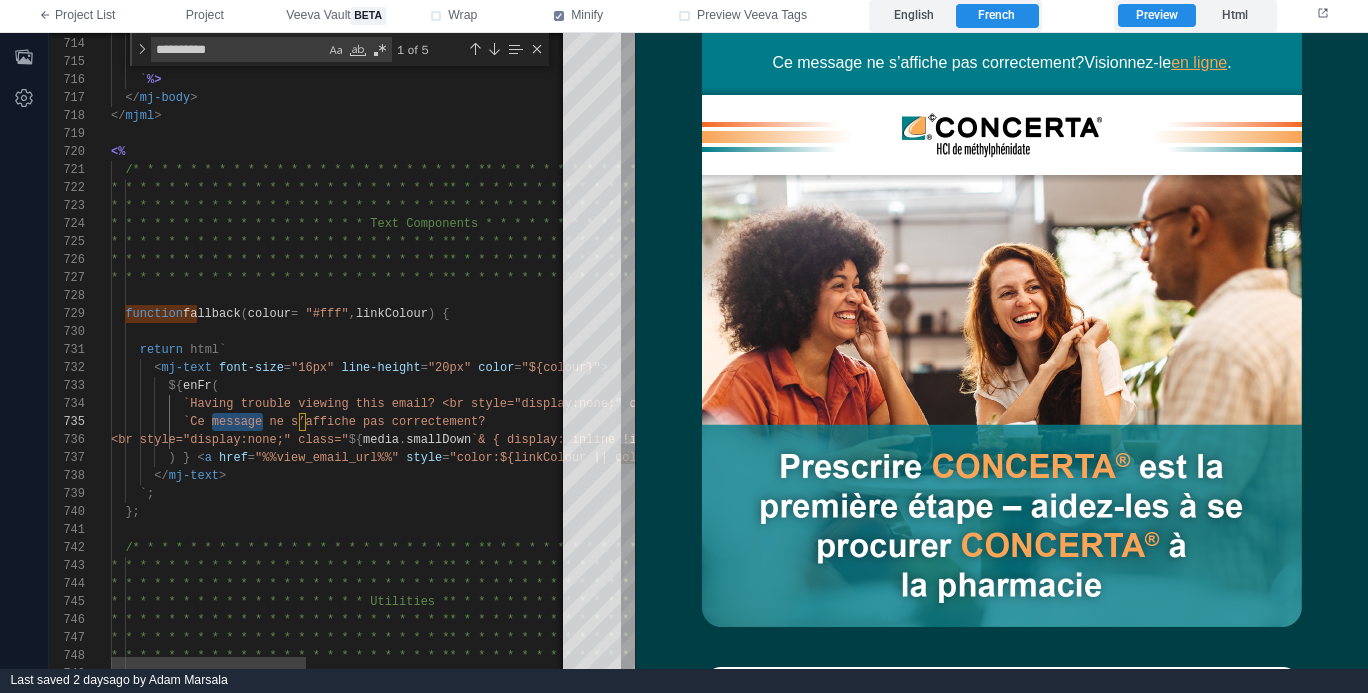 paste on "*" 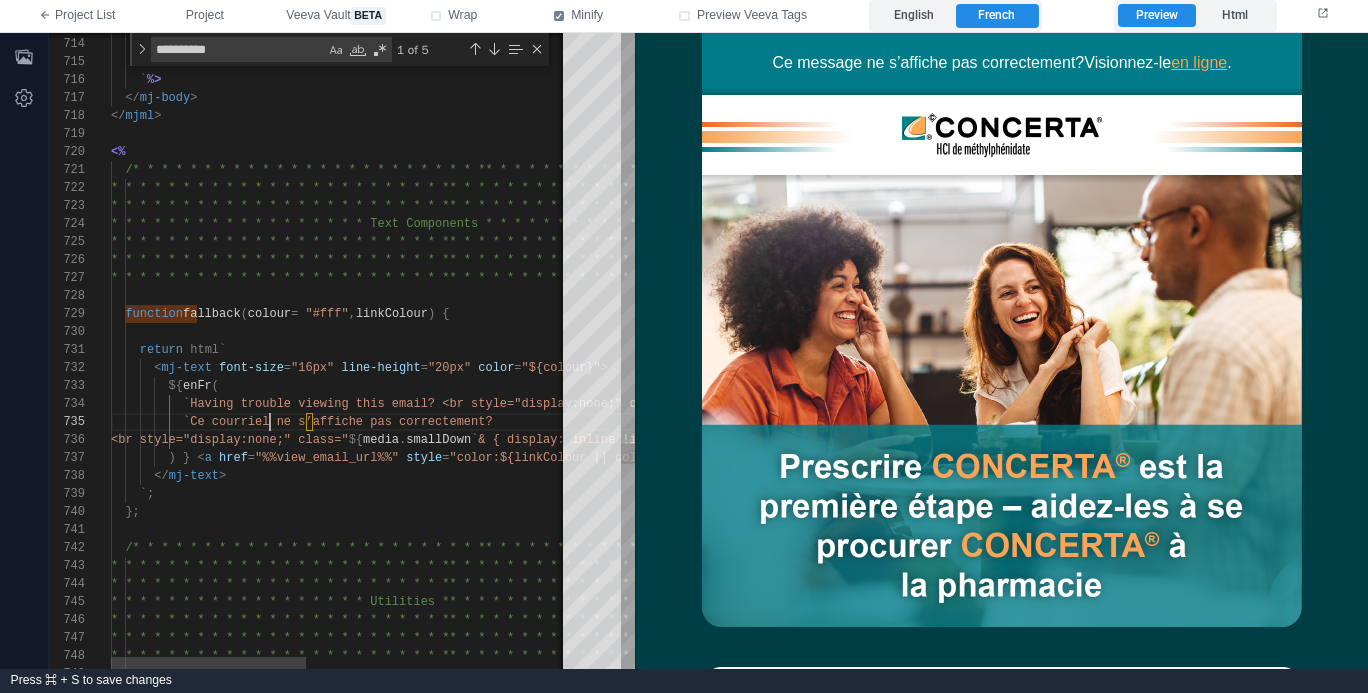scroll, scrollTop: 72, scrollLeft: 159, axis: both 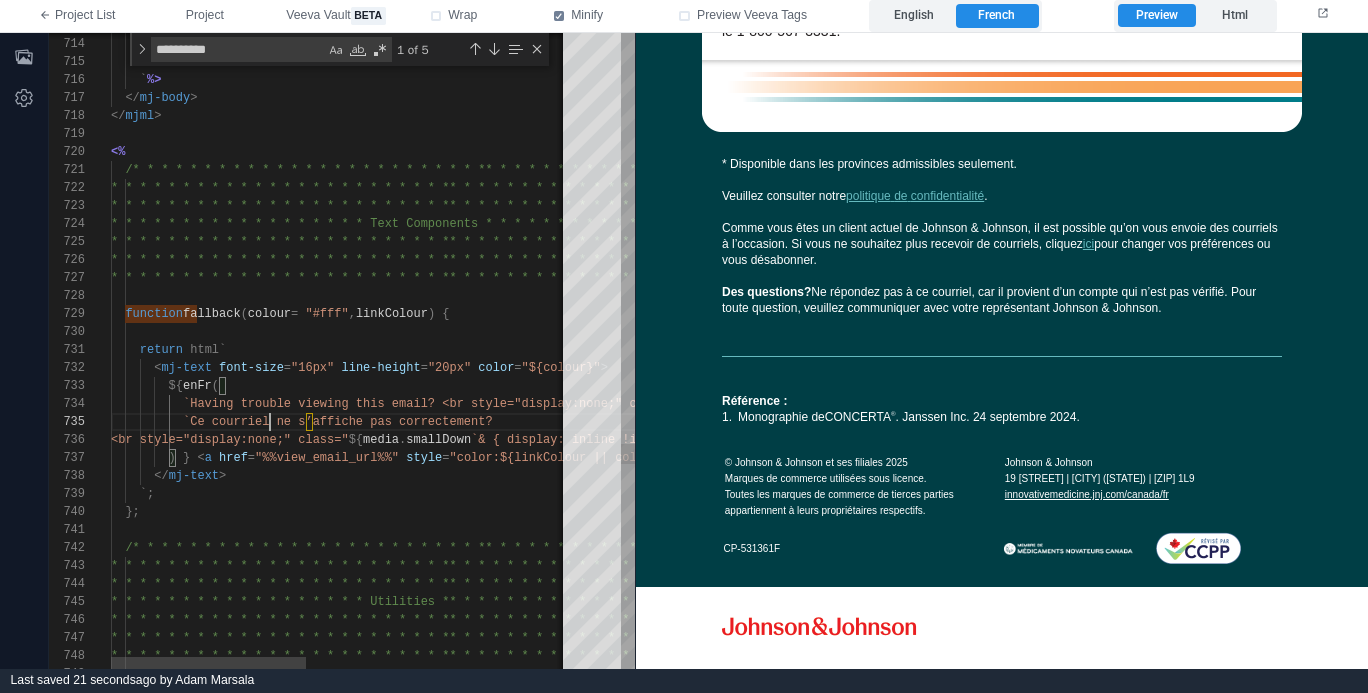 click on ""%%view_email_url%%"" at bounding box center (327, 458) 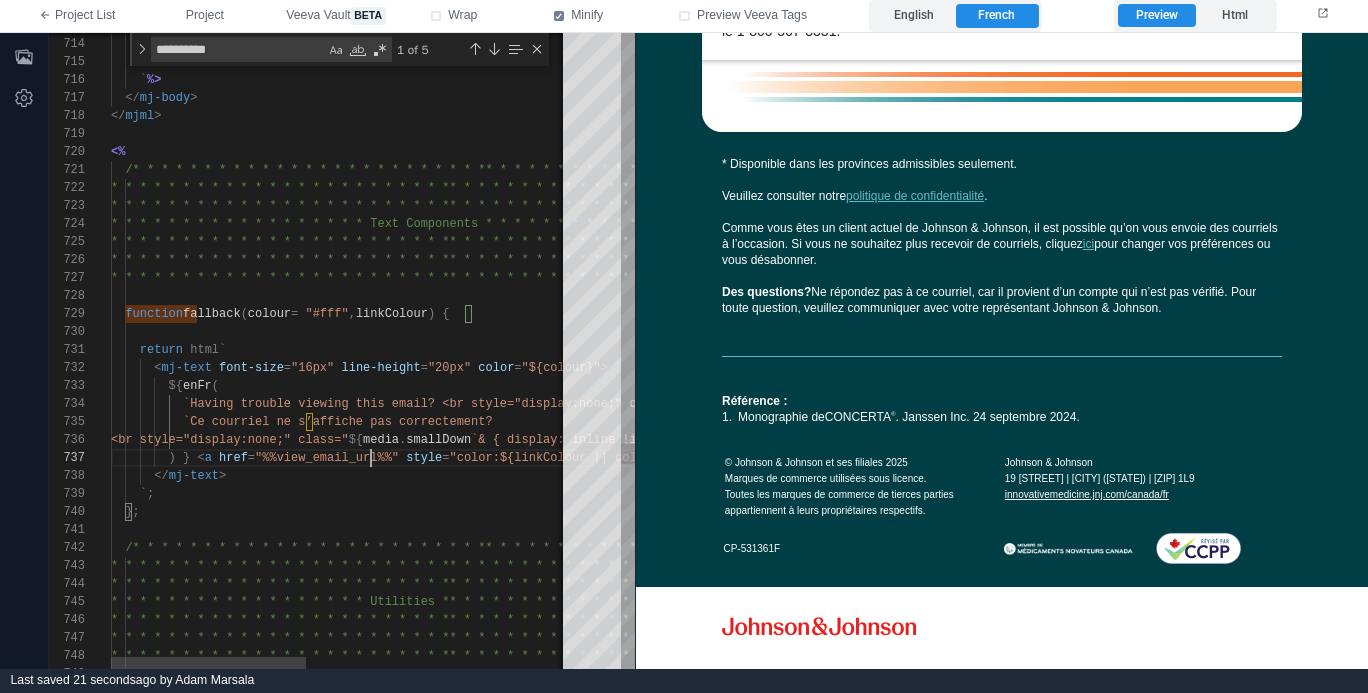 scroll, scrollTop: 108, scrollLeft: 260, axis: both 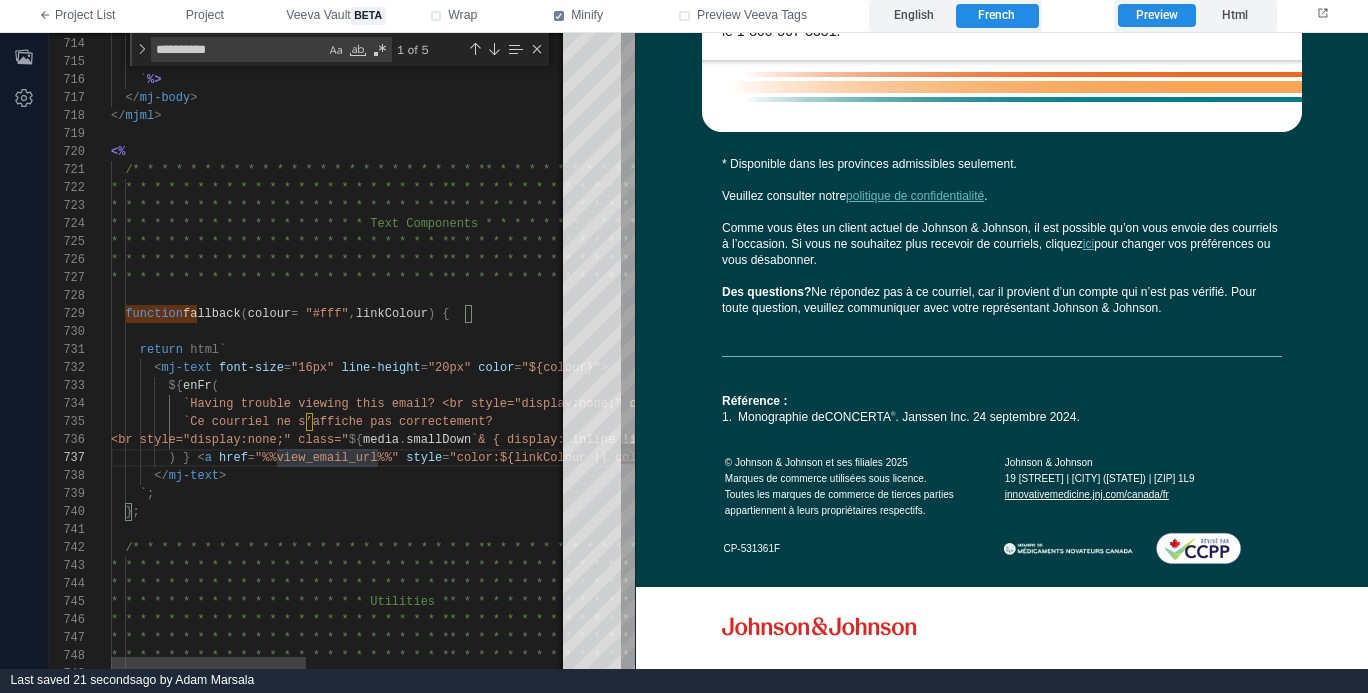 type on "**********" 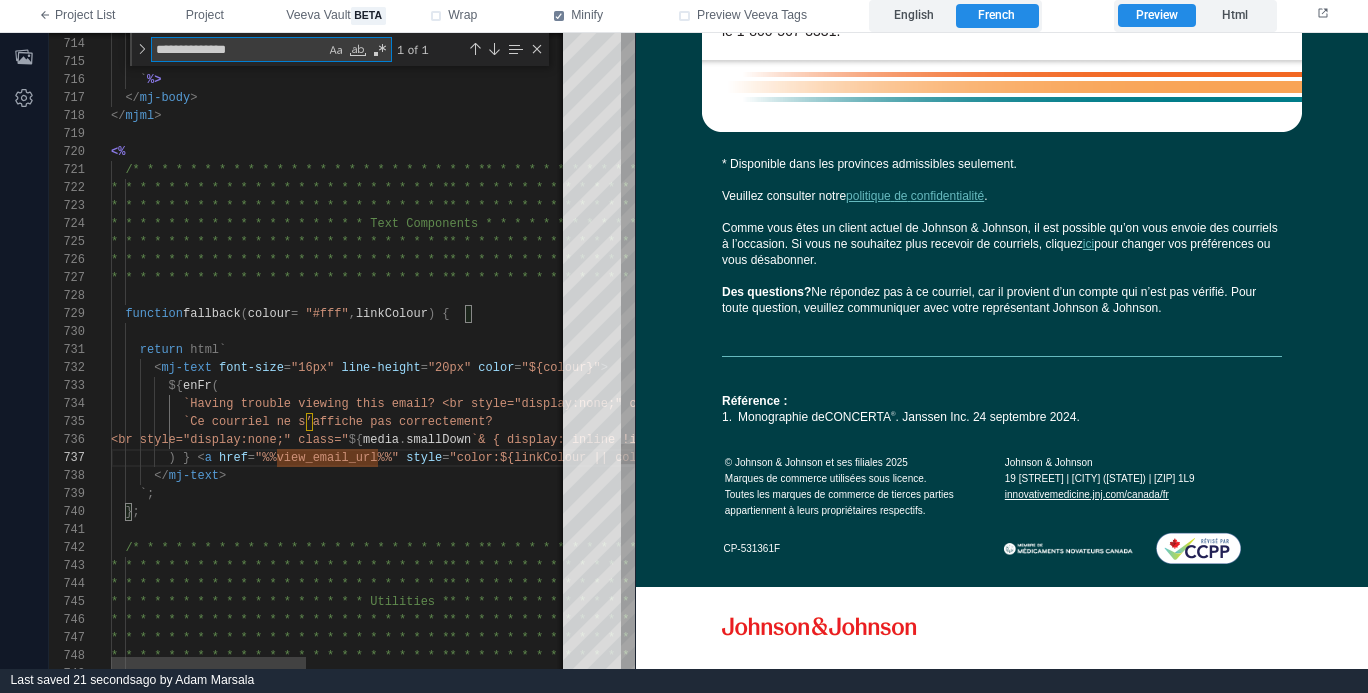 type on "**********" 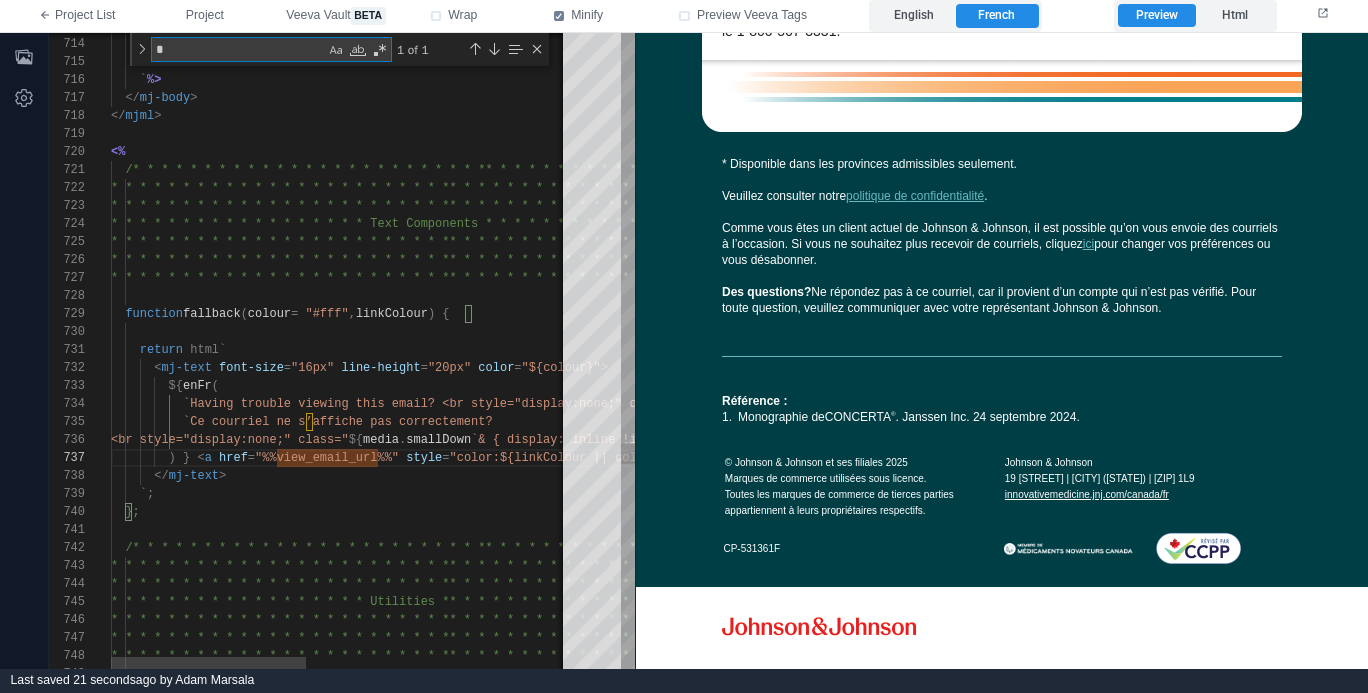 type on "**********" 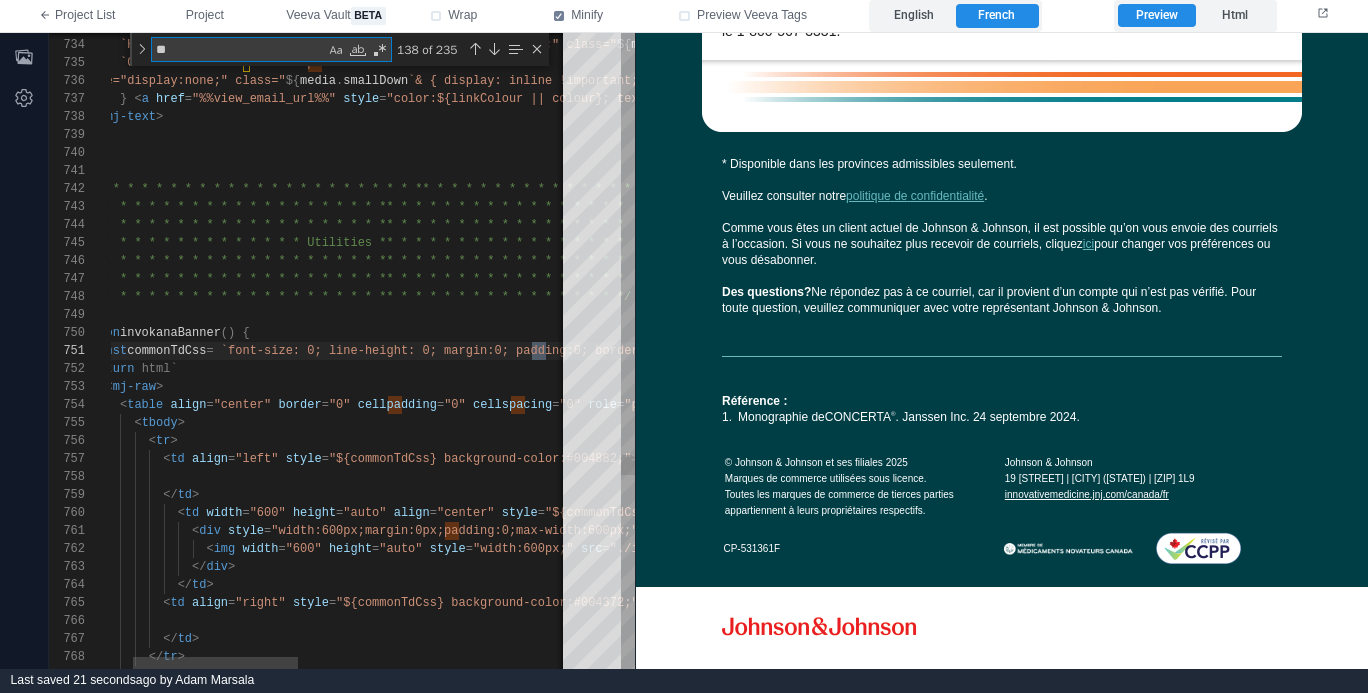 type on "**********" 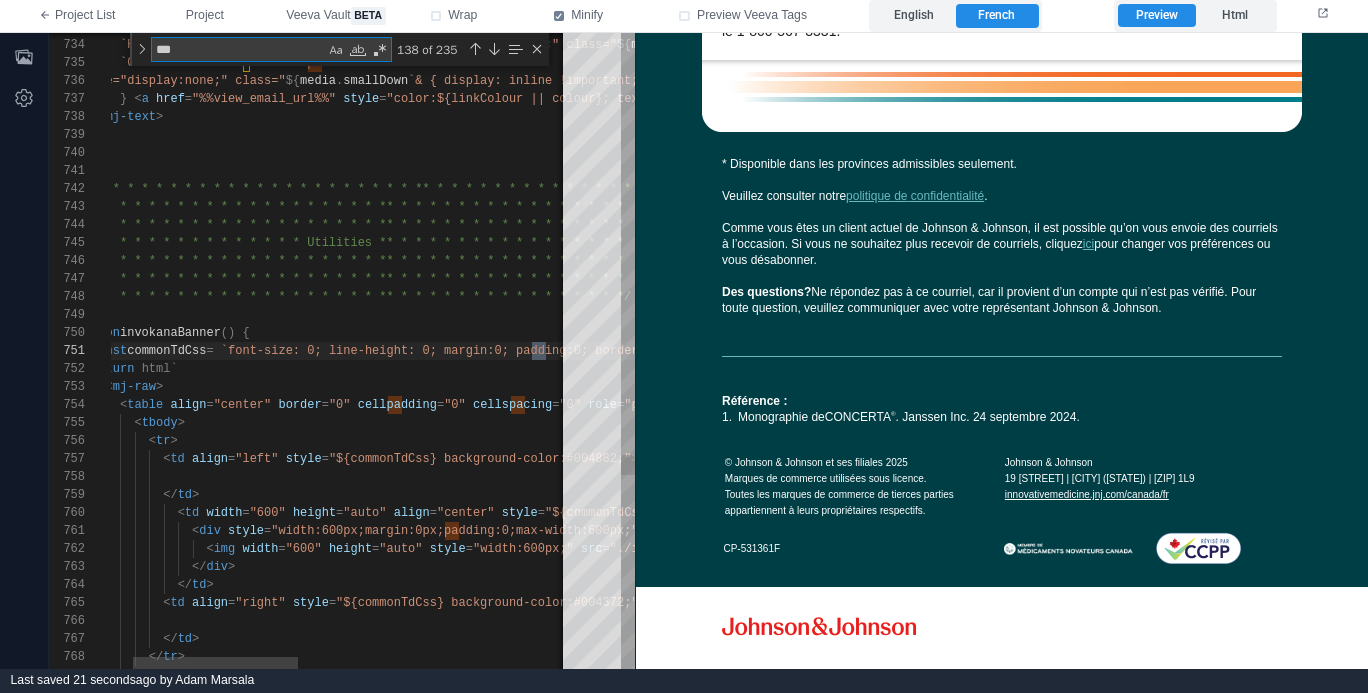 type on "****" 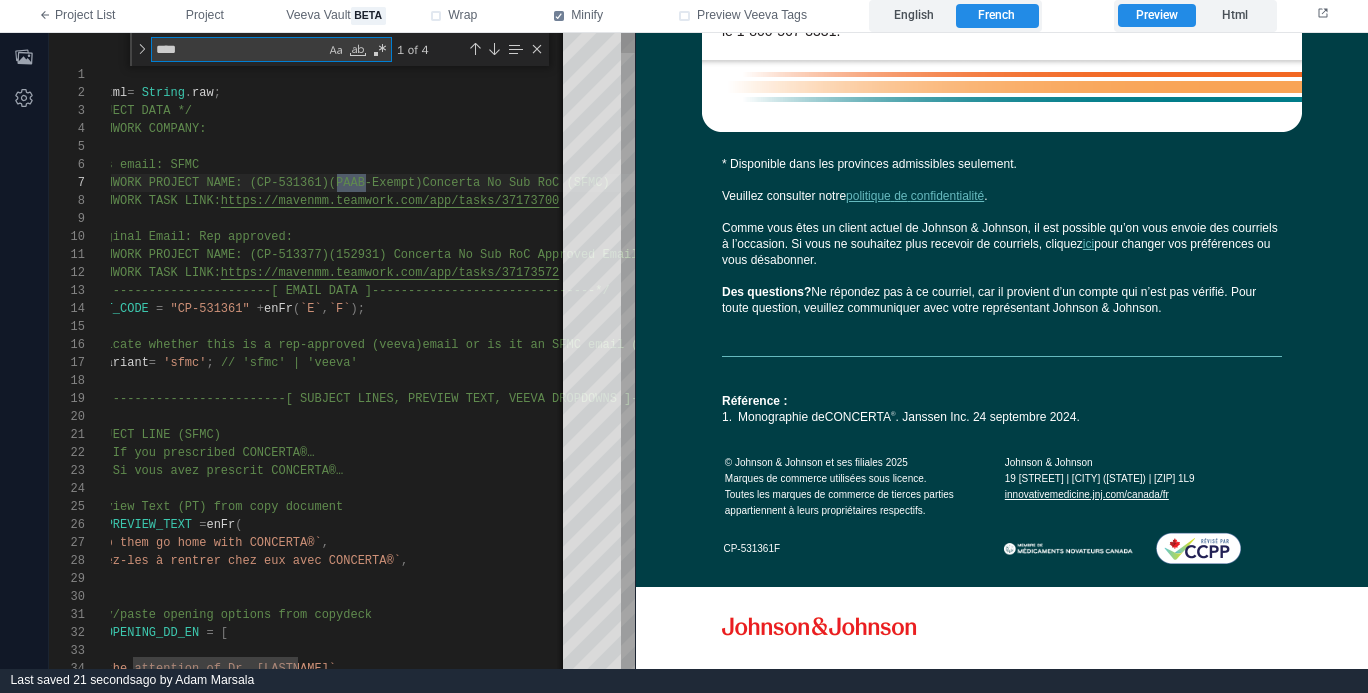 type on "**********" 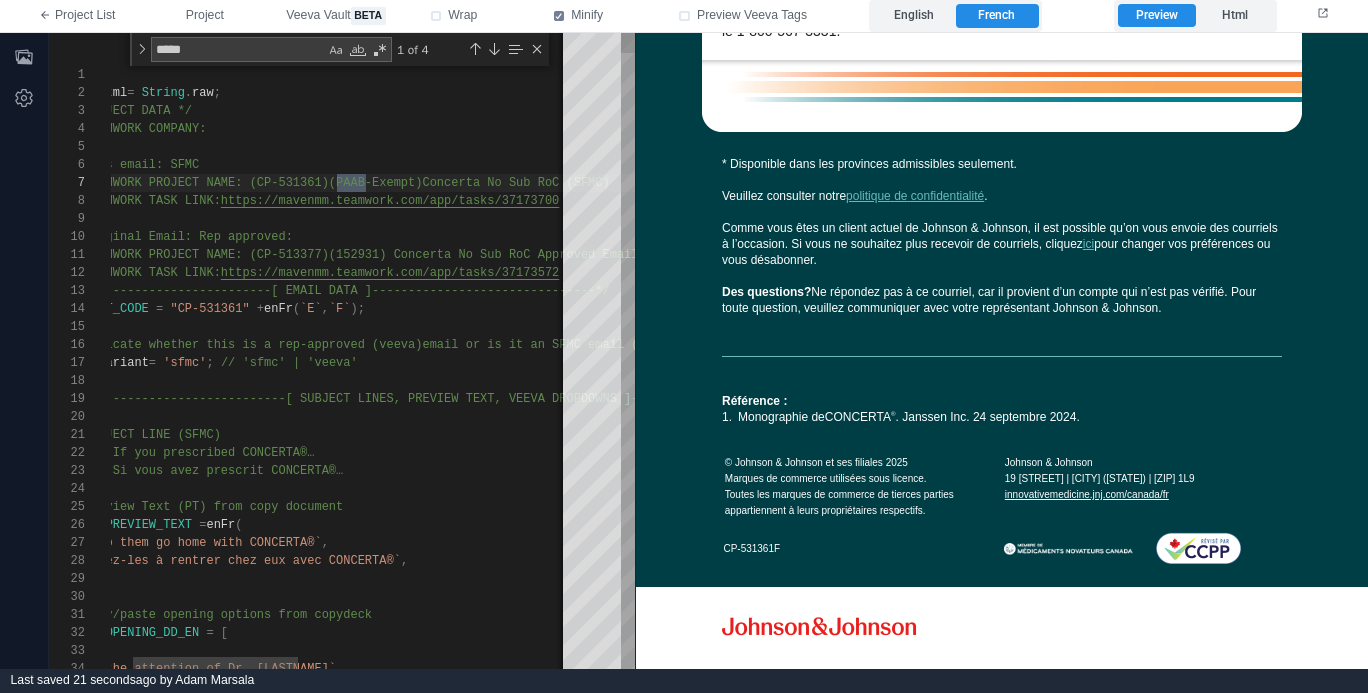 scroll, scrollTop: 180, scrollLeft: 51, axis: both 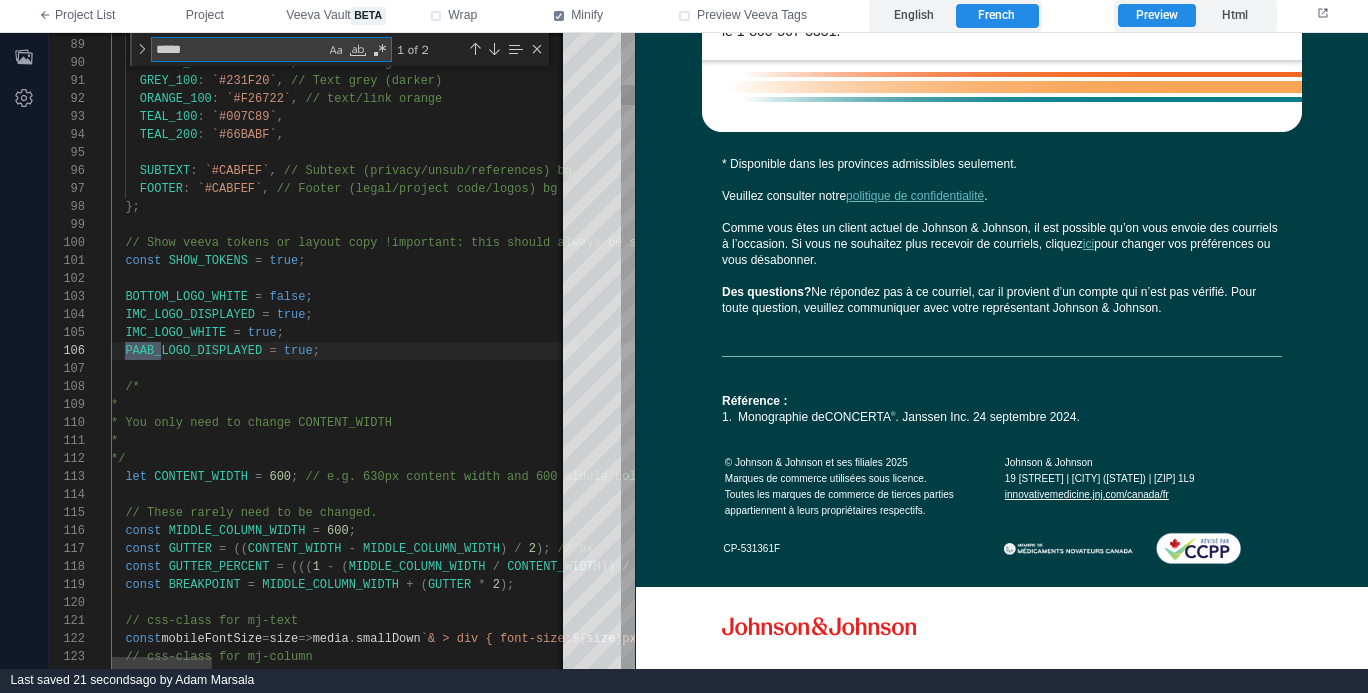 type on "*****" 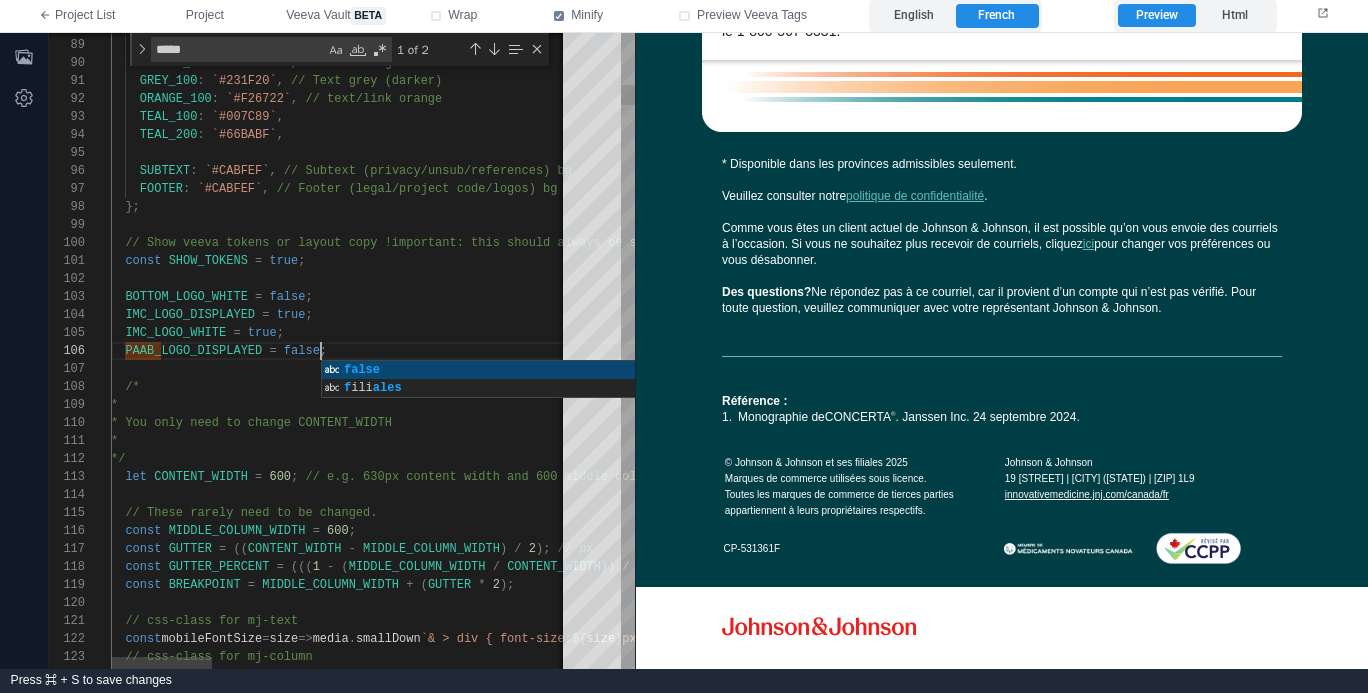 scroll, scrollTop: 90, scrollLeft: 210, axis: both 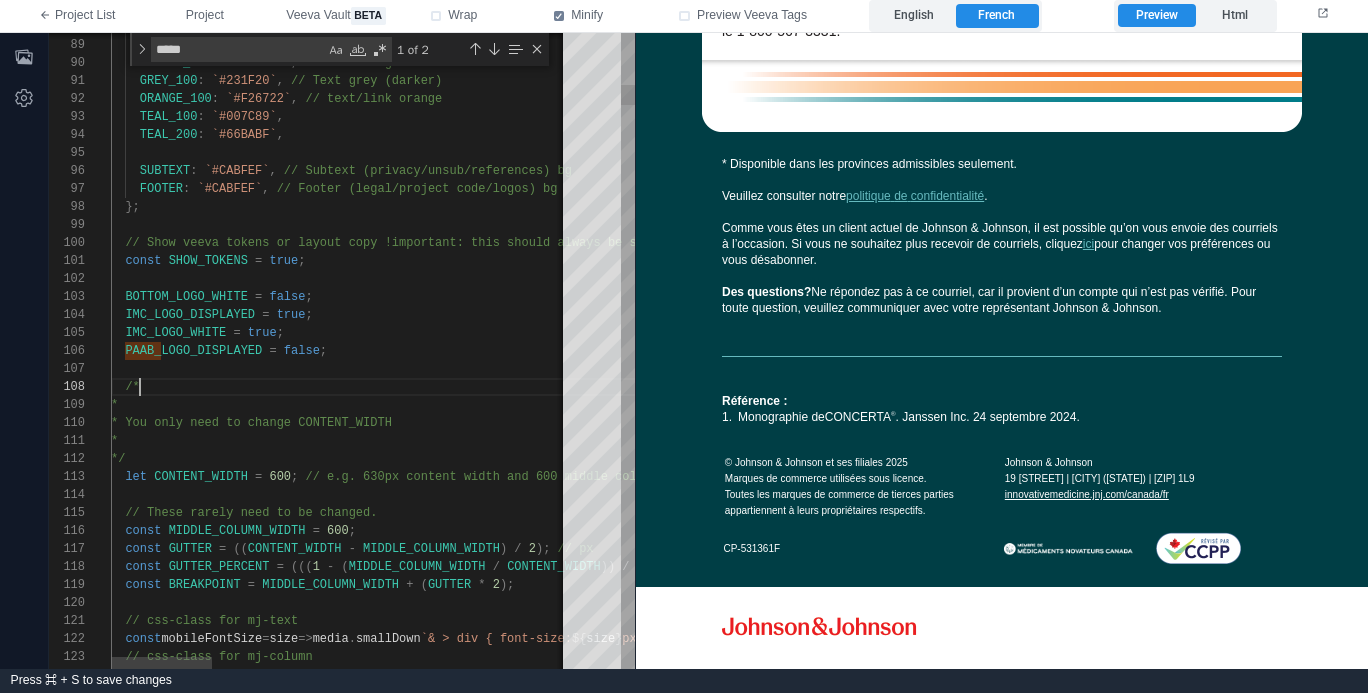 click on "/*" at bounding box center [1148, 387] 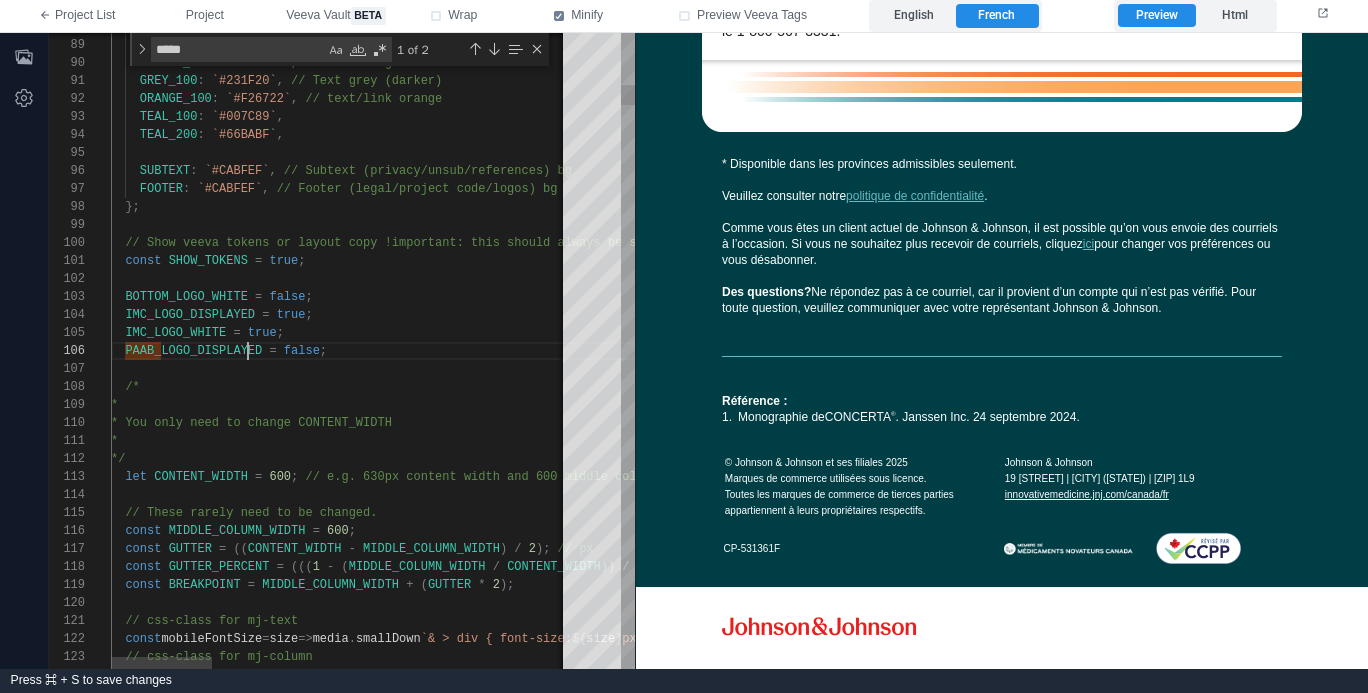 scroll, scrollTop: 90, scrollLeft: 152, axis: both 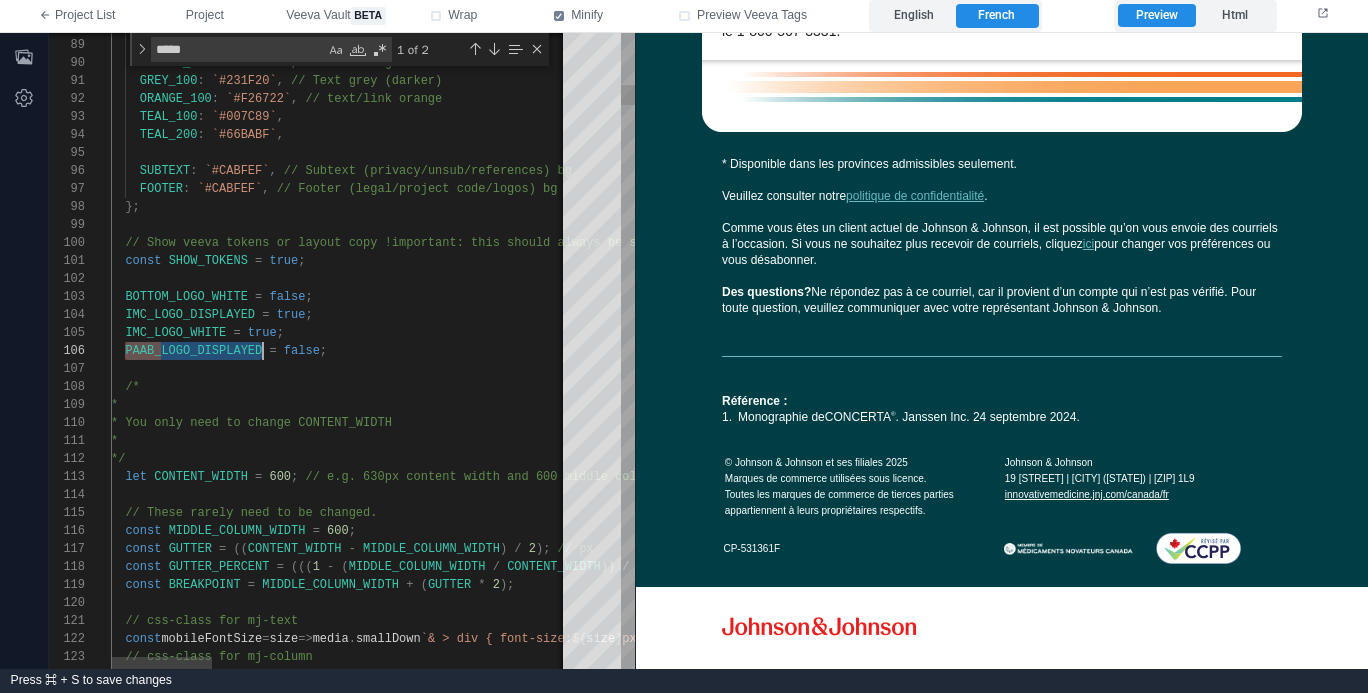 type on "**********" 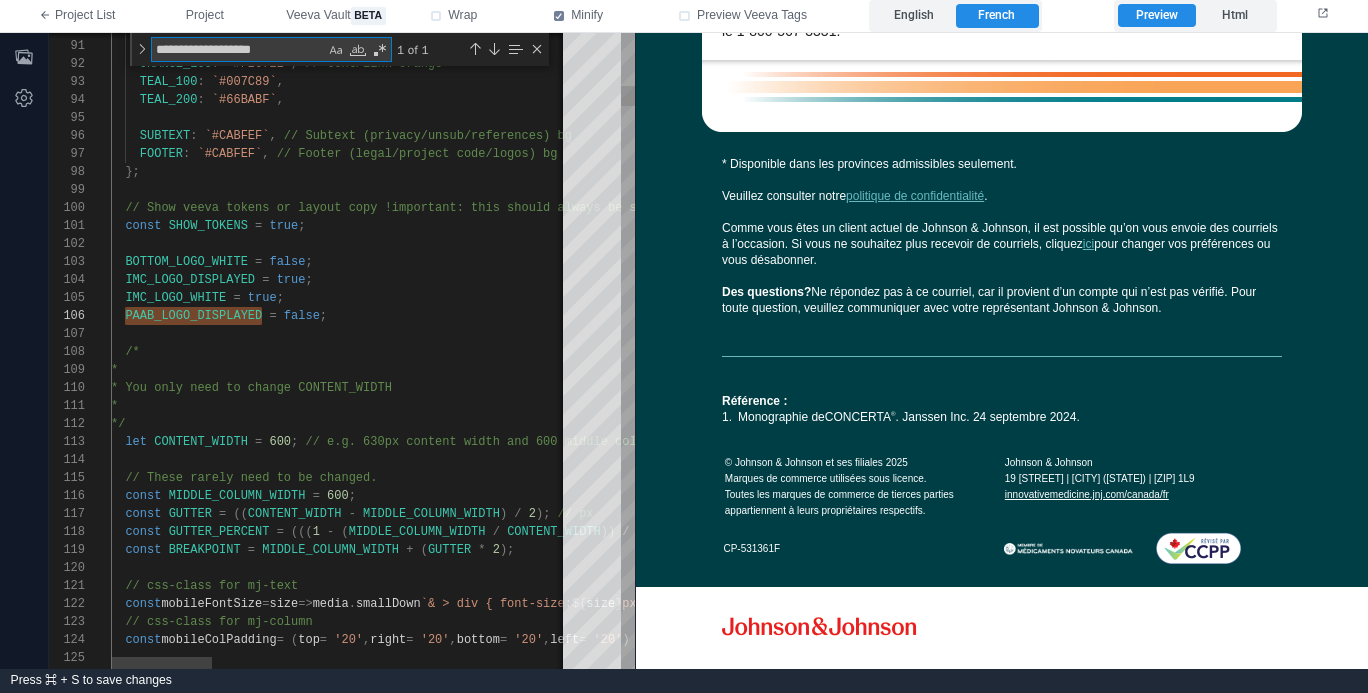 type on "**********" 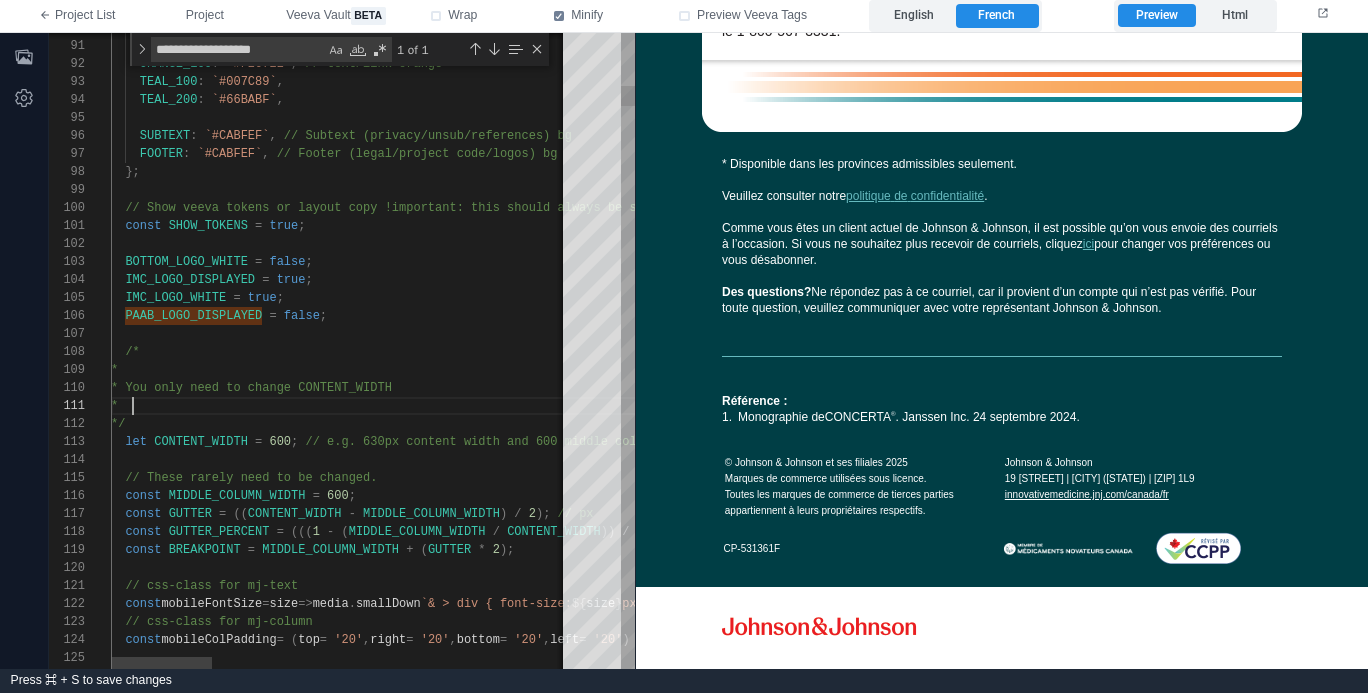 click on "*" at bounding box center (1148, 406) 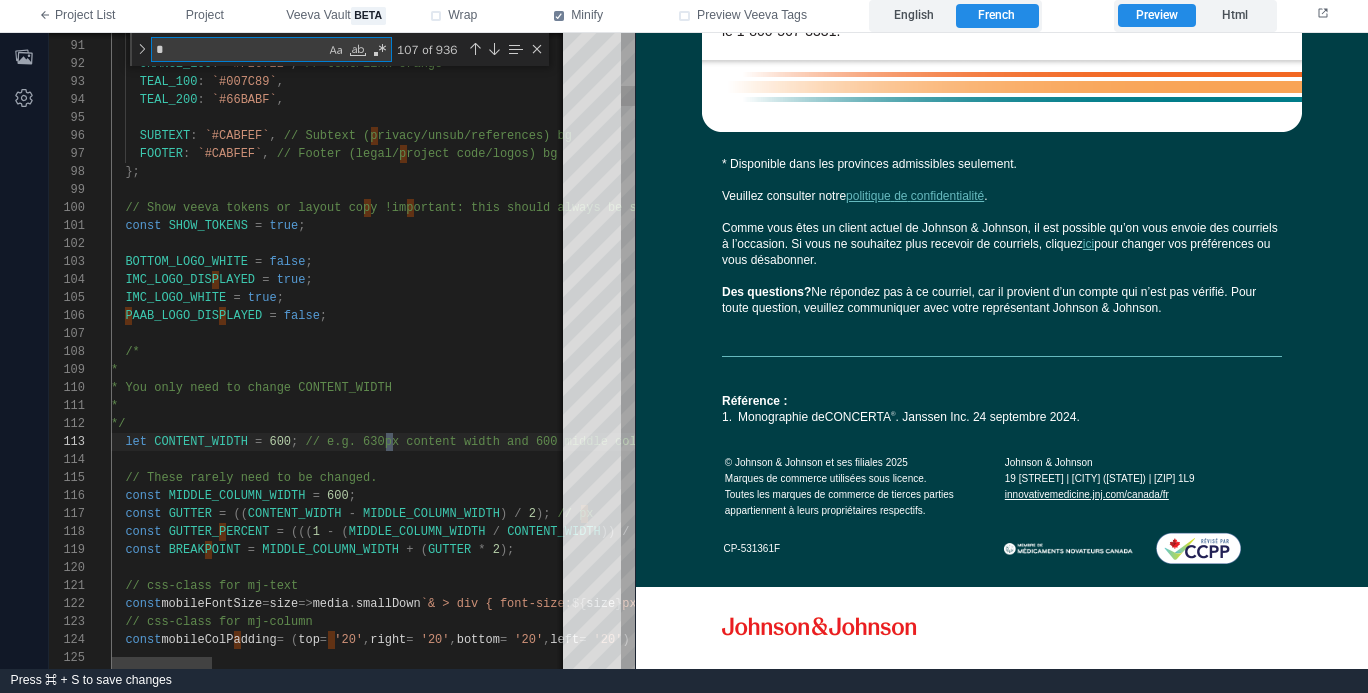 type on "**" 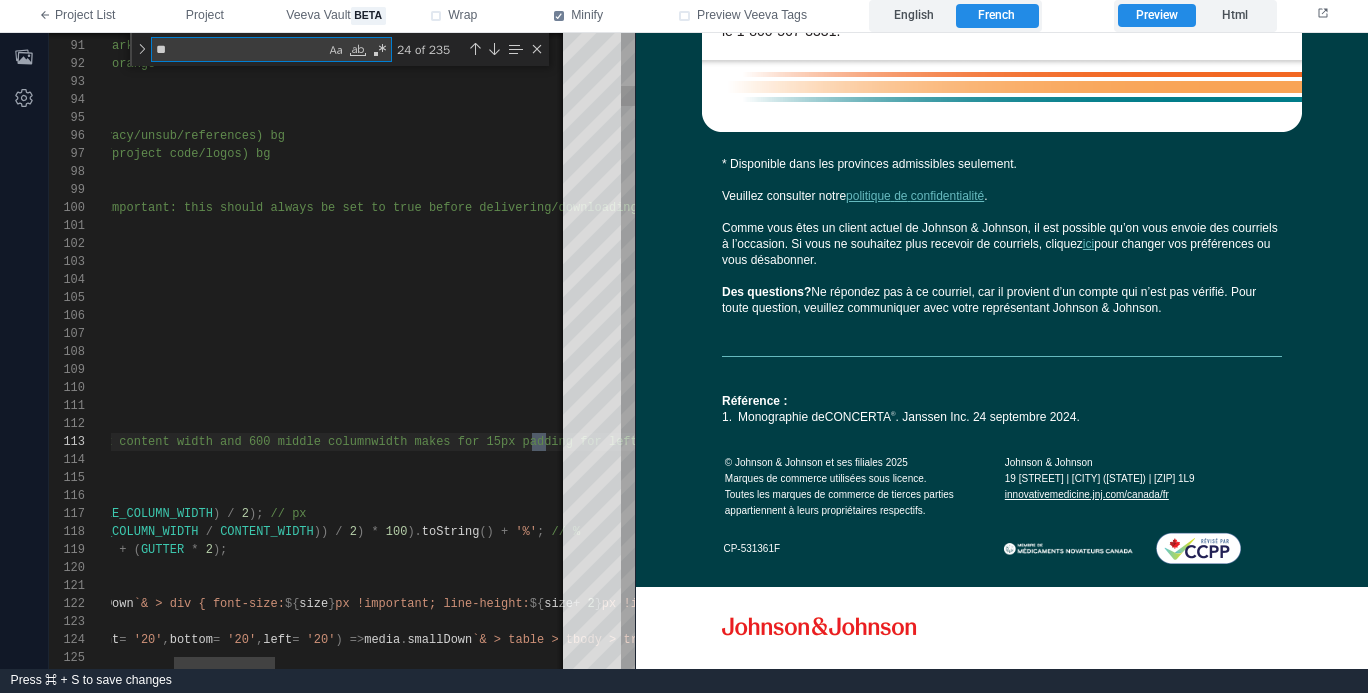 scroll, scrollTop: 0, scrollLeft: 723, axis: horizontal 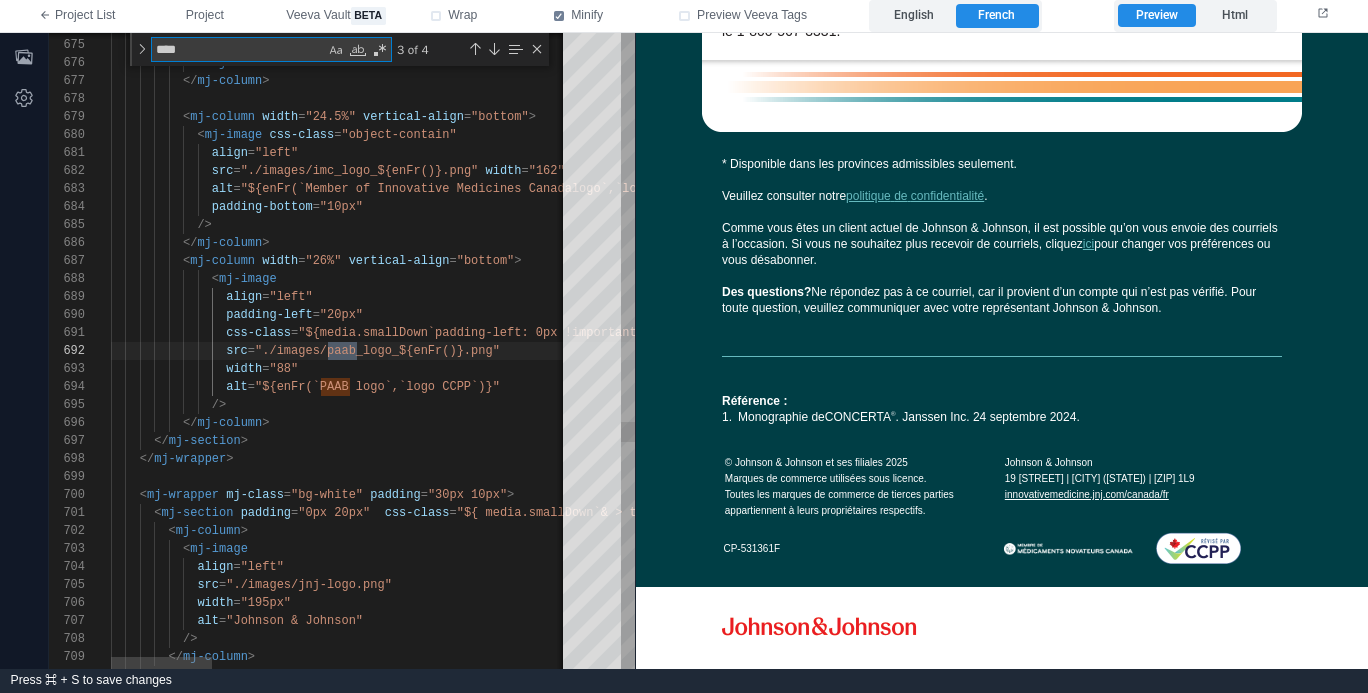 type on "****" 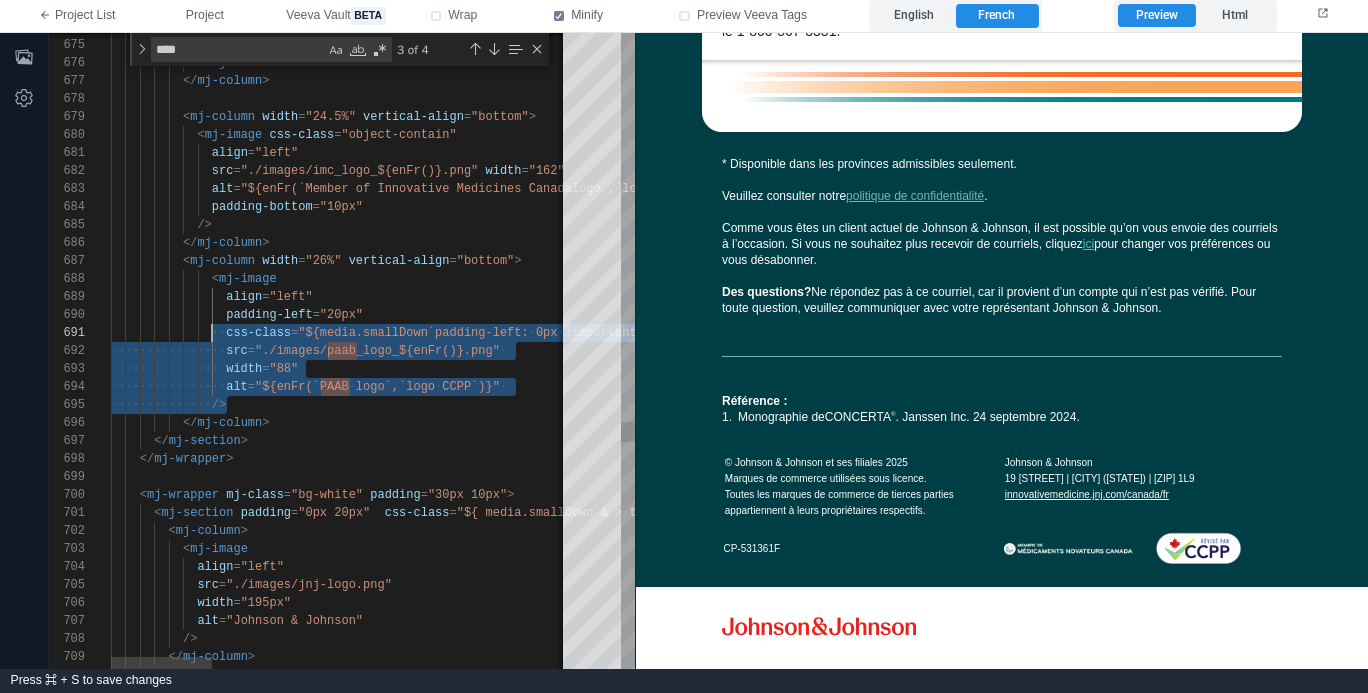 scroll, scrollTop: 126, scrollLeft: 101, axis: both 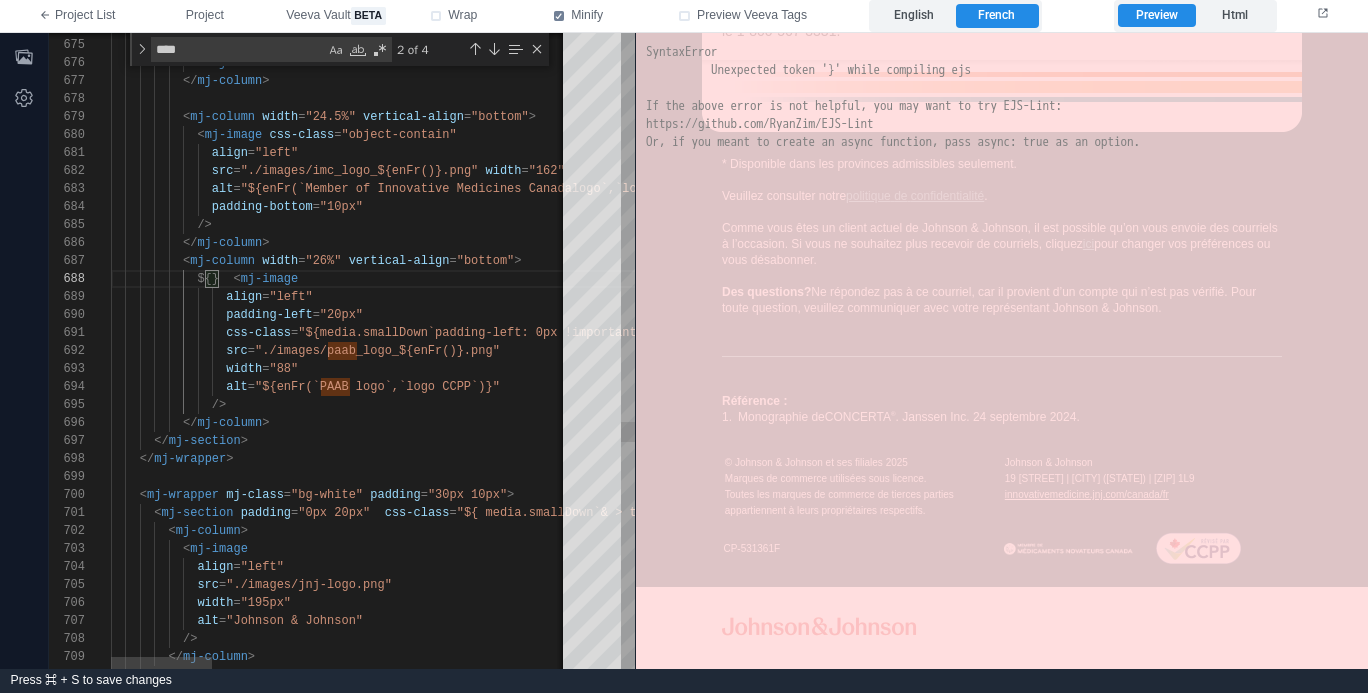 paste on "**********" 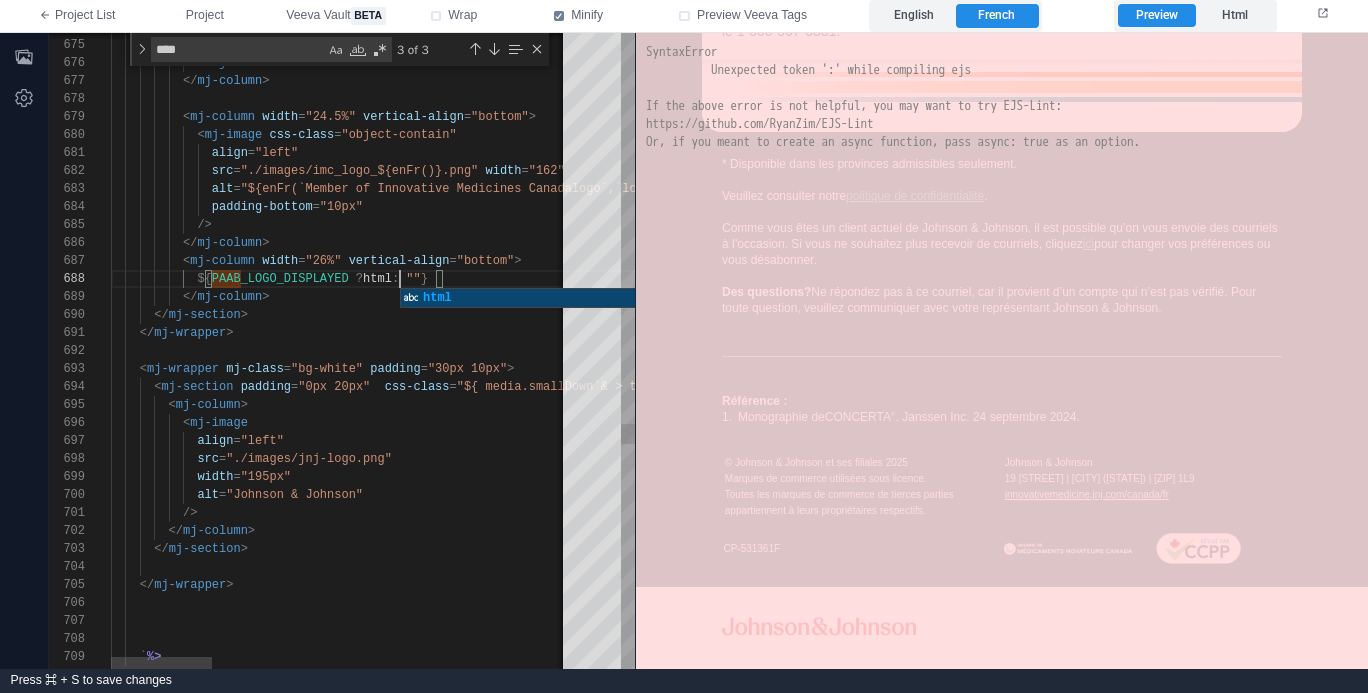 scroll, scrollTop: 126, scrollLeft: 289, axis: both 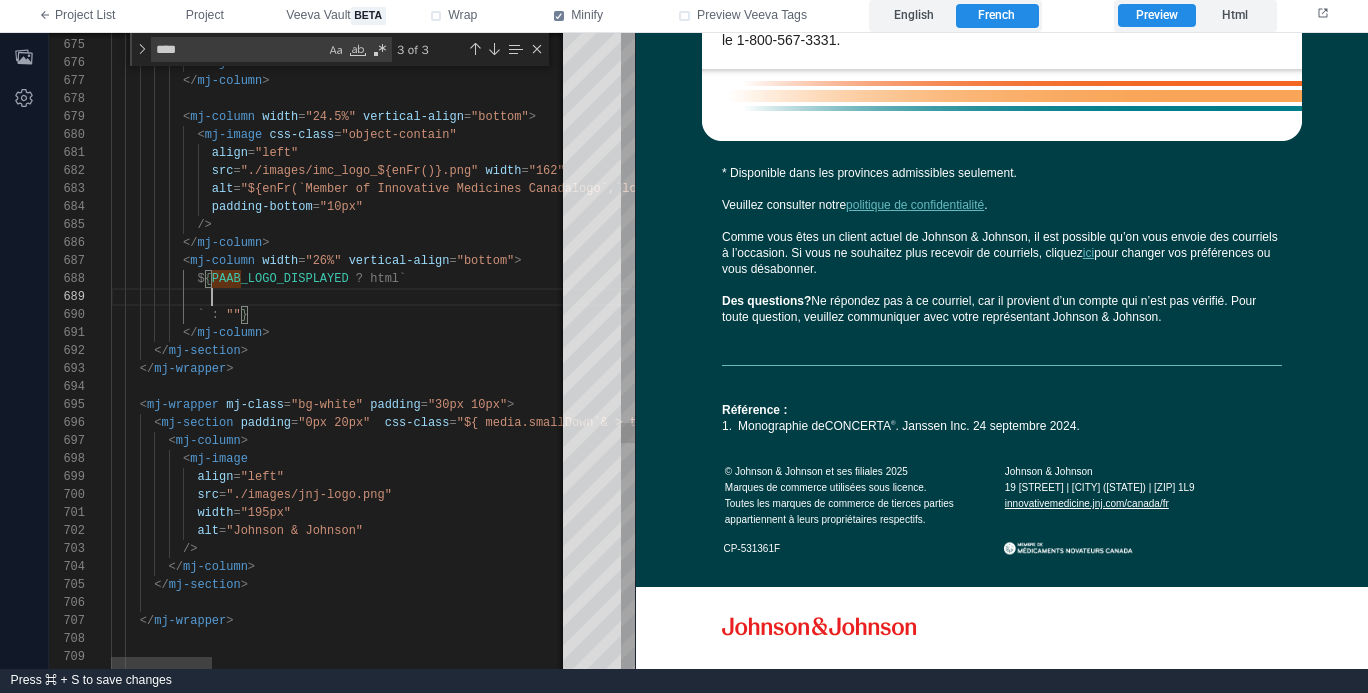 paste on "**********" 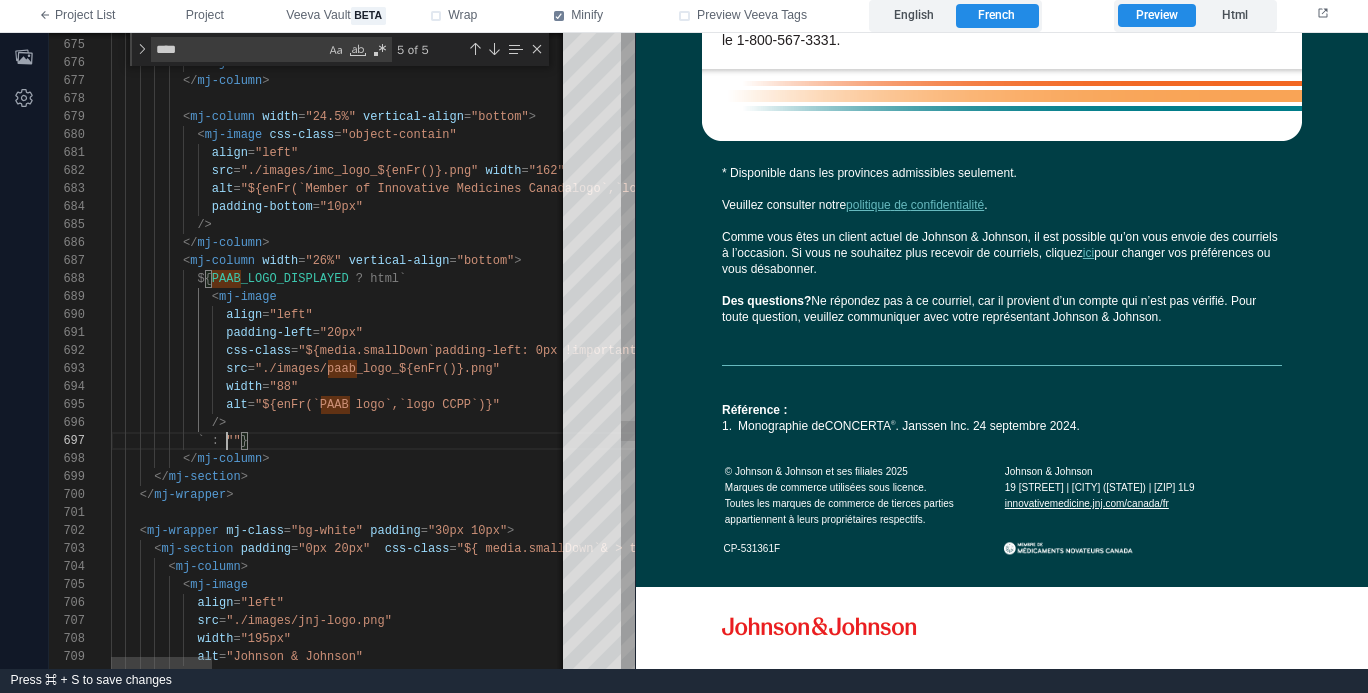 scroll, scrollTop: 108, scrollLeft: 137, axis: both 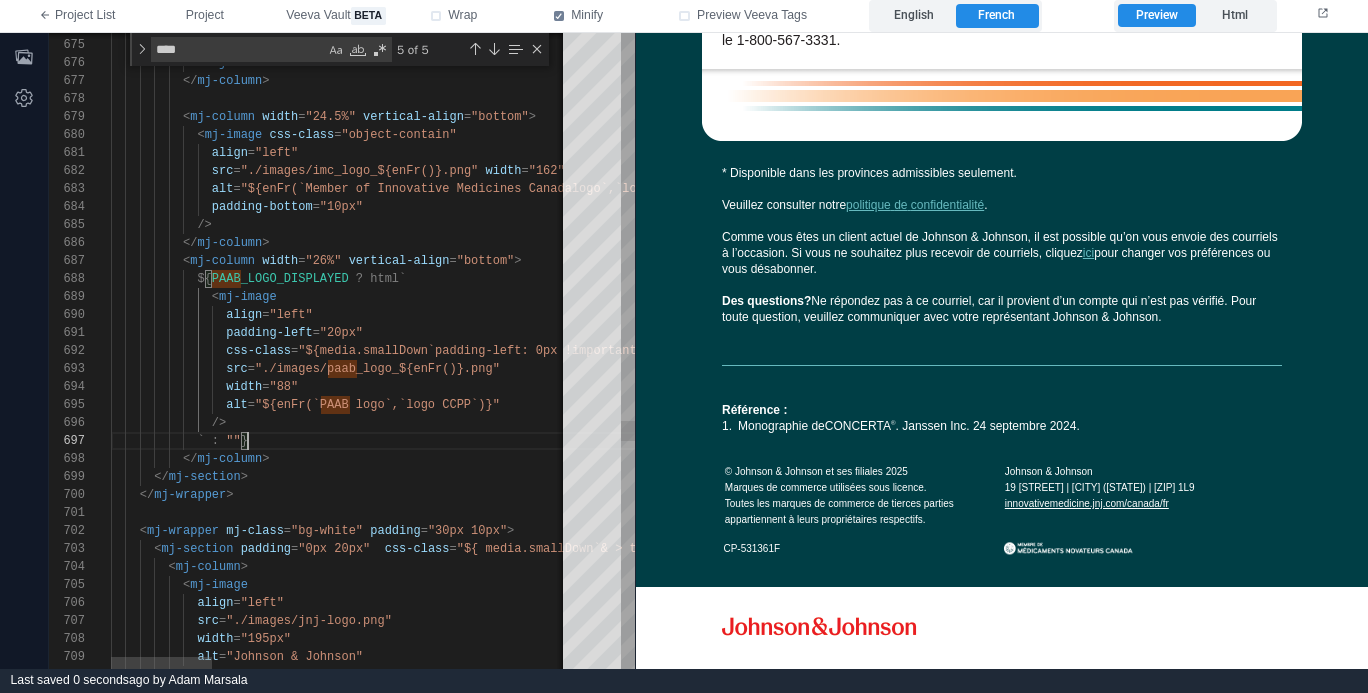 click on "</ mj-section >" at bounding box center (1148, 477) 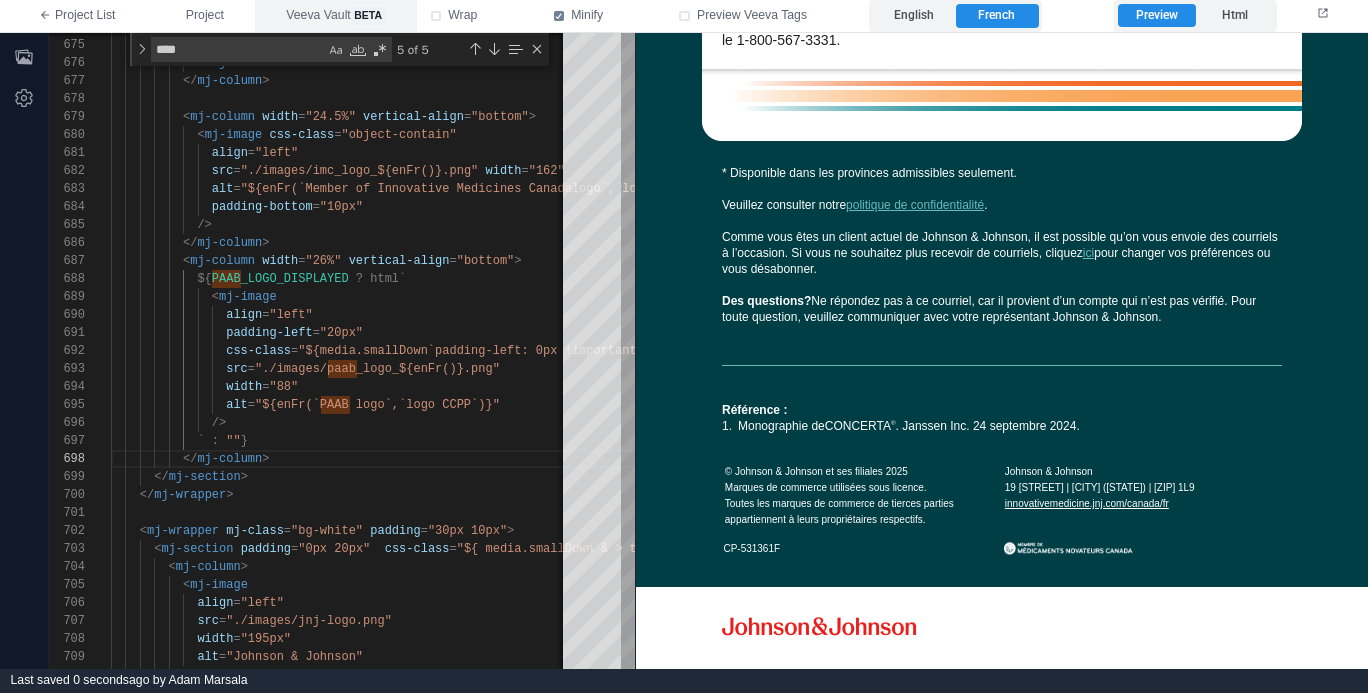 type on "**********" 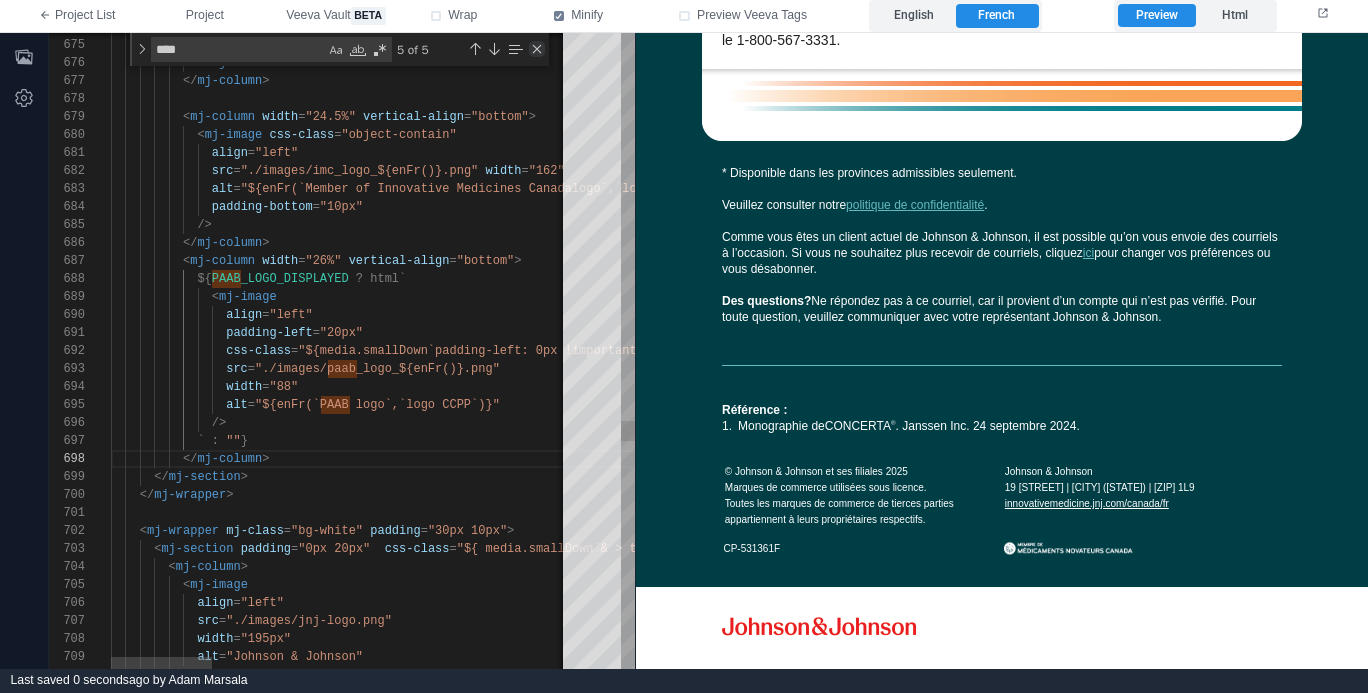 click at bounding box center (537, 49) 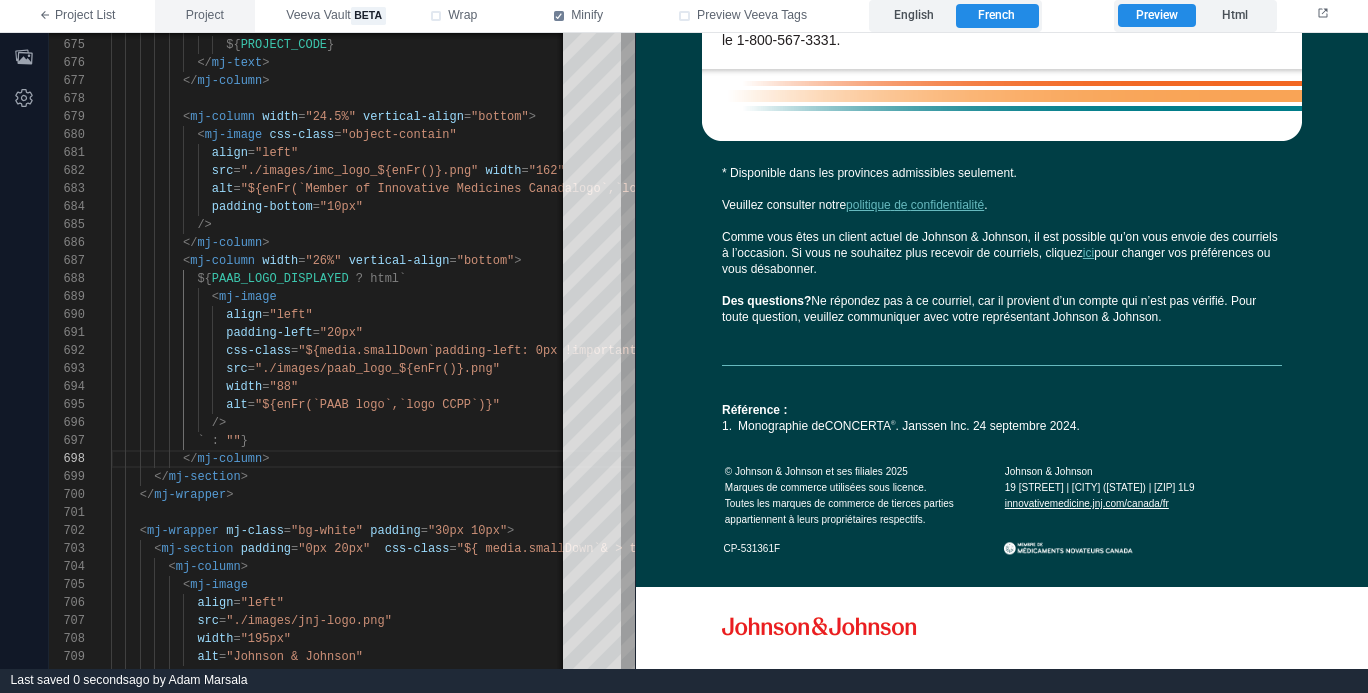 click on "Project" at bounding box center (205, 16) 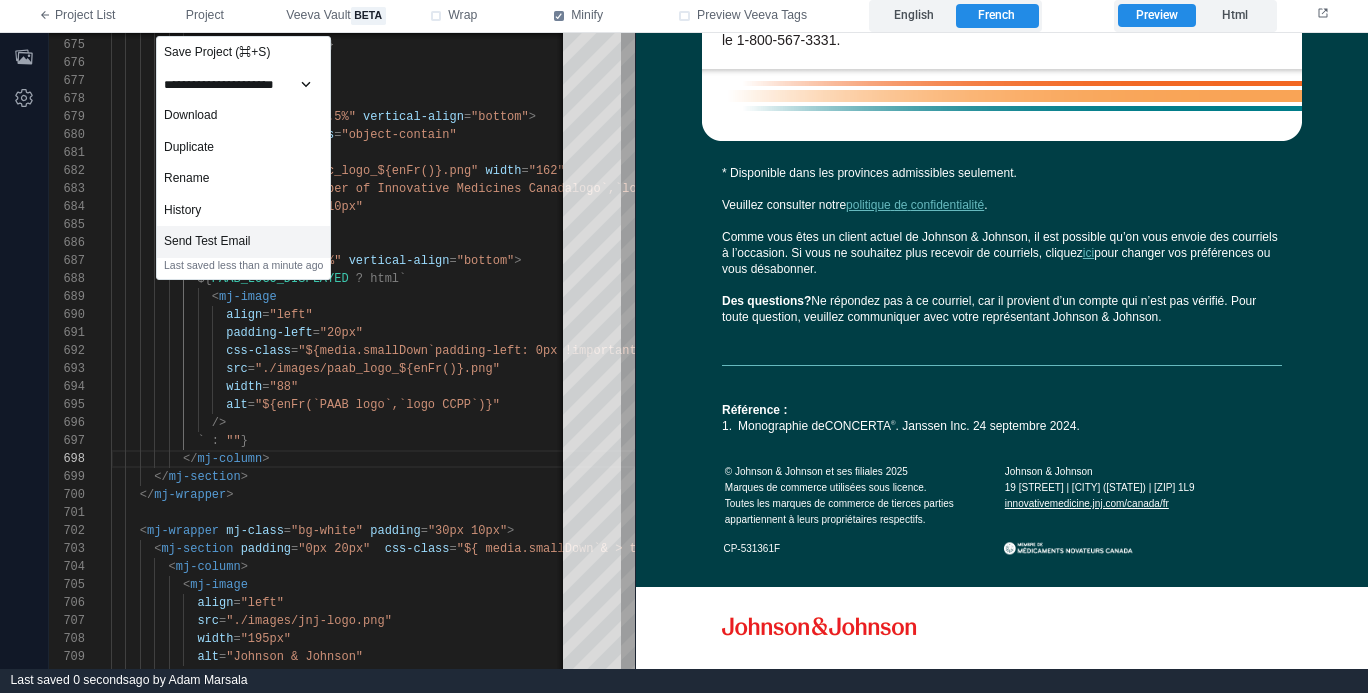 click on "Send Test Email" at bounding box center (243, 242) 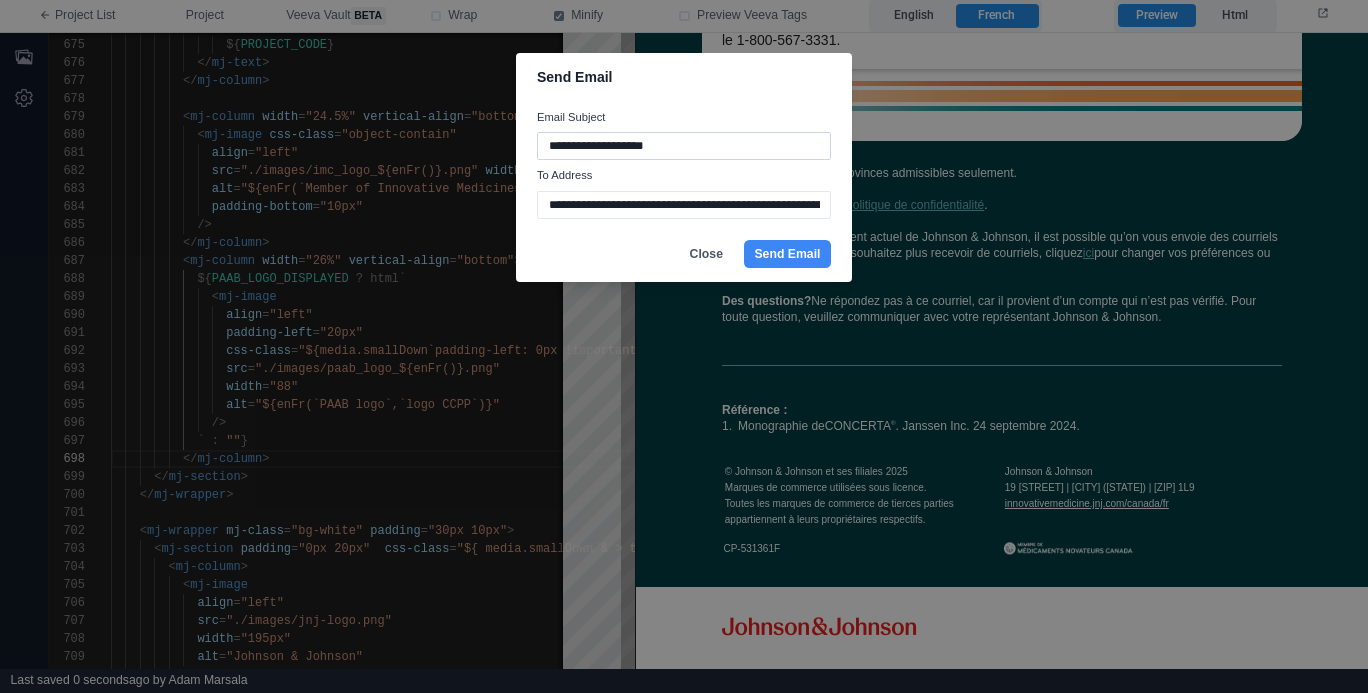 drag, startPoint x: 710, startPoint y: 147, endPoint x: 609, endPoint y: 146, distance: 101.00495 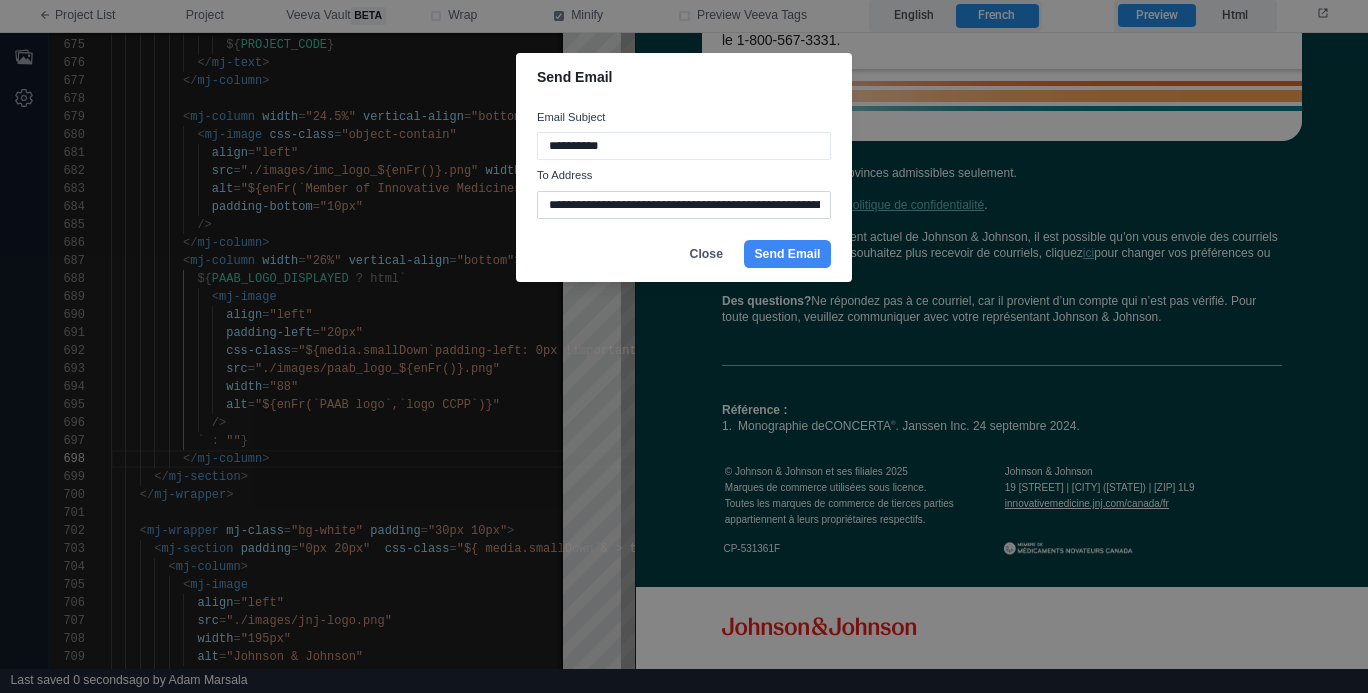 type on "**********" 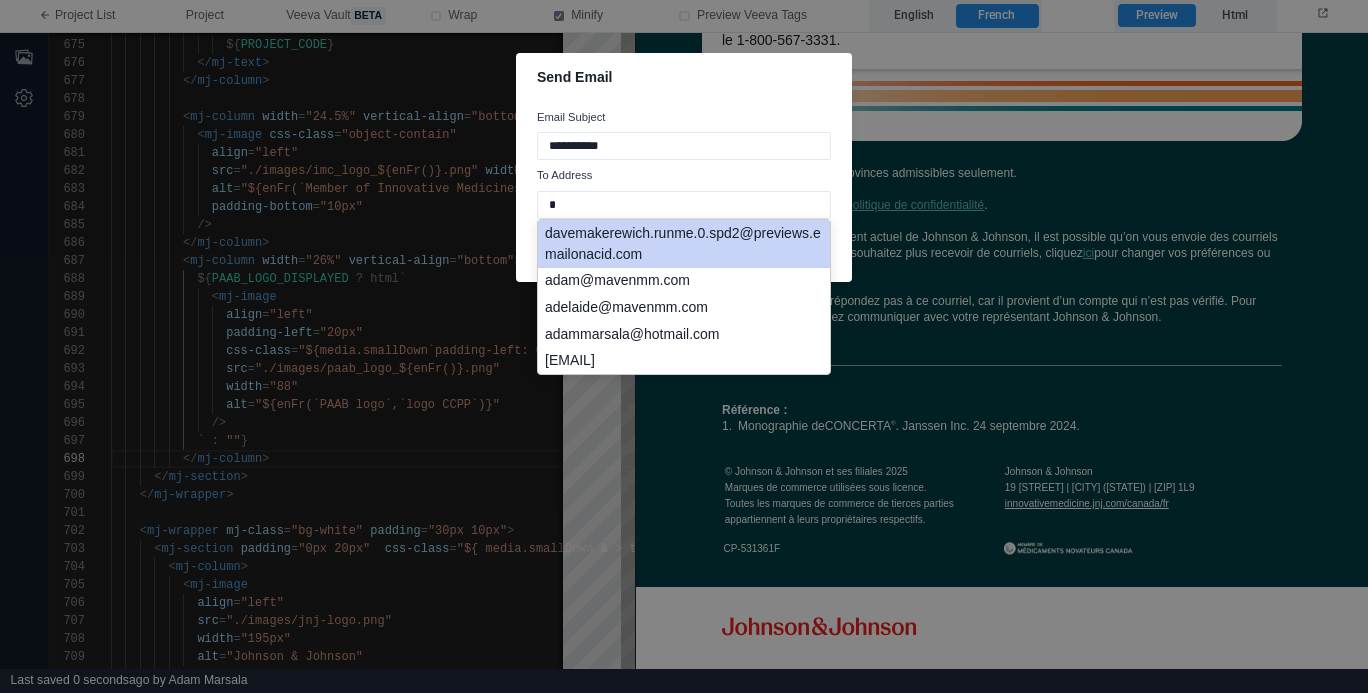 click on "davemakerewich.runme.0.spd2@previews.emailonacid.com" at bounding box center [684, 244] 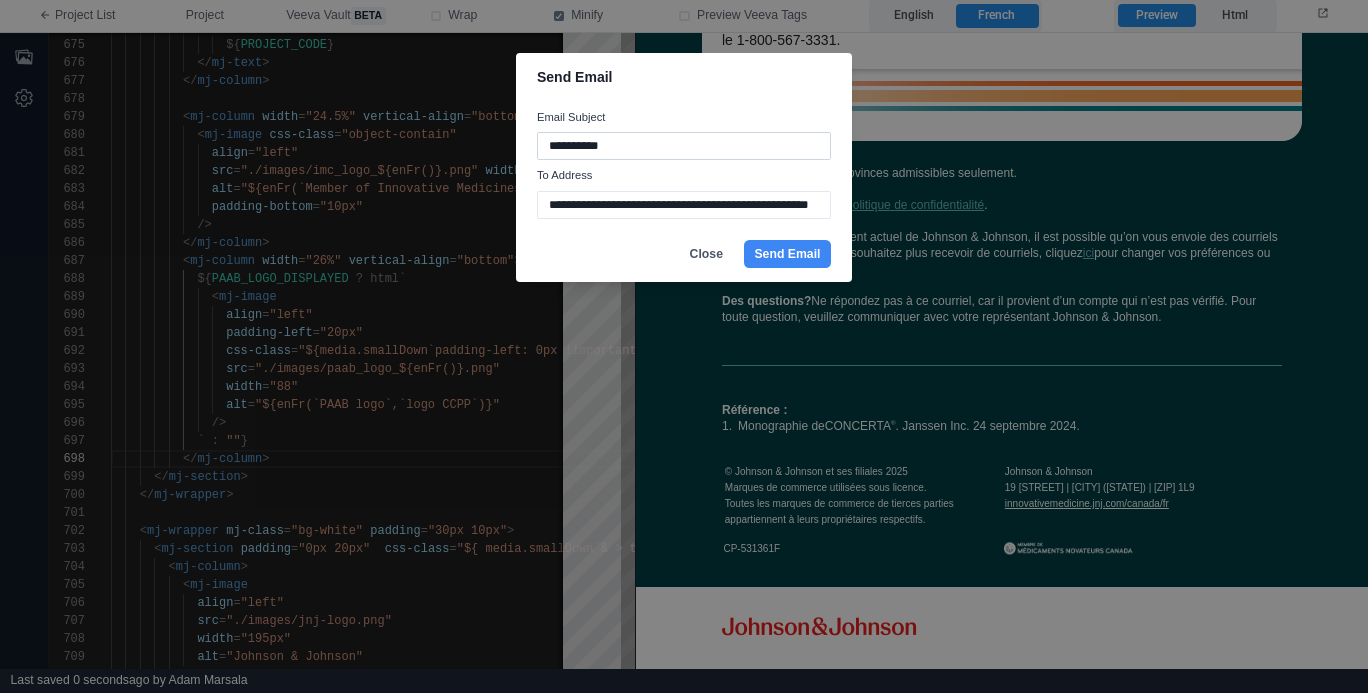type on "**********" 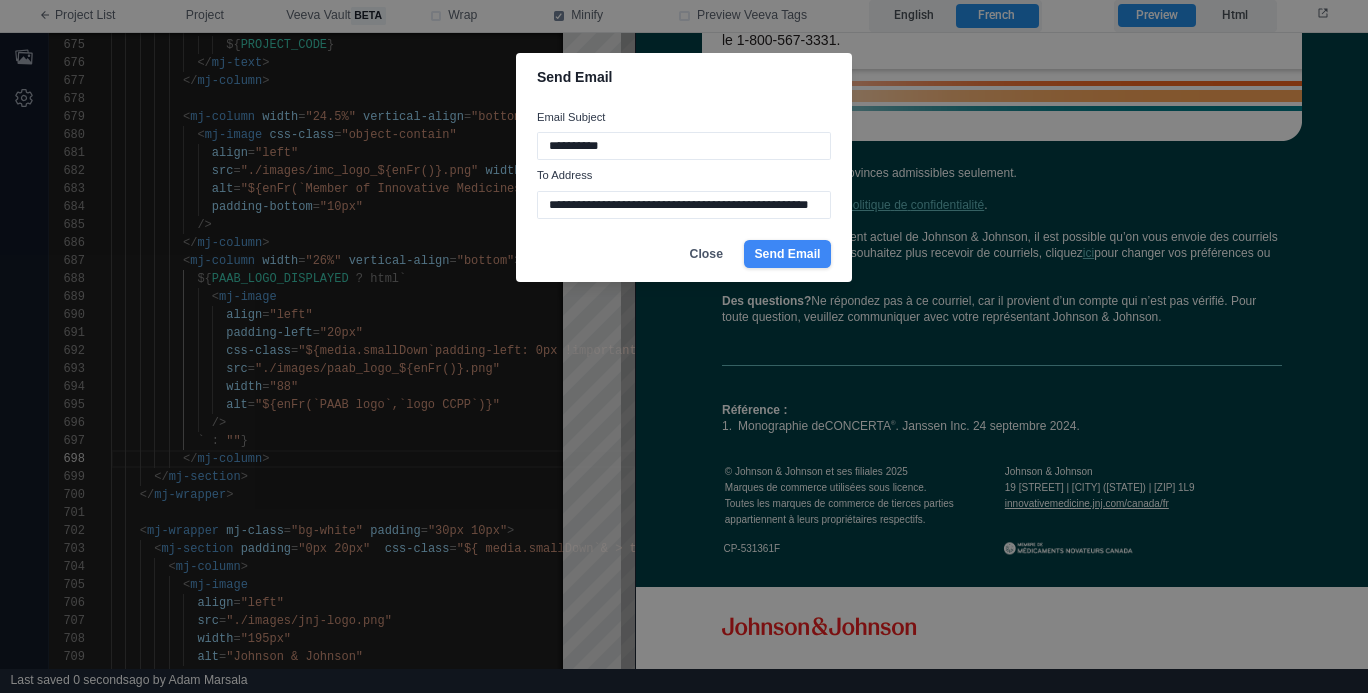 type on "**********" 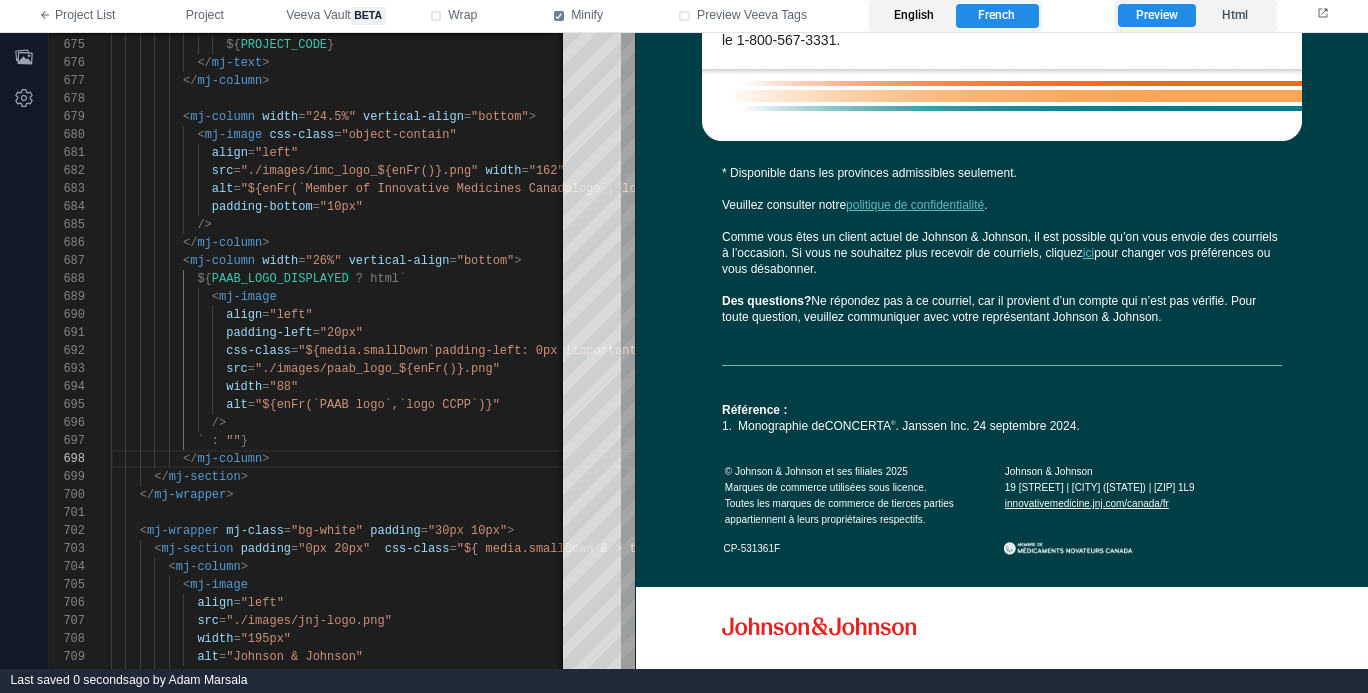 click on "English" at bounding box center (914, 16) 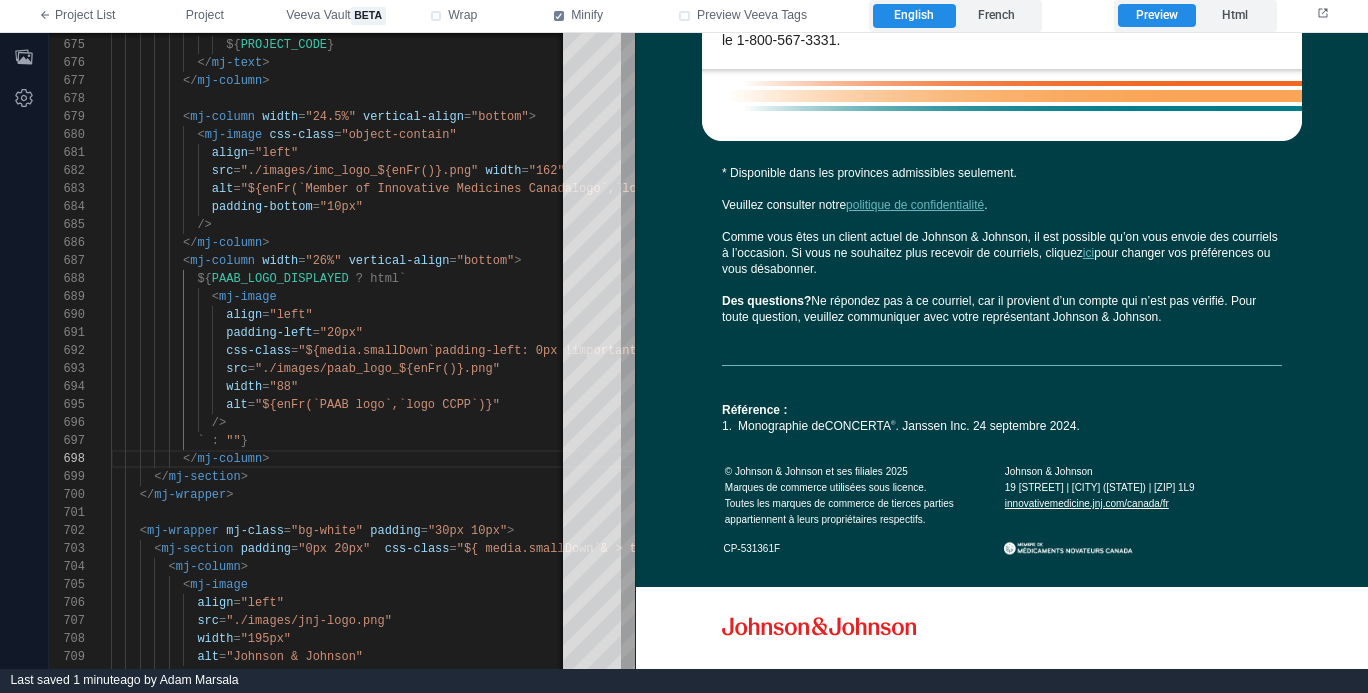 scroll, scrollTop: 2659, scrollLeft: 0, axis: vertical 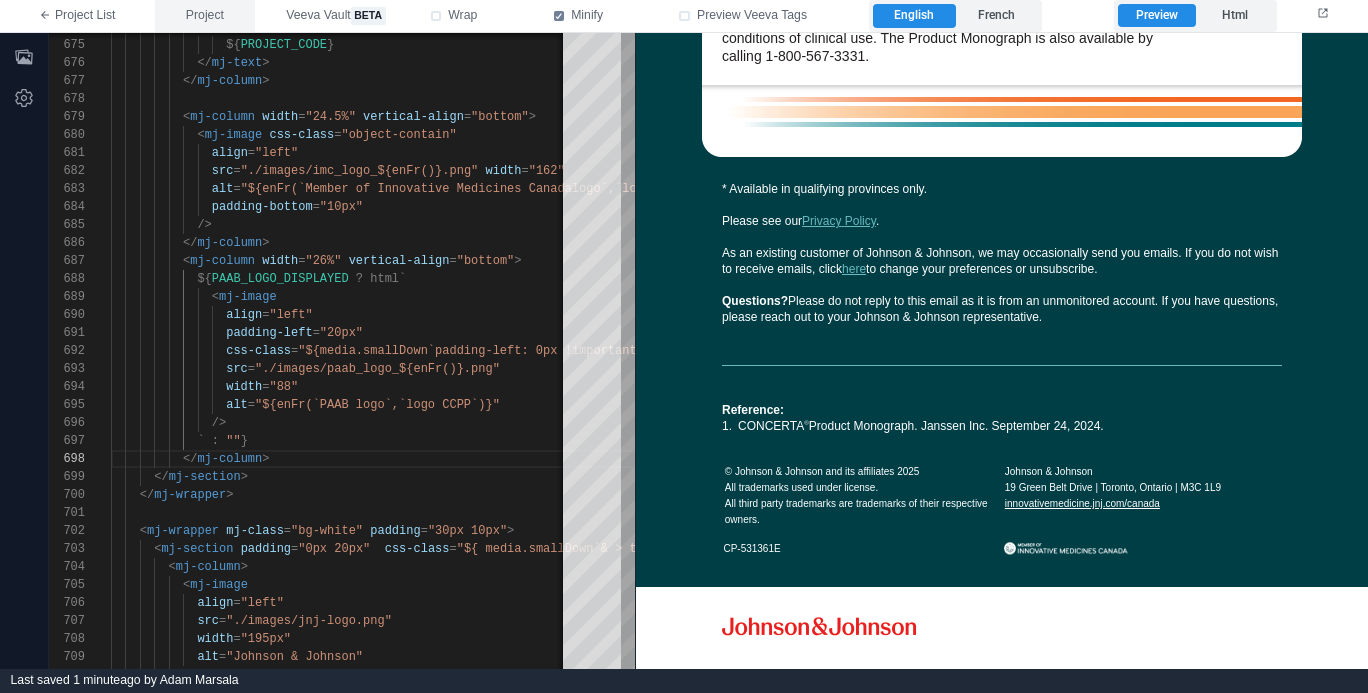 click on "Project" at bounding box center [205, 16] 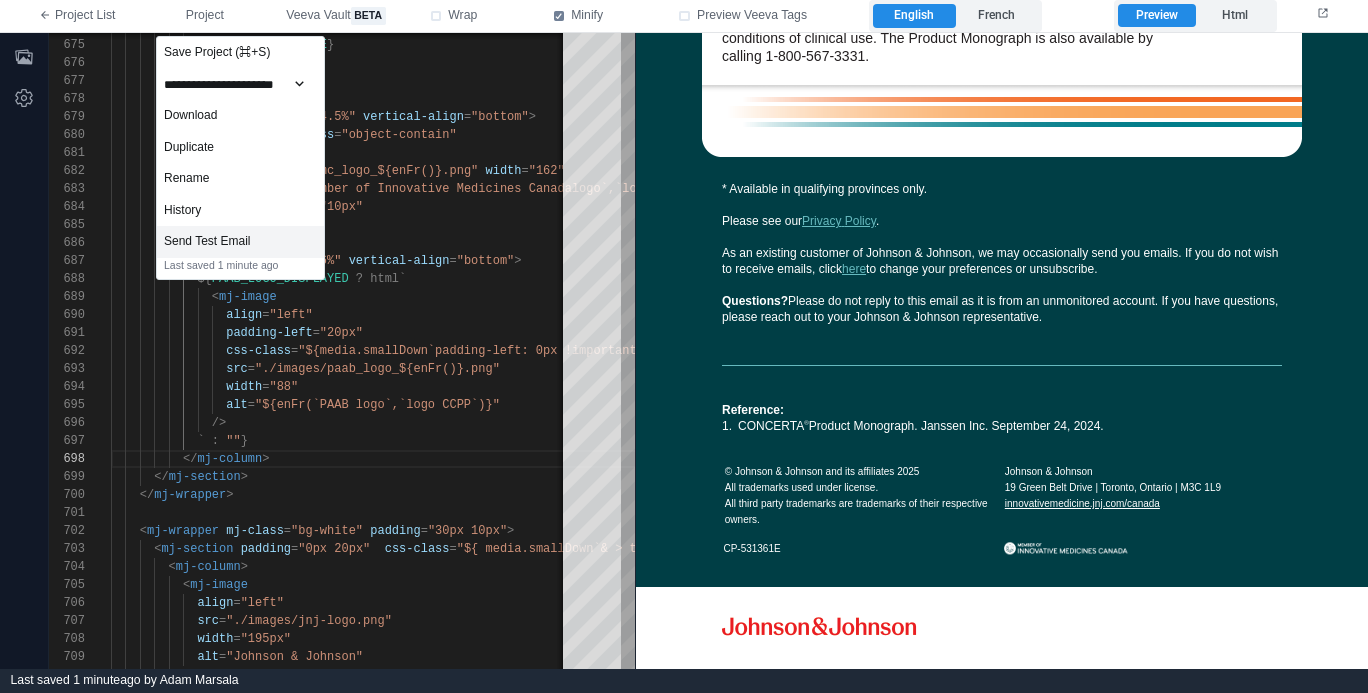 click on "Send Test Email" at bounding box center [240, 242] 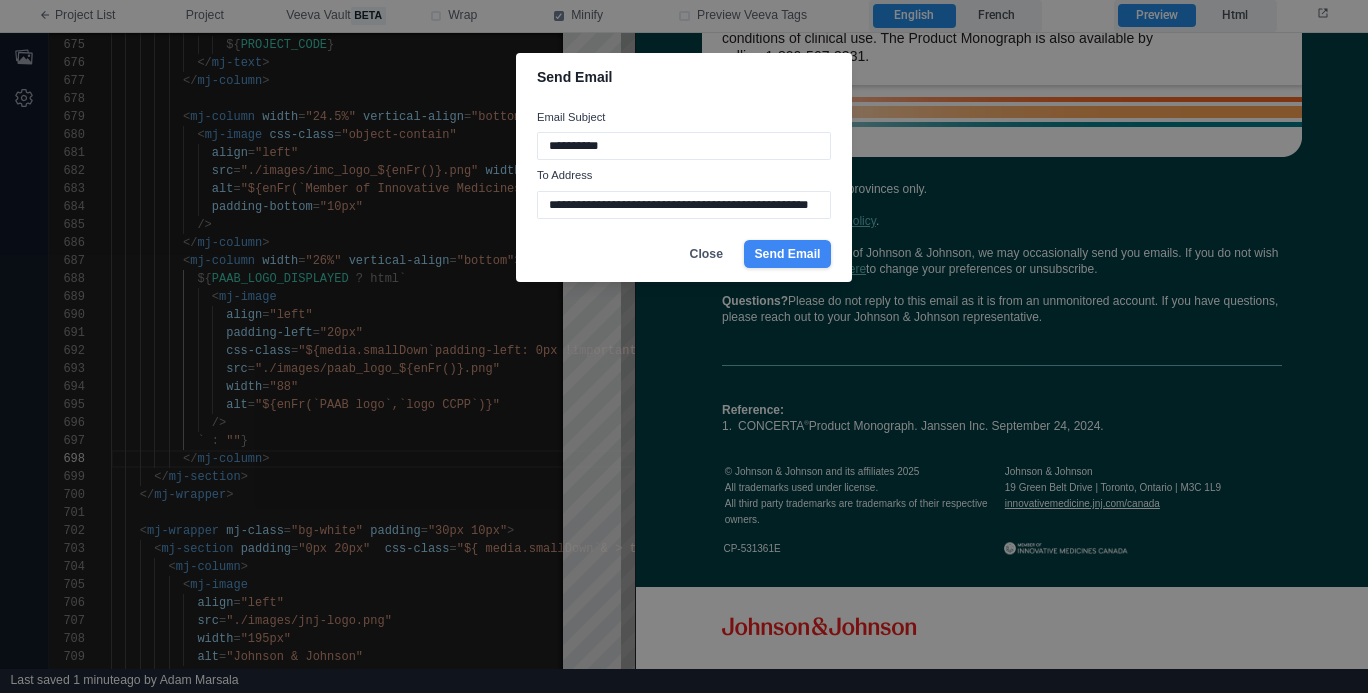 type on "**********" 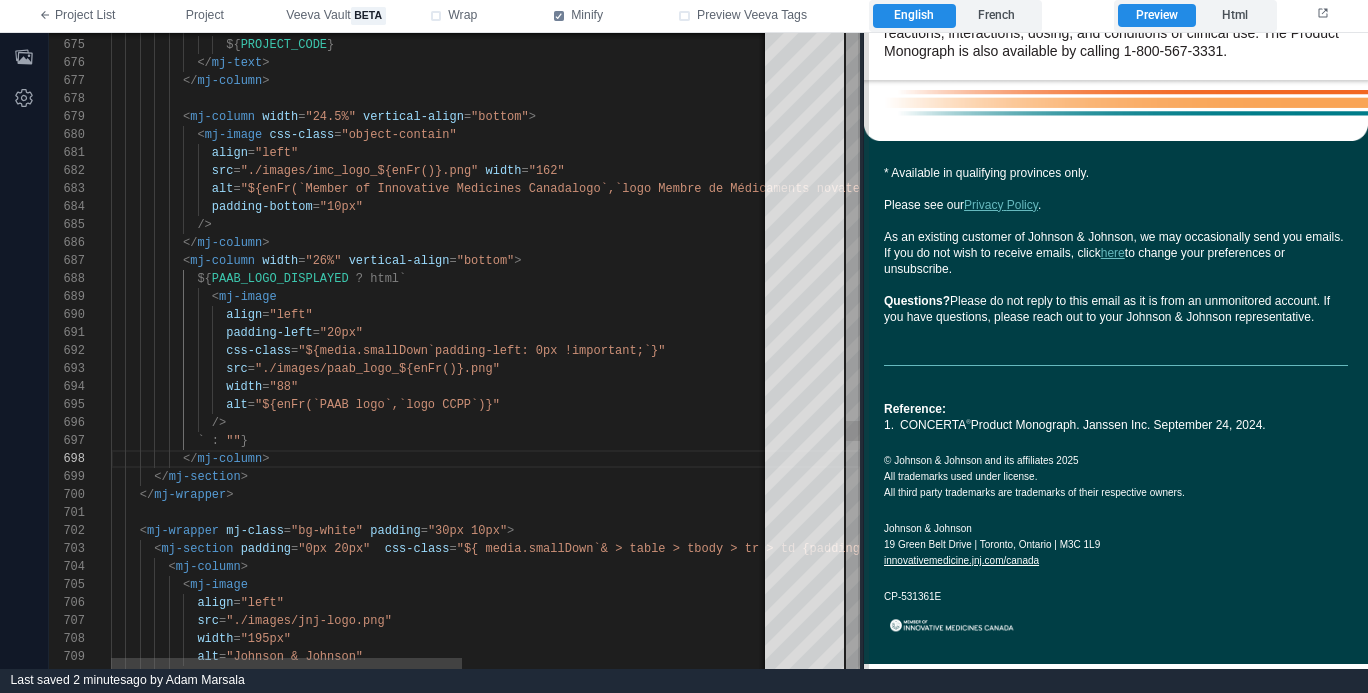 scroll, scrollTop: 2697, scrollLeft: 0, axis: vertical 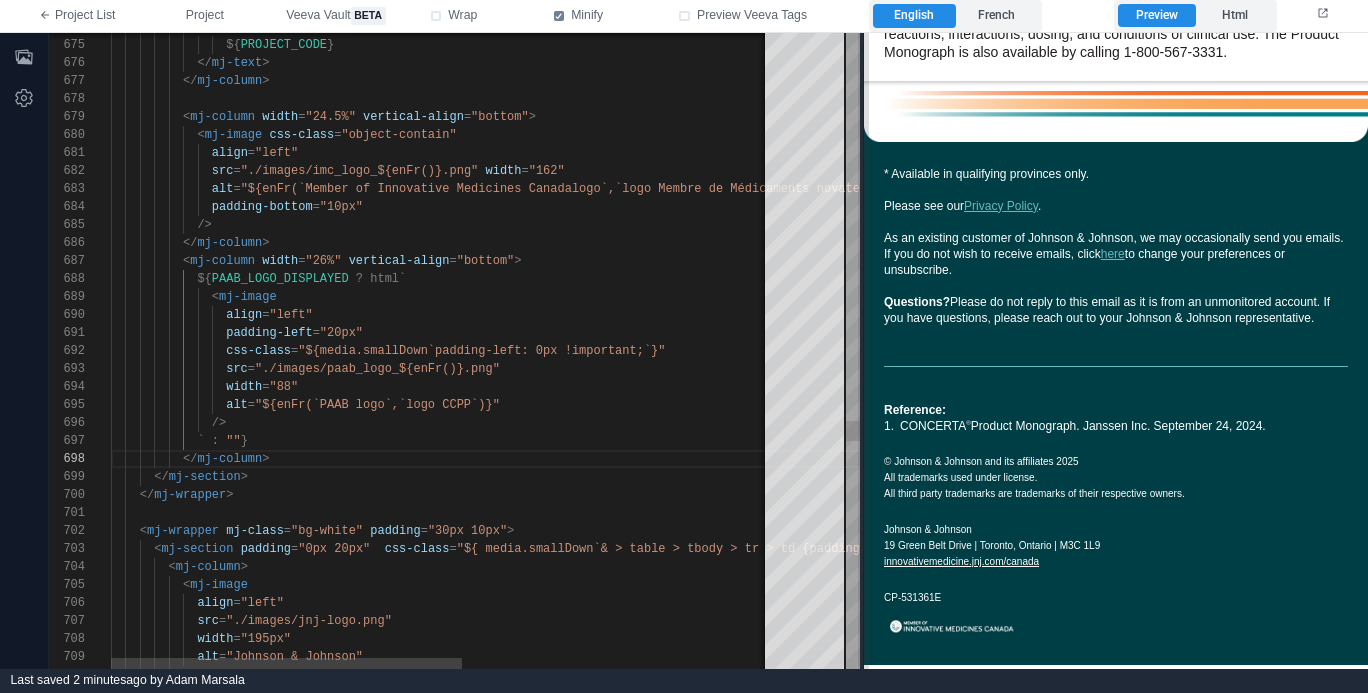 drag, startPoint x: 637, startPoint y: 370, endPoint x: 866, endPoint y: 357, distance: 229.3687 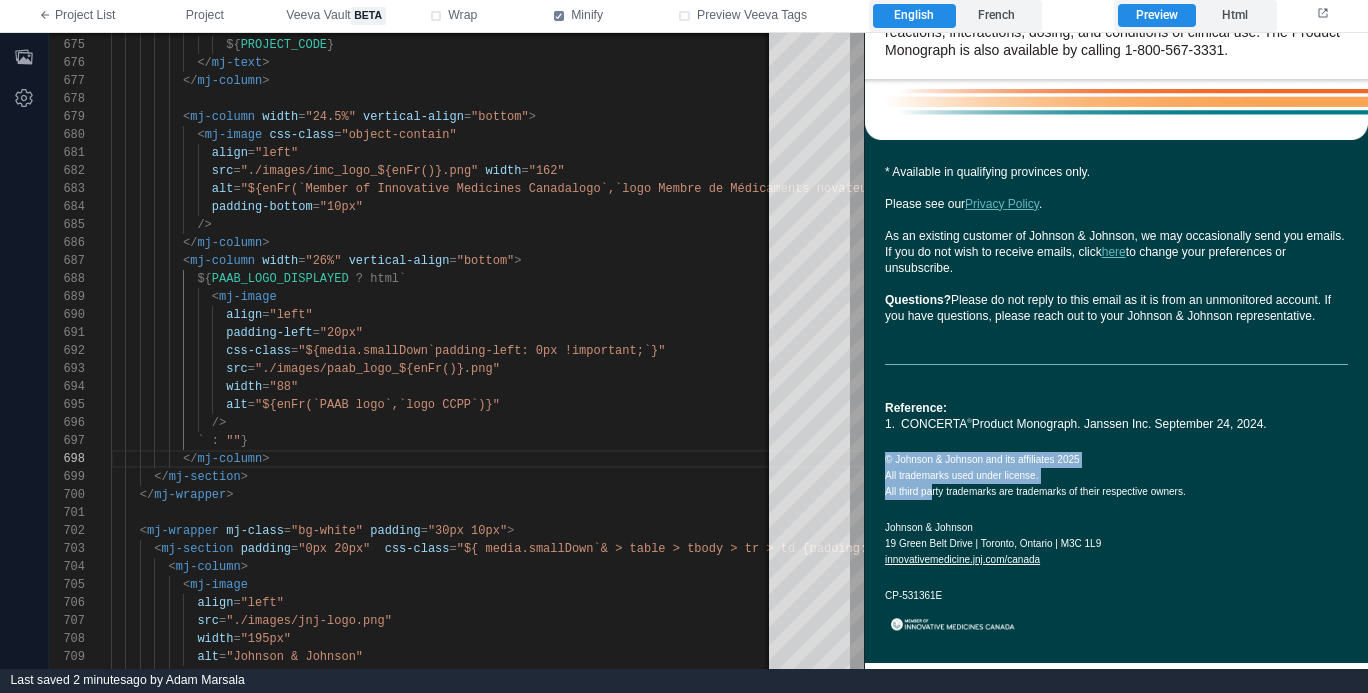 drag, startPoint x: 925, startPoint y: 541, endPoint x: 922, endPoint y: 462, distance: 79.05694 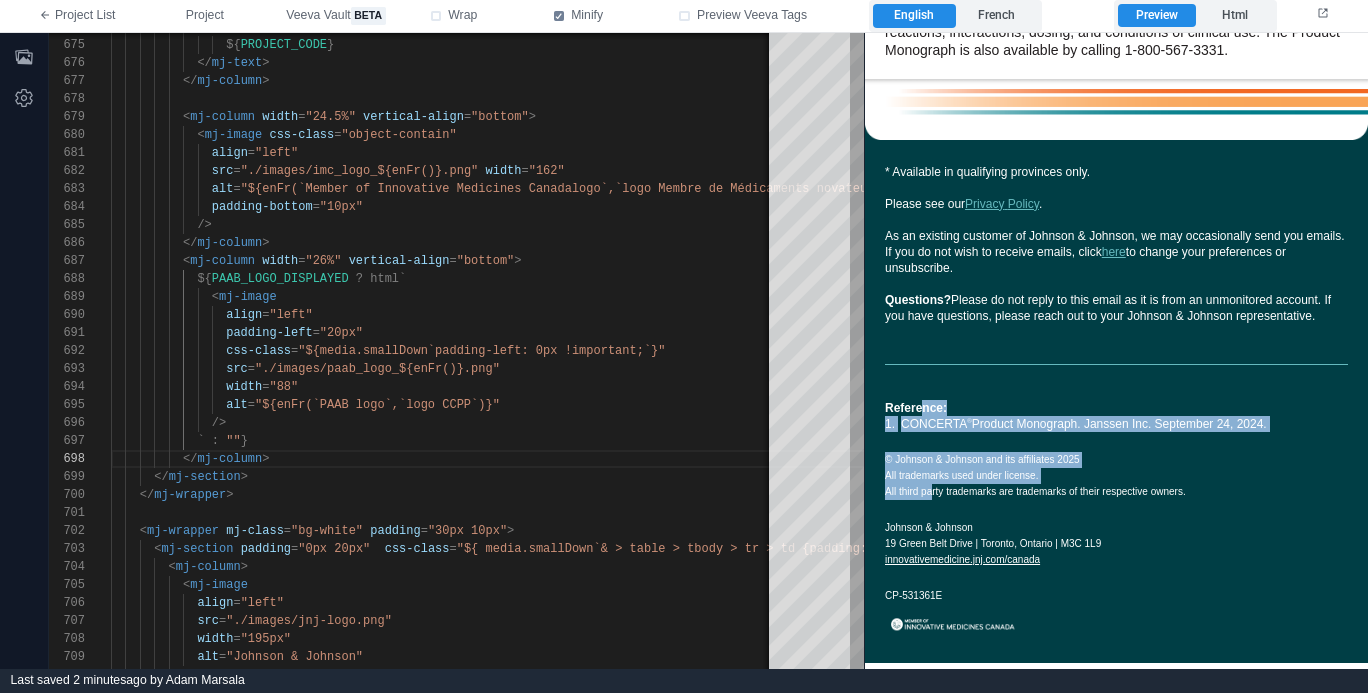 scroll, scrollTop: 2828, scrollLeft: 0, axis: vertical 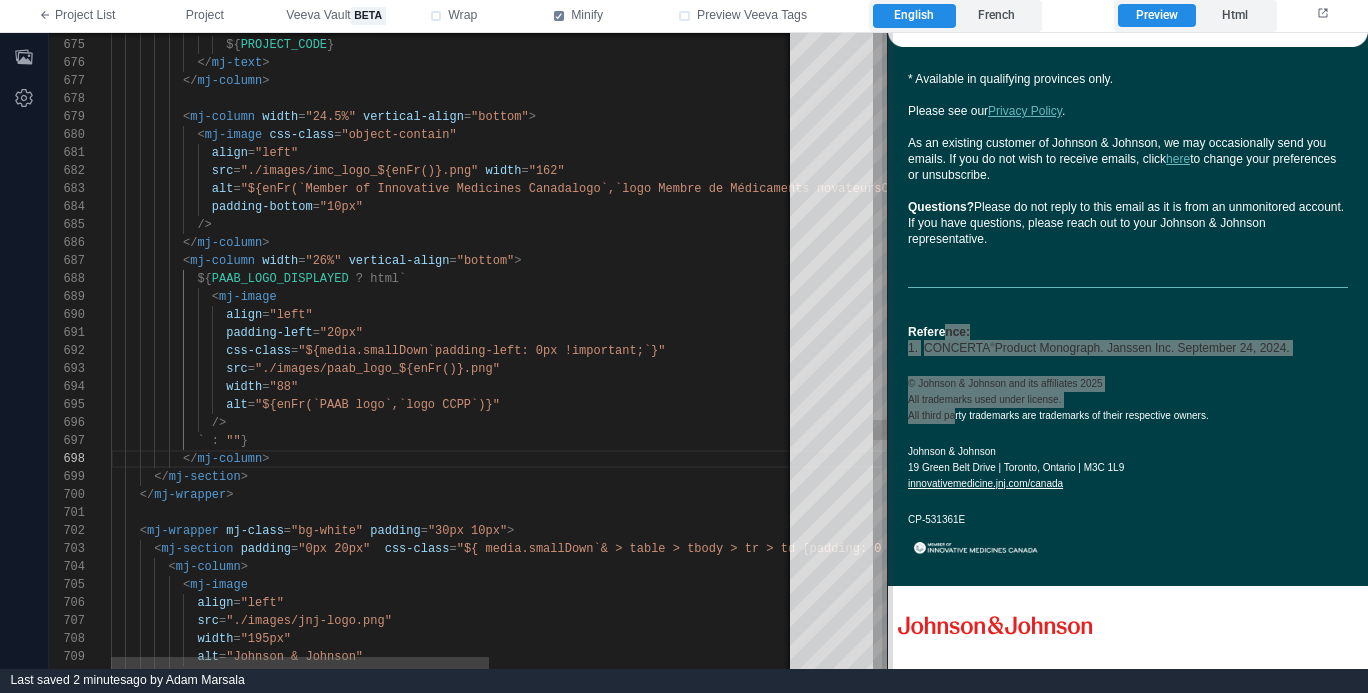 drag, startPoint x: 859, startPoint y: 527, endPoint x: 882, endPoint y: 521, distance: 23.769728 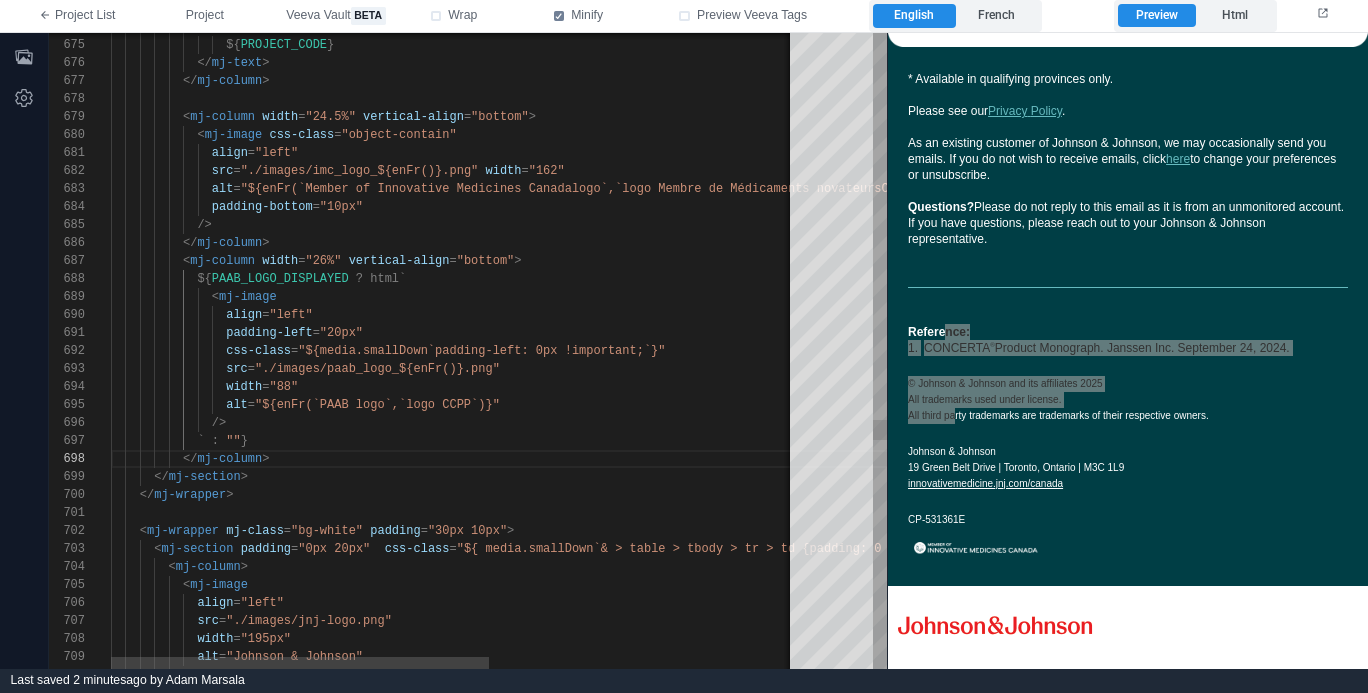 type on "**********" 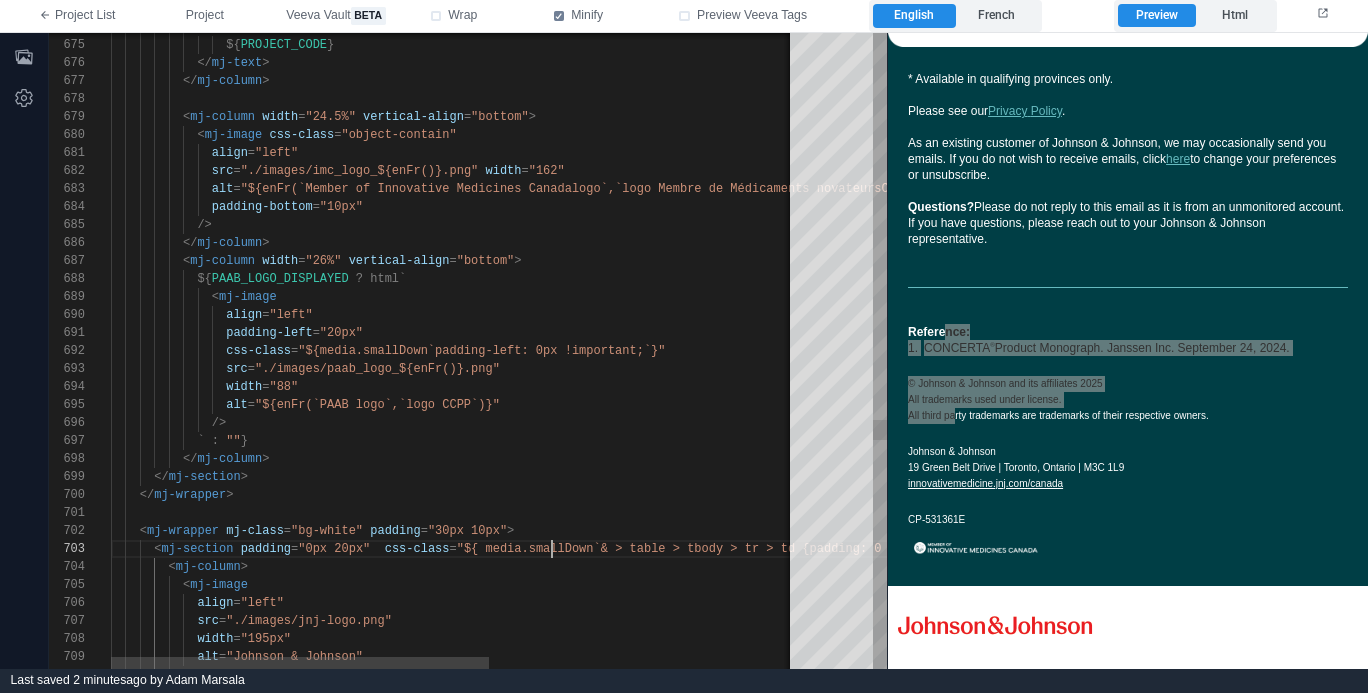 scroll, scrollTop: 36, scrollLeft: 441, axis: both 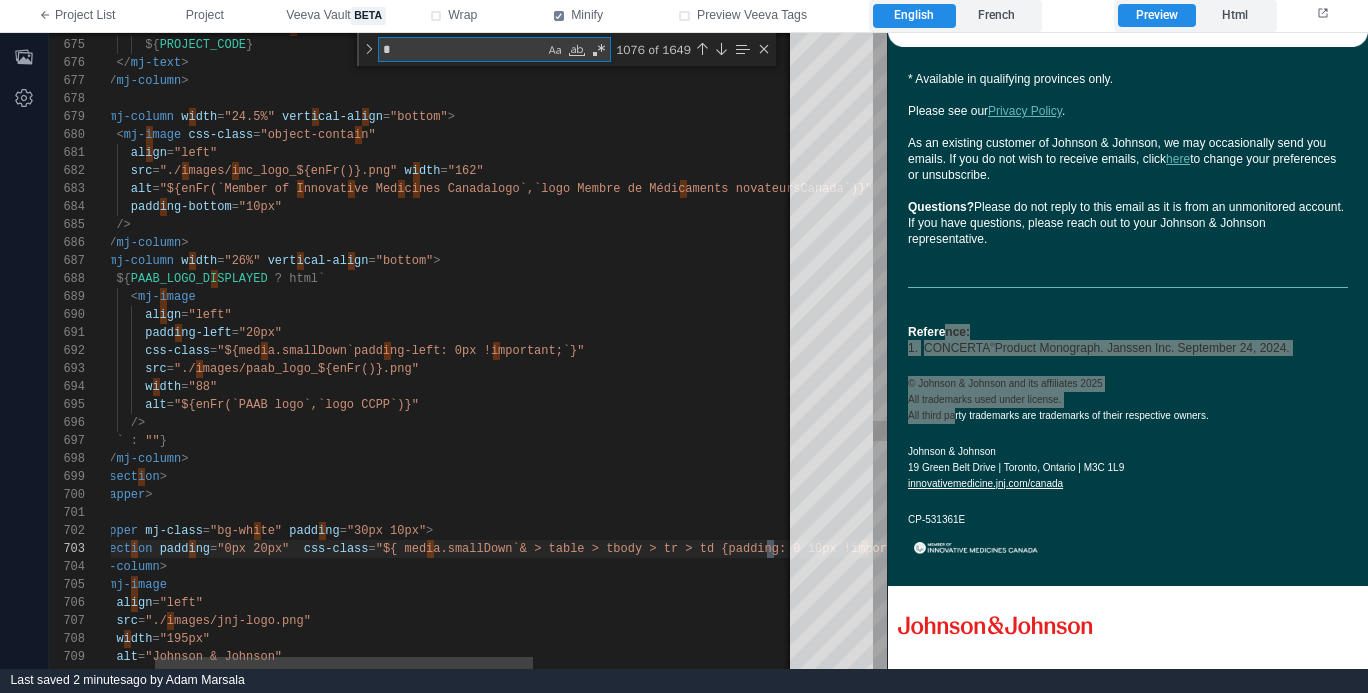 type on "**" 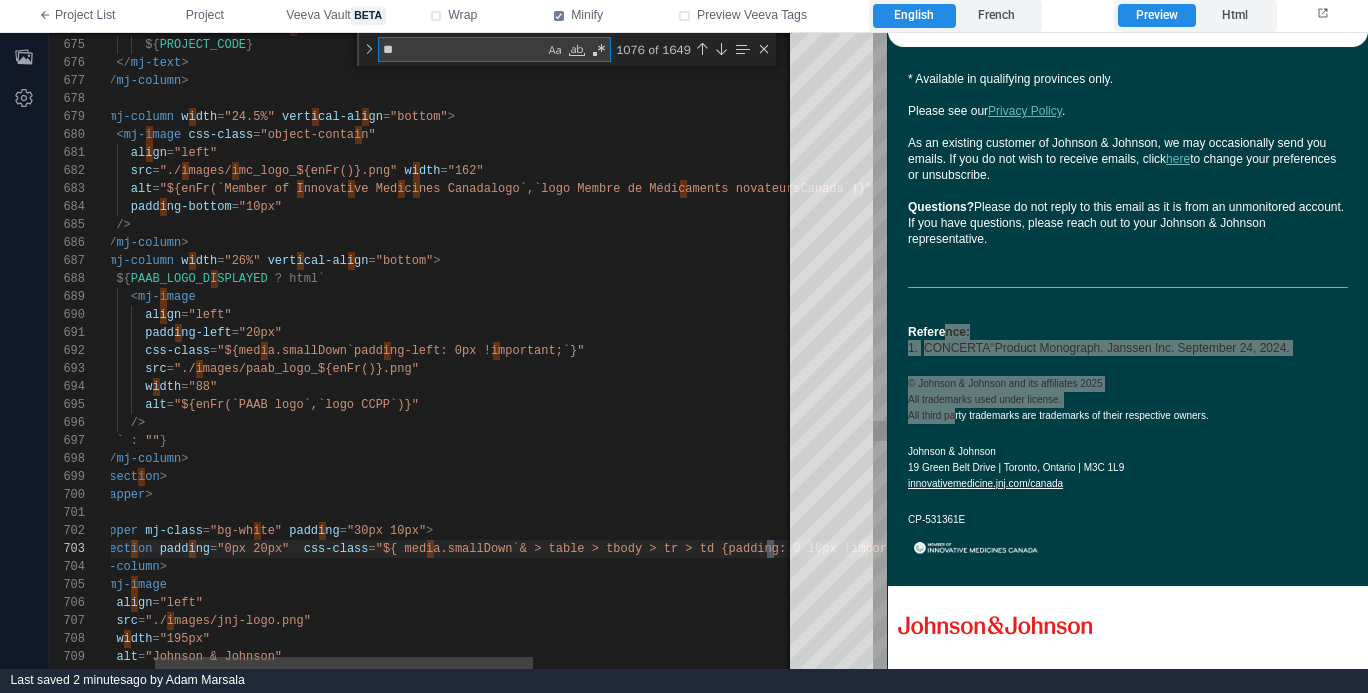 type on "**********" 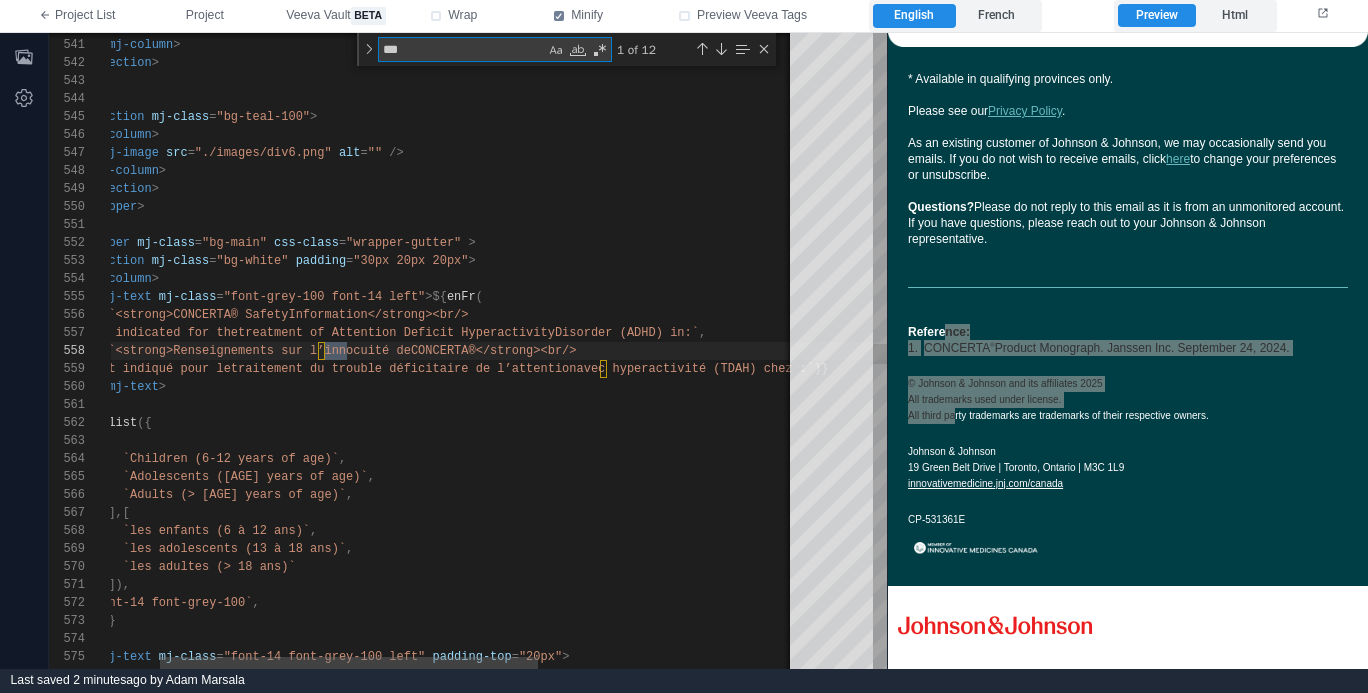 type on "****" 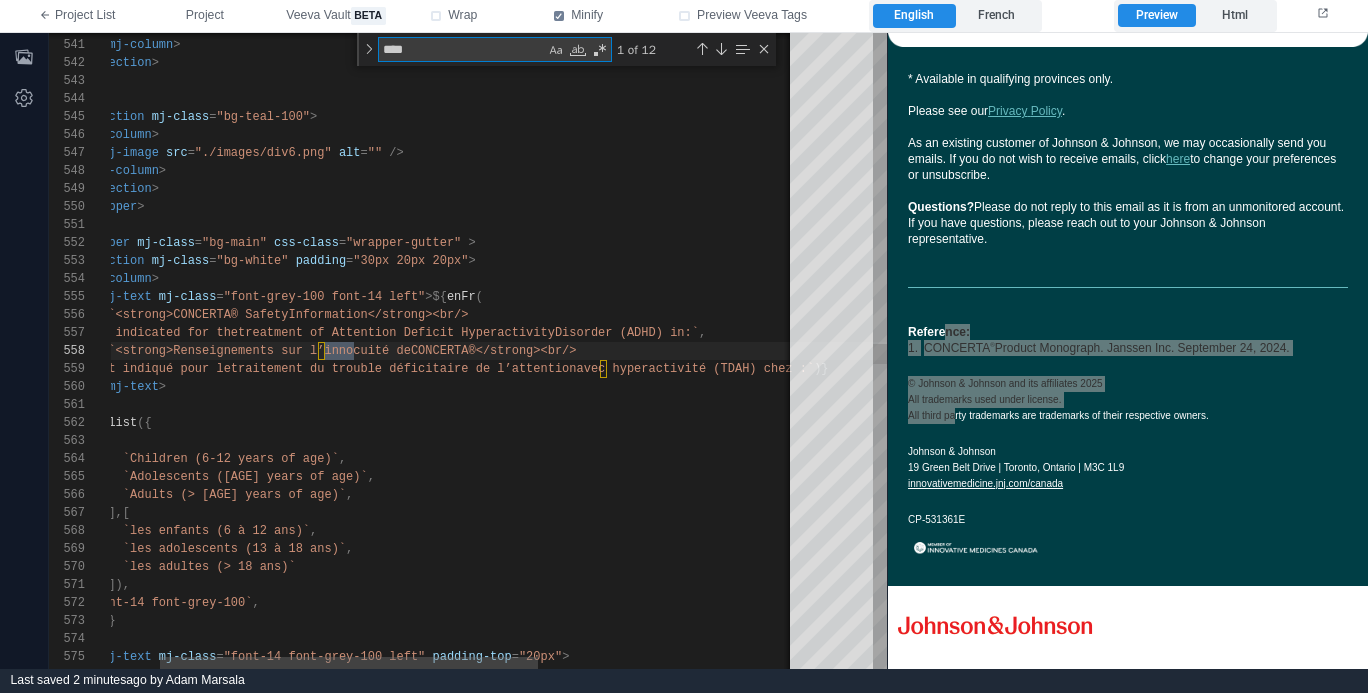scroll, scrollTop: 180, scrollLeft: 332, axis: both 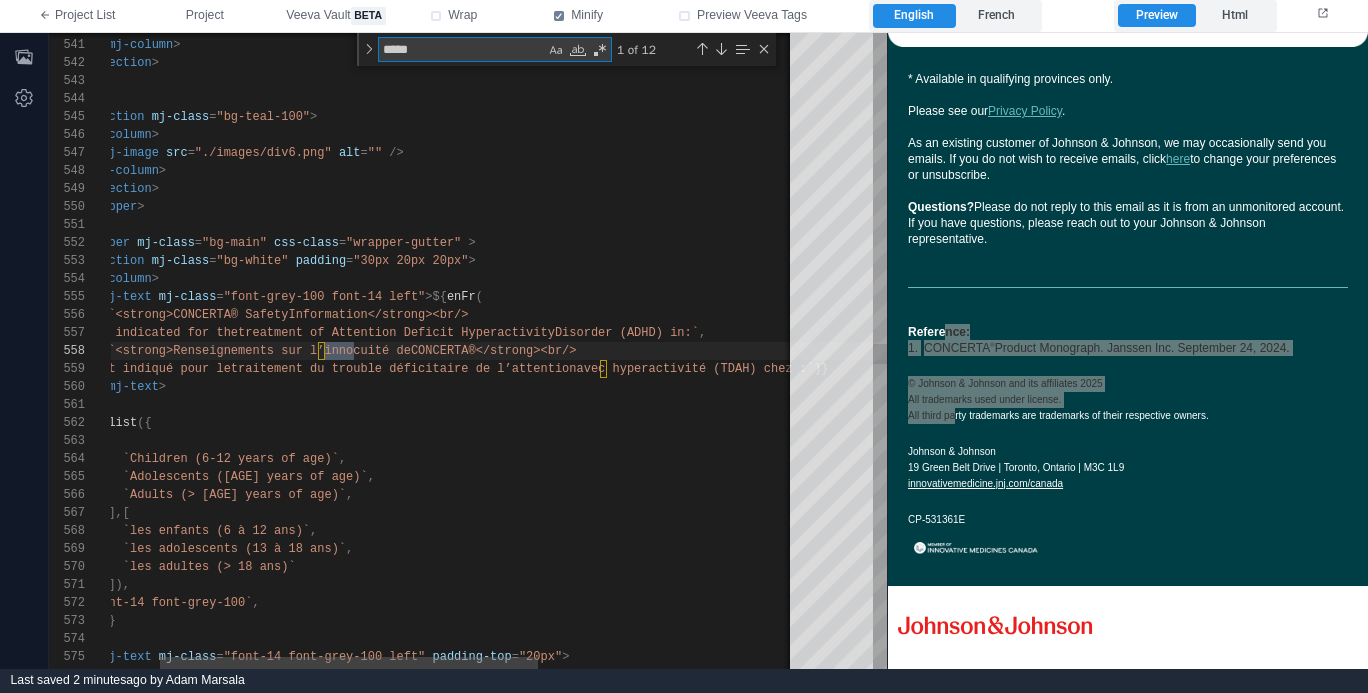 type on "**********" 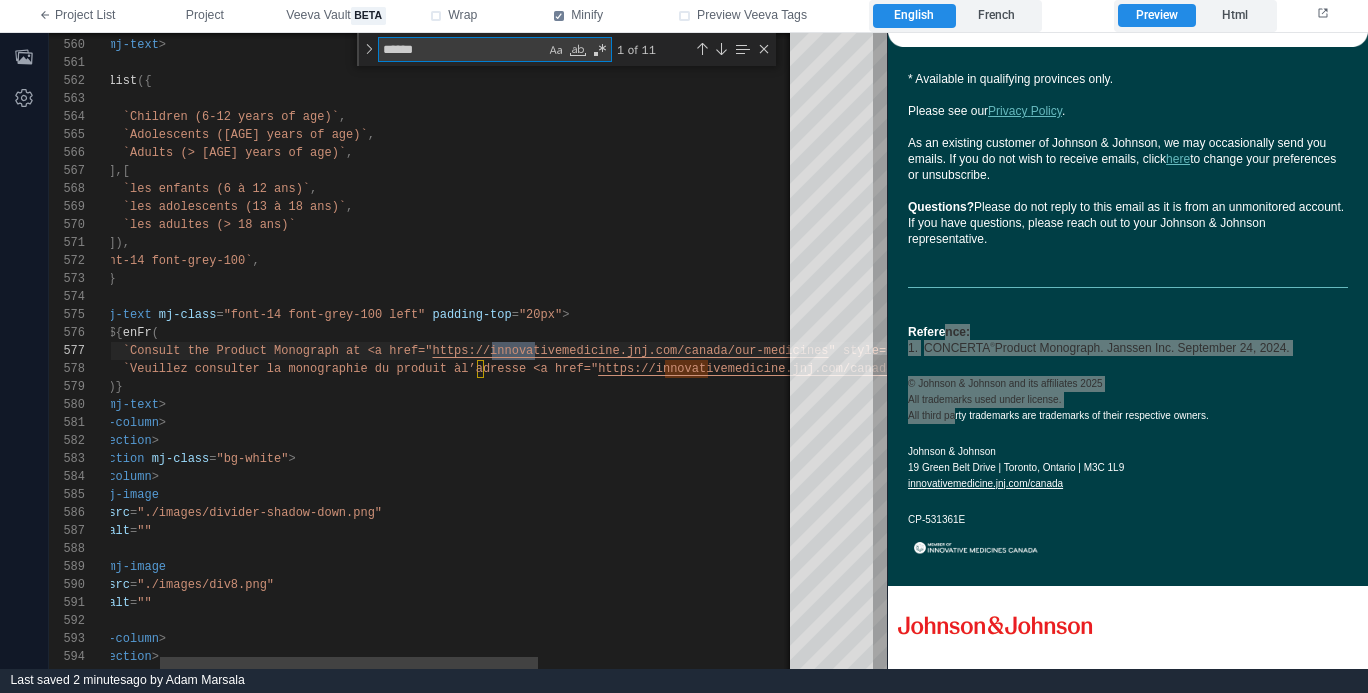 type on "**********" 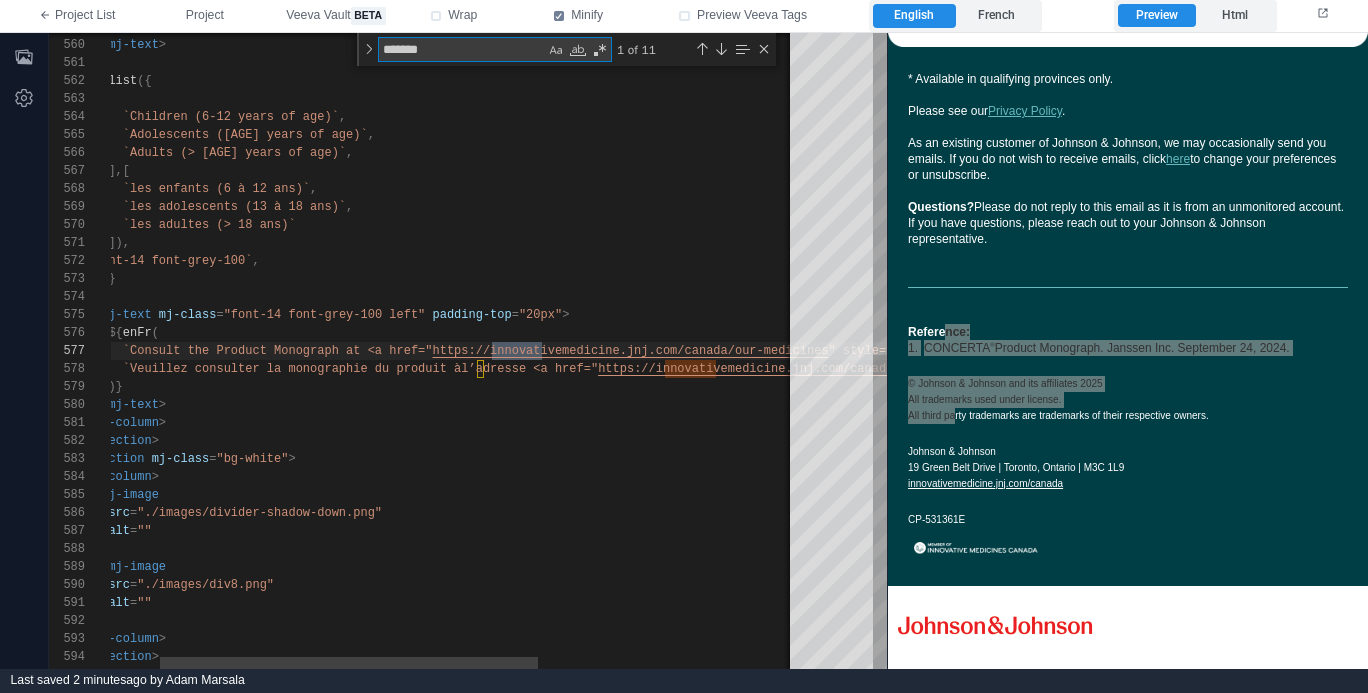 type on "**********" 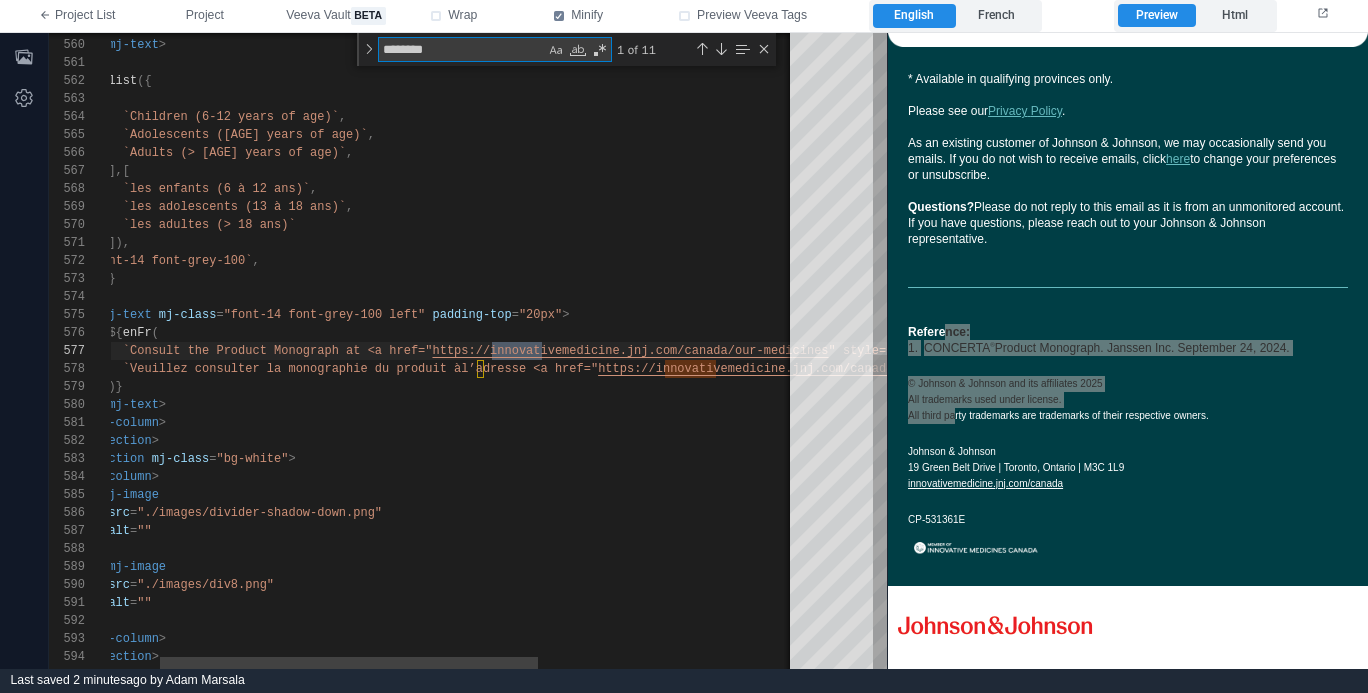 scroll, scrollTop: 126, scrollLeft: 528, axis: both 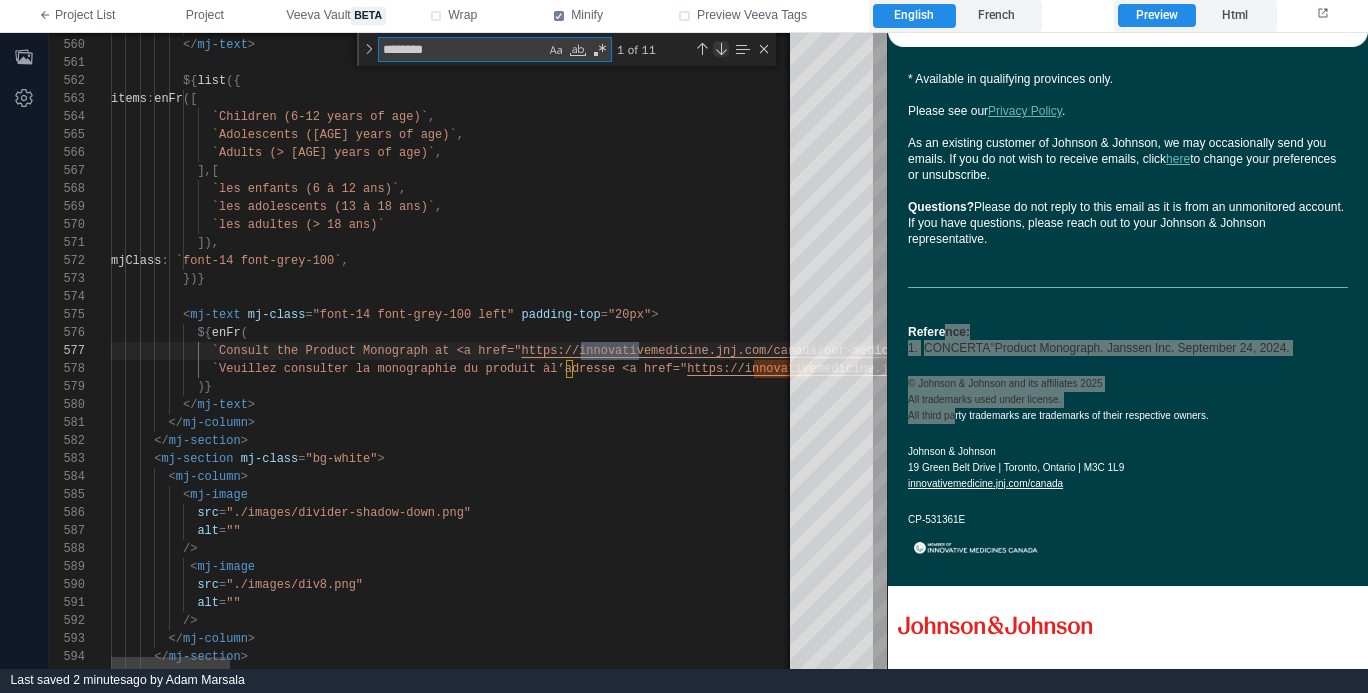 type on "********" 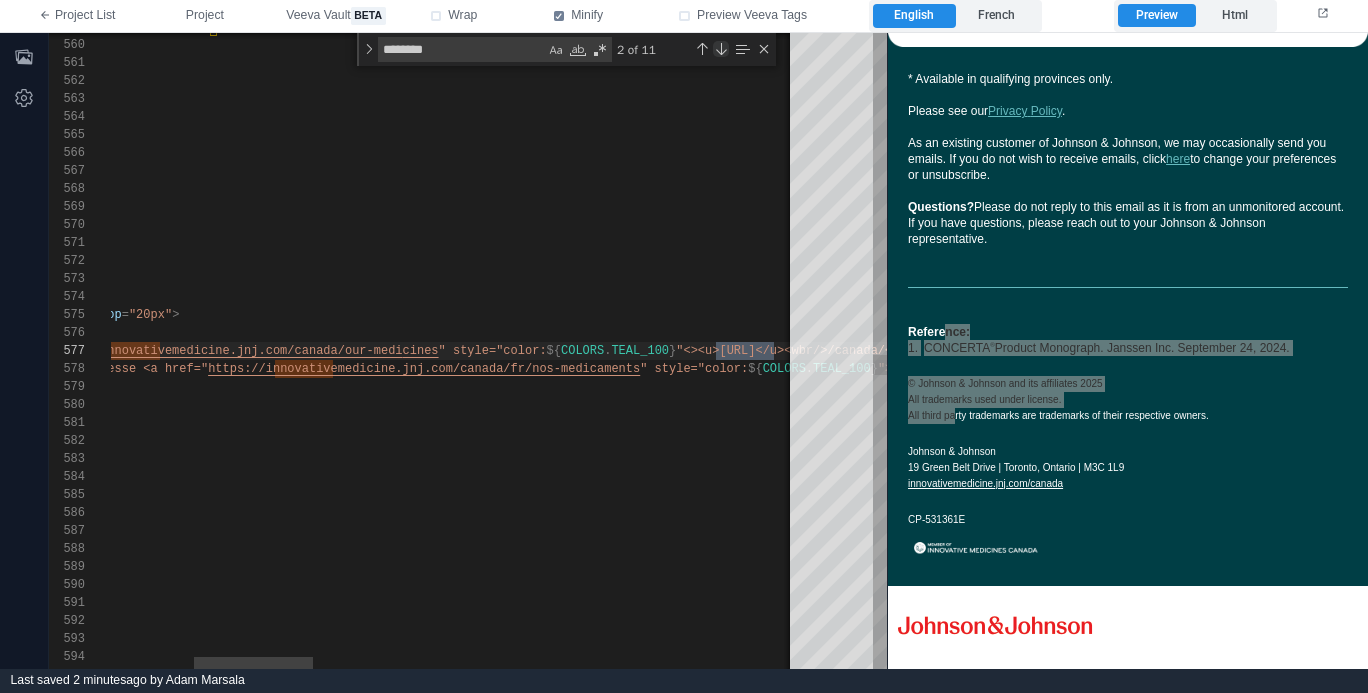 click at bounding box center (721, 49) 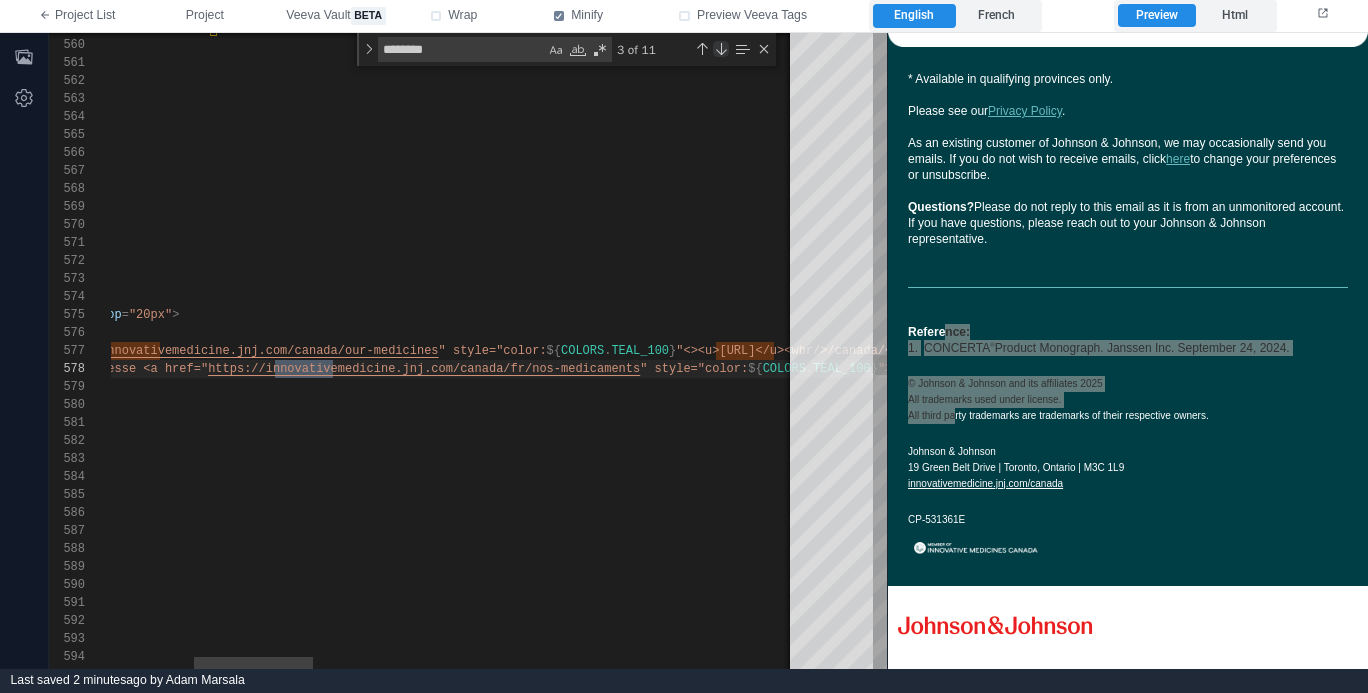click at bounding box center (721, 49) 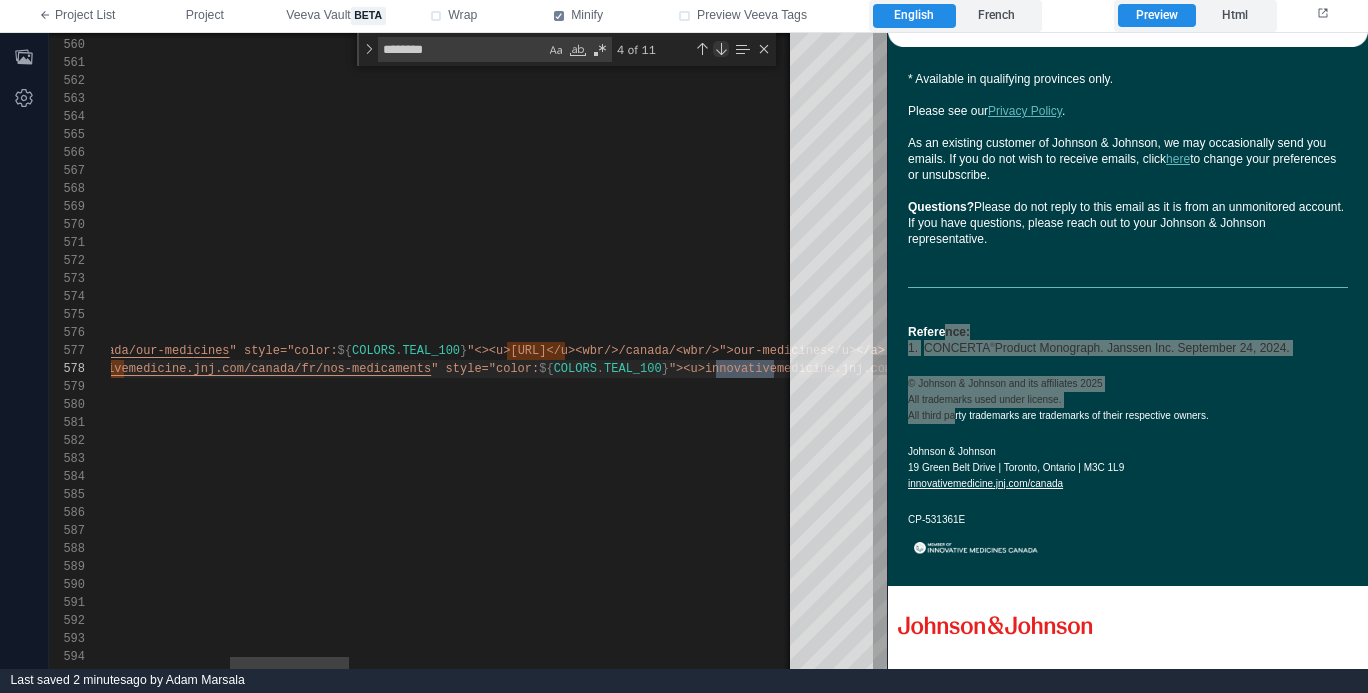 scroll, scrollTop: 72, scrollLeft: 1351, axis: both 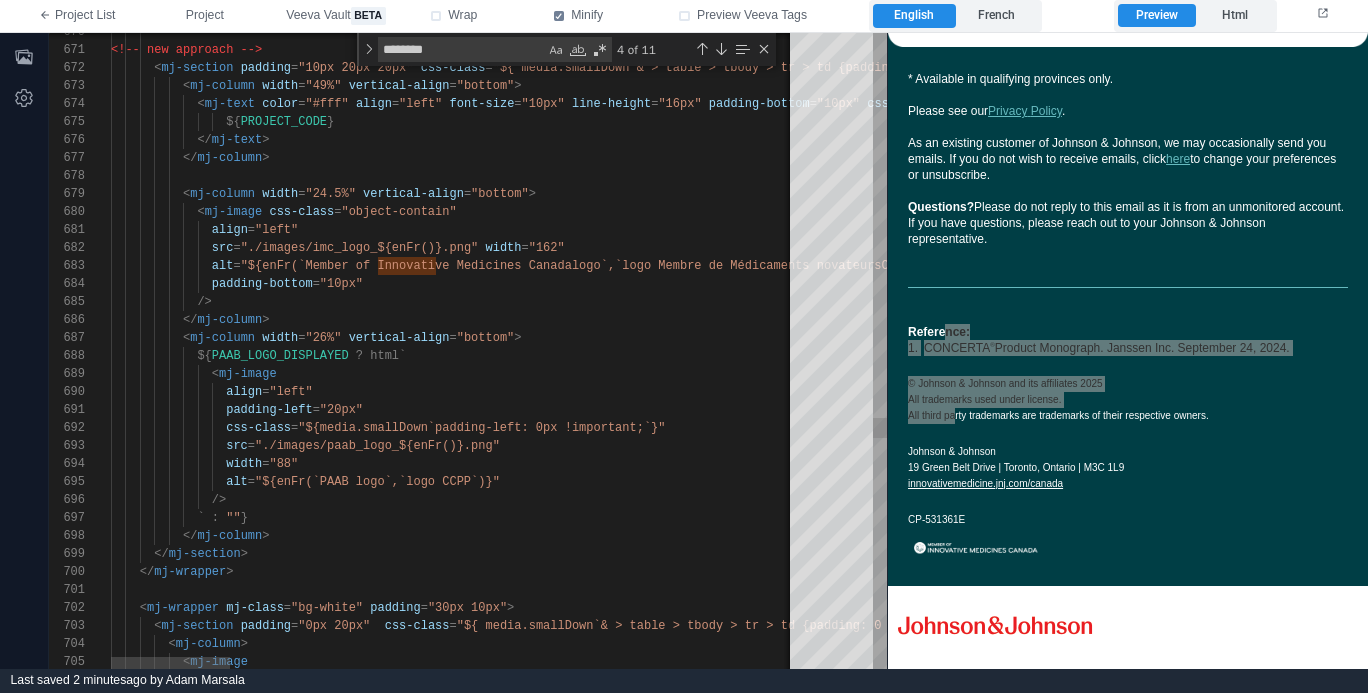 click on "padding-bottom = "10px"" at bounding box center (2076, 284) 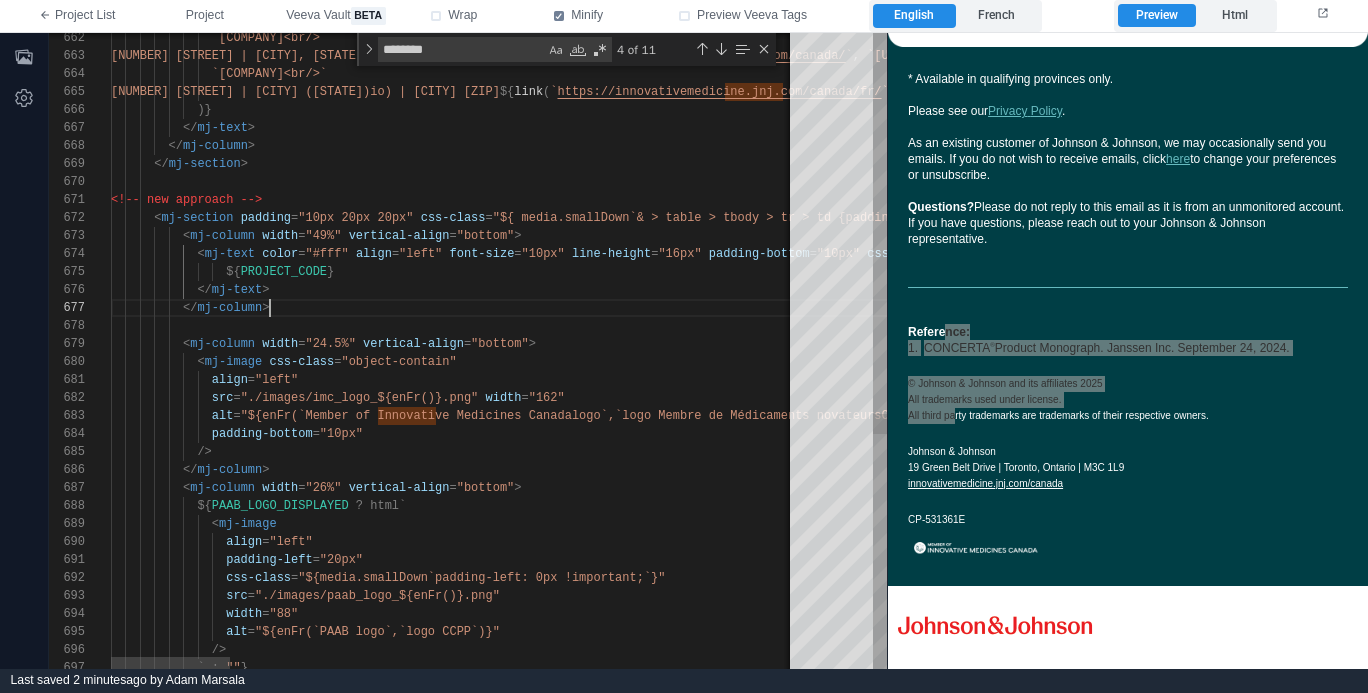 scroll, scrollTop: 108, scrollLeft: 159, axis: both 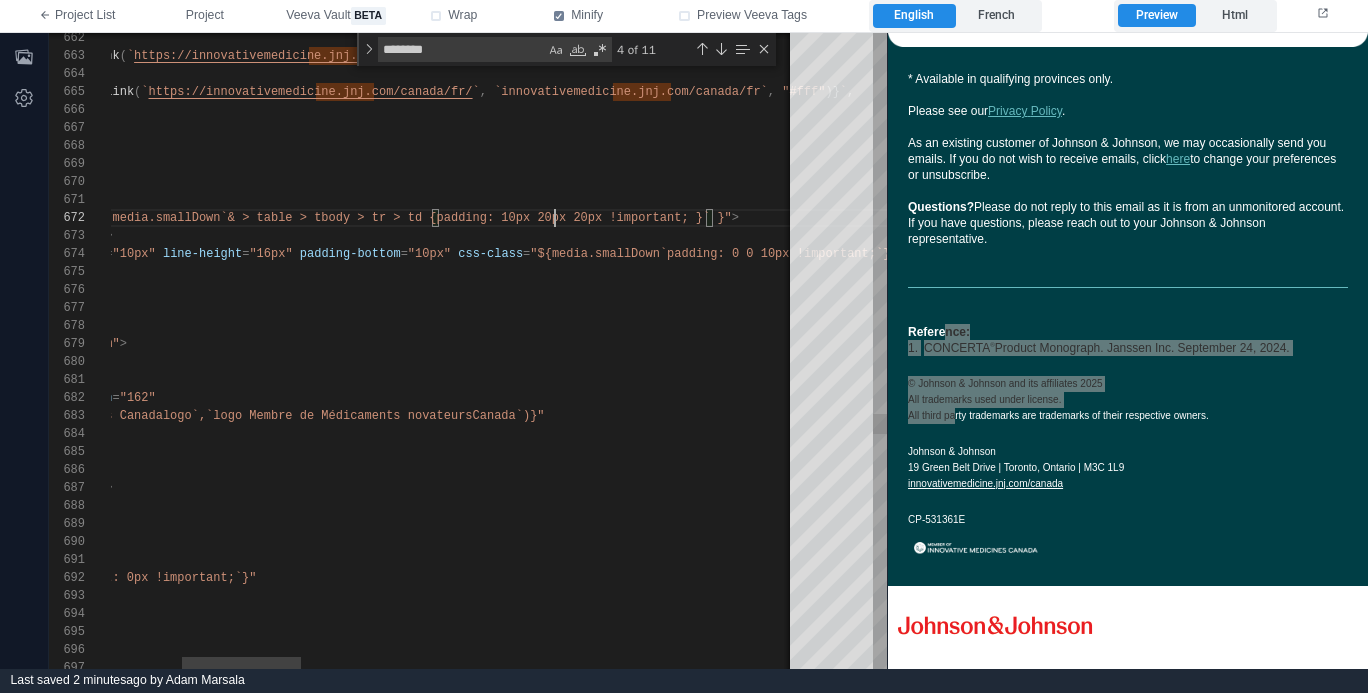 click on "padding: 10px 20px 20px !important; }` }"" at bounding box center (584, 218) 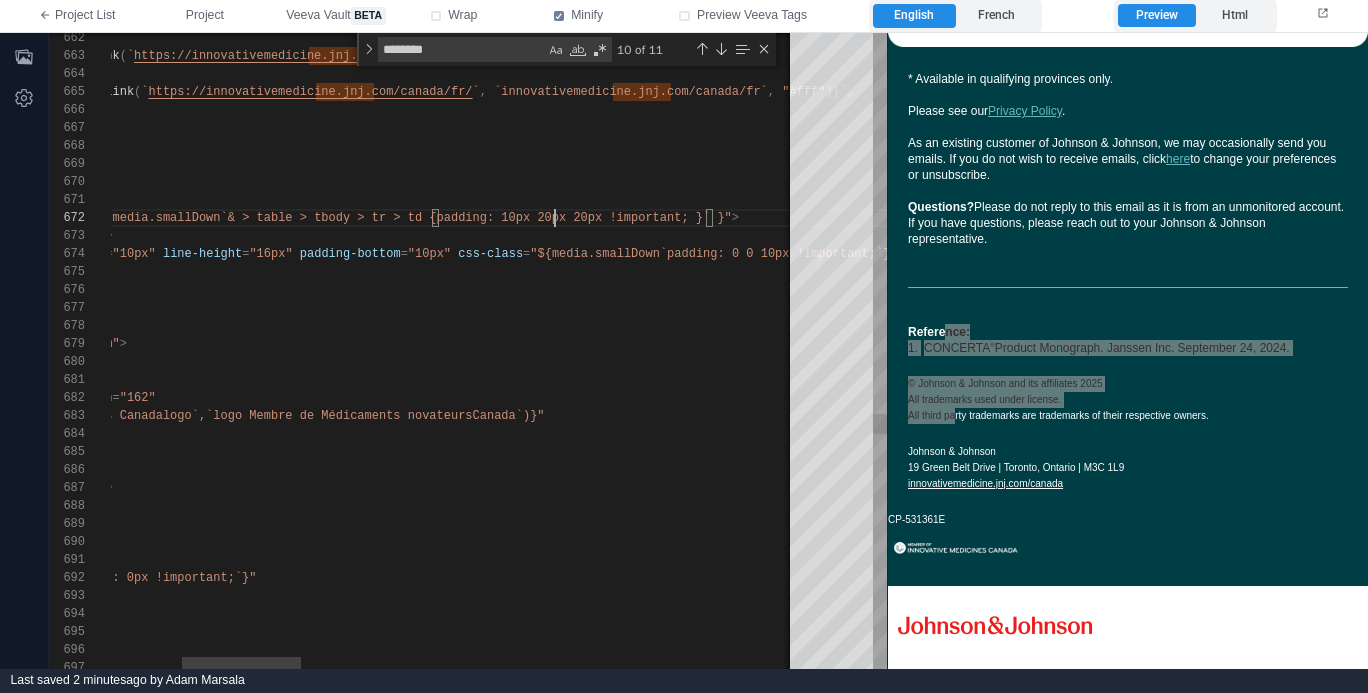 scroll, scrollTop: 18, scrollLeft: 853, axis: both 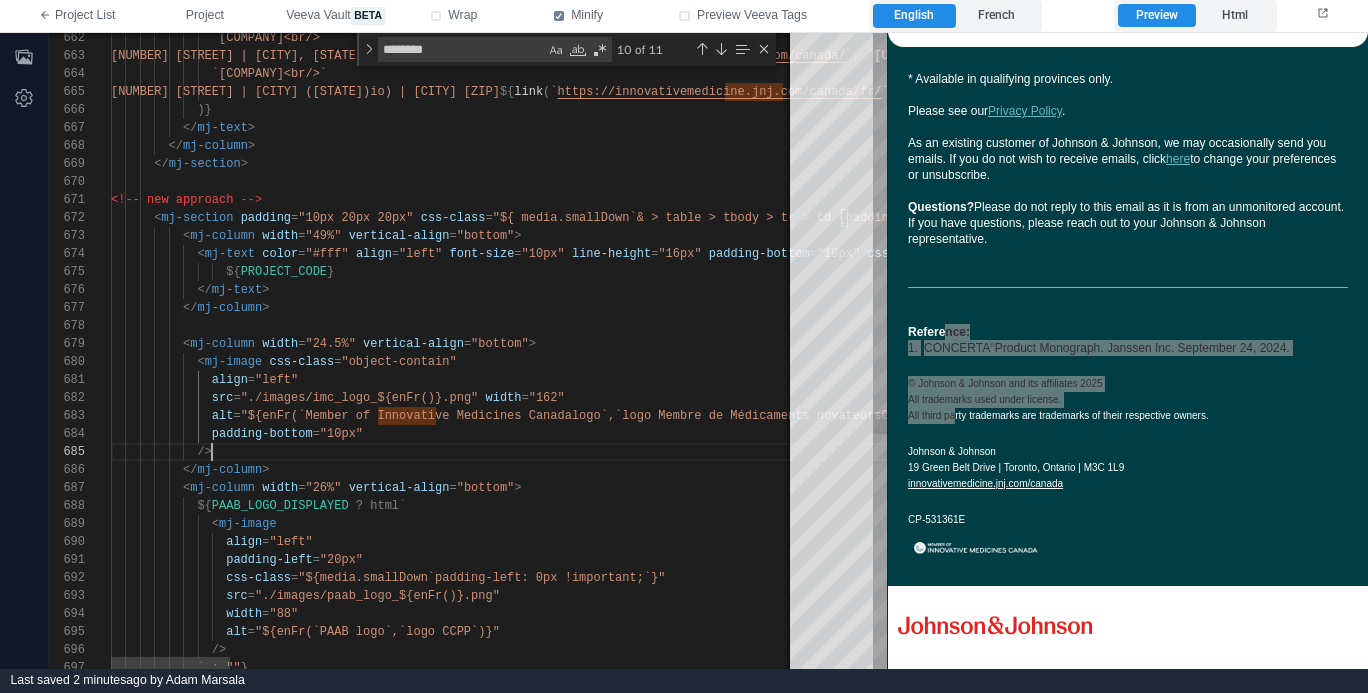 click on "/>" at bounding box center (2076, 452) 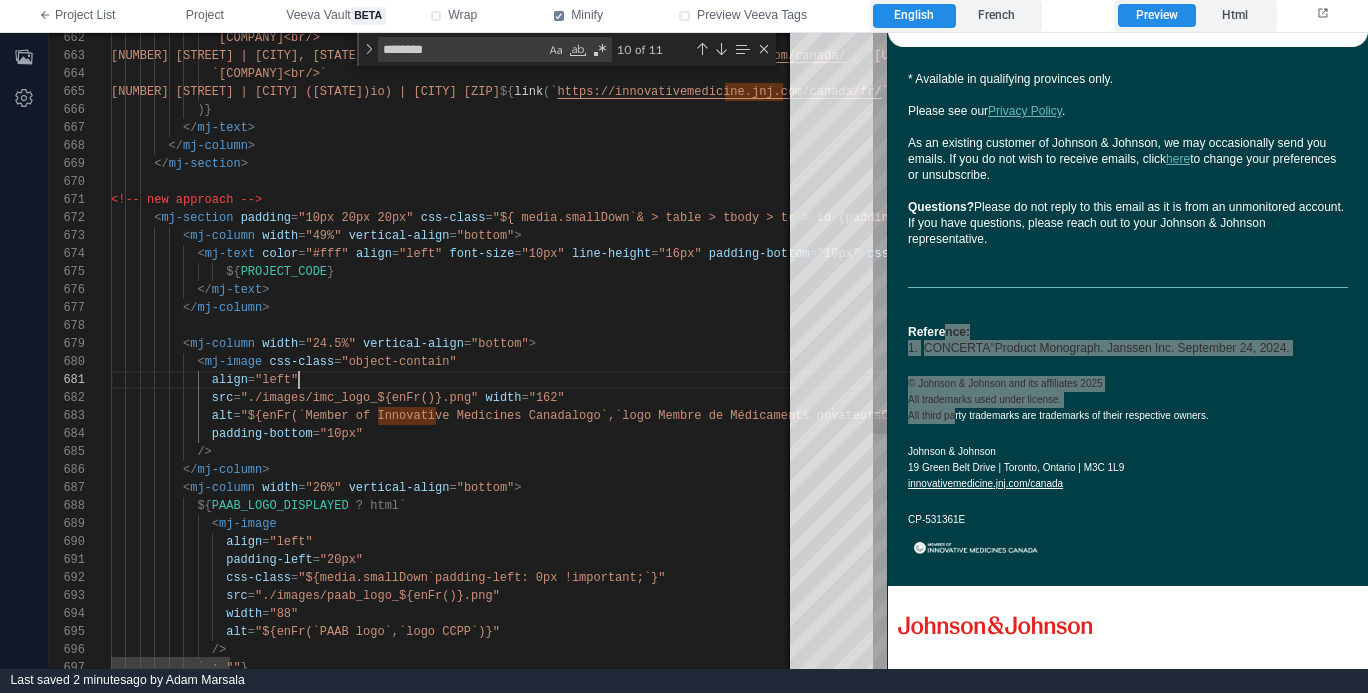 scroll, scrollTop: 0, scrollLeft: 188, axis: horizontal 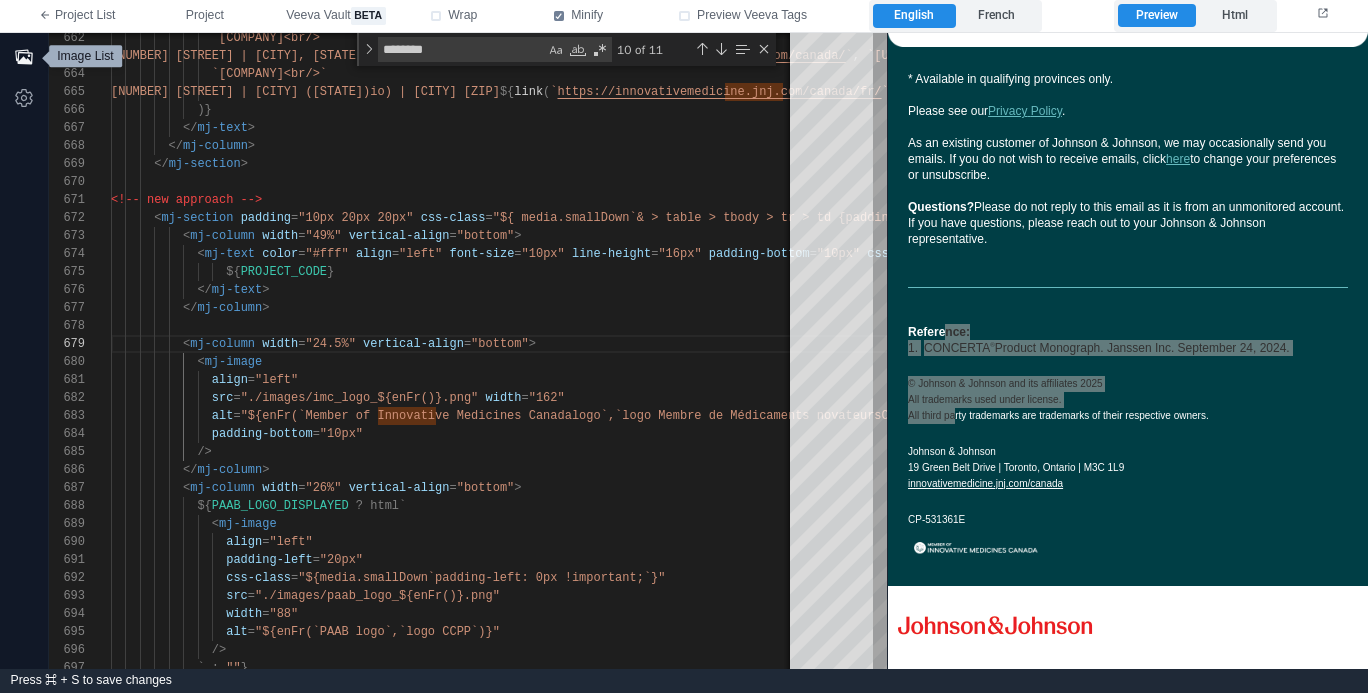 click 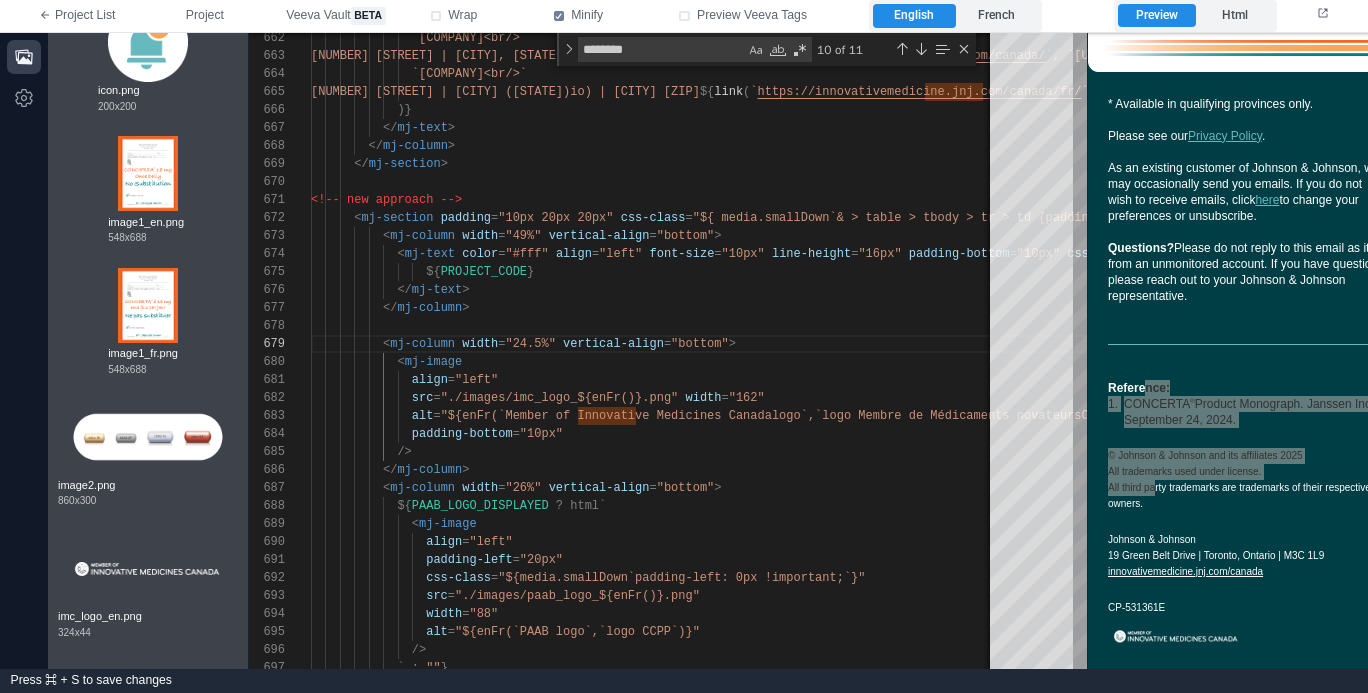 scroll, scrollTop: 2570, scrollLeft: 0, axis: vertical 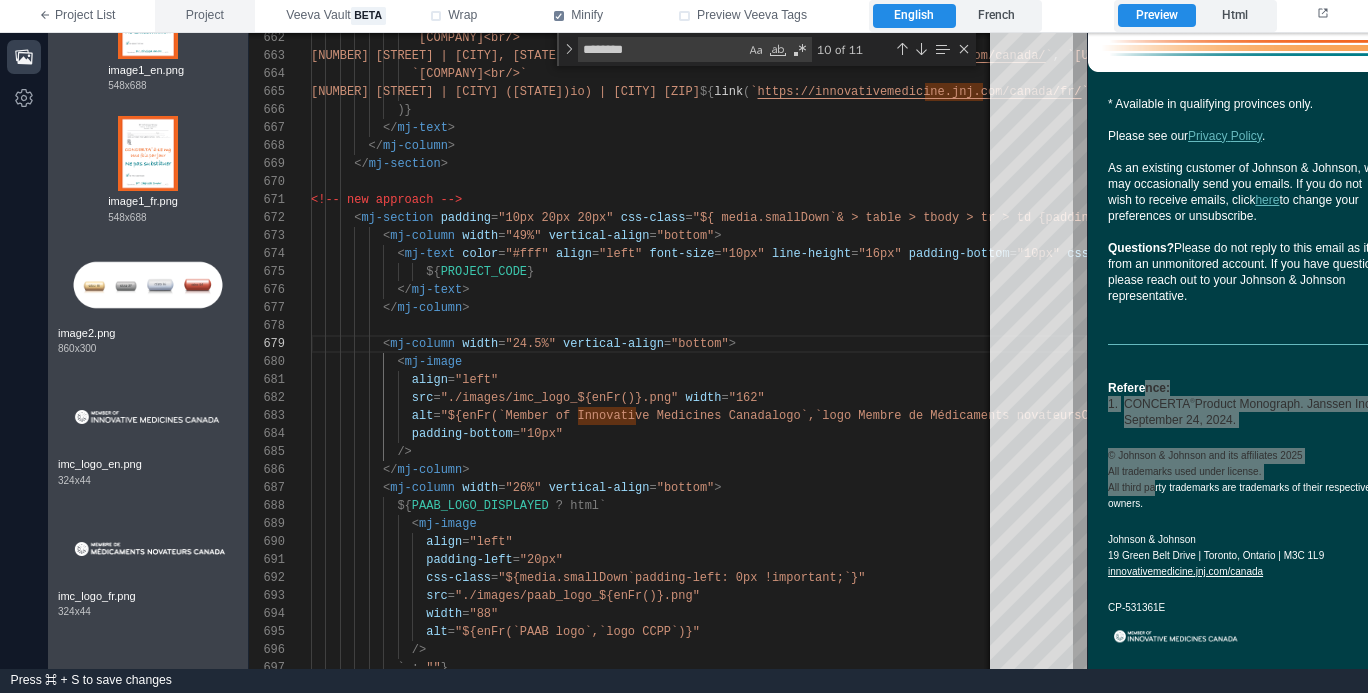 click on "Project" at bounding box center (205, 16) 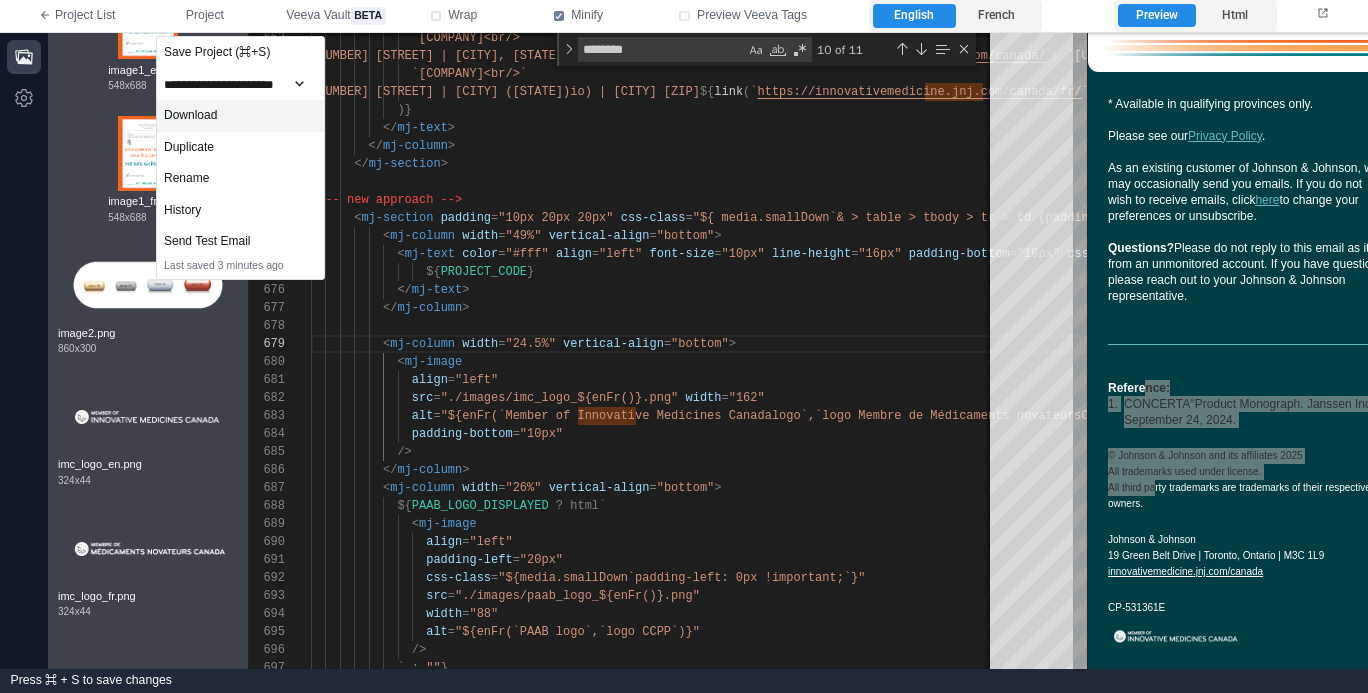 click on "Download" at bounding box center (240, 116) 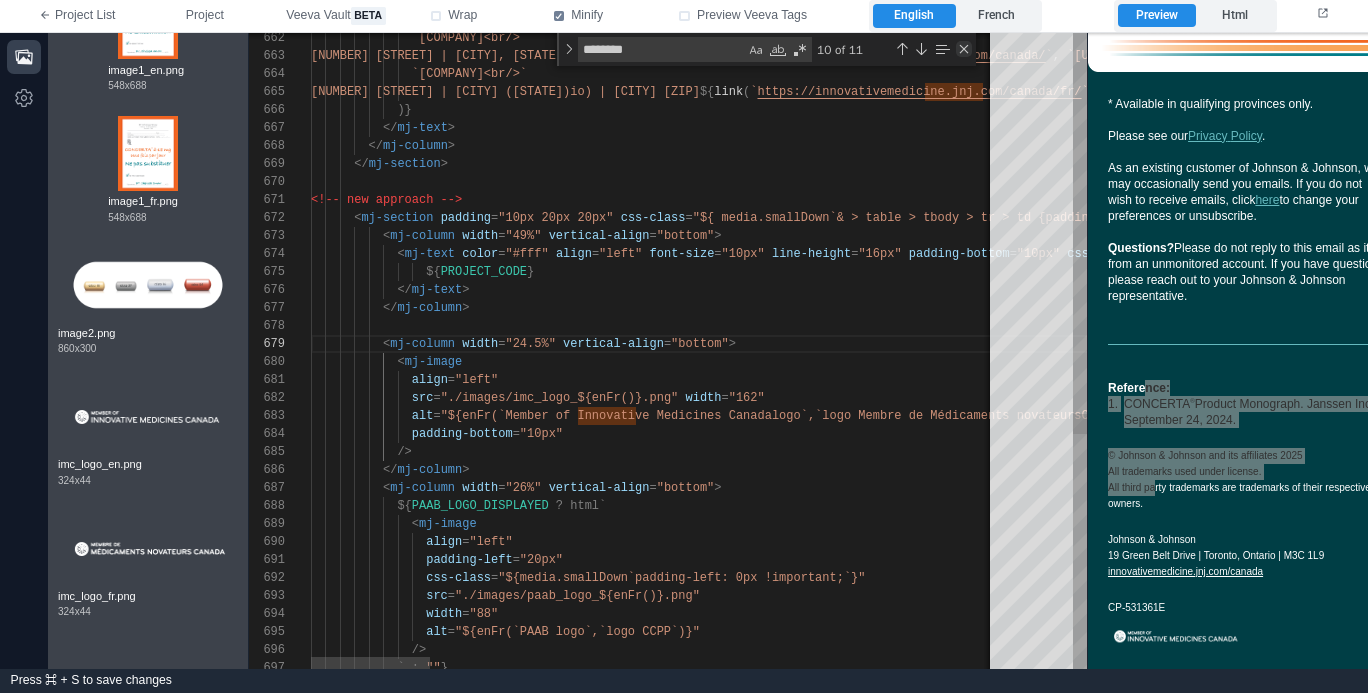 click at bounding box center [964, 49] 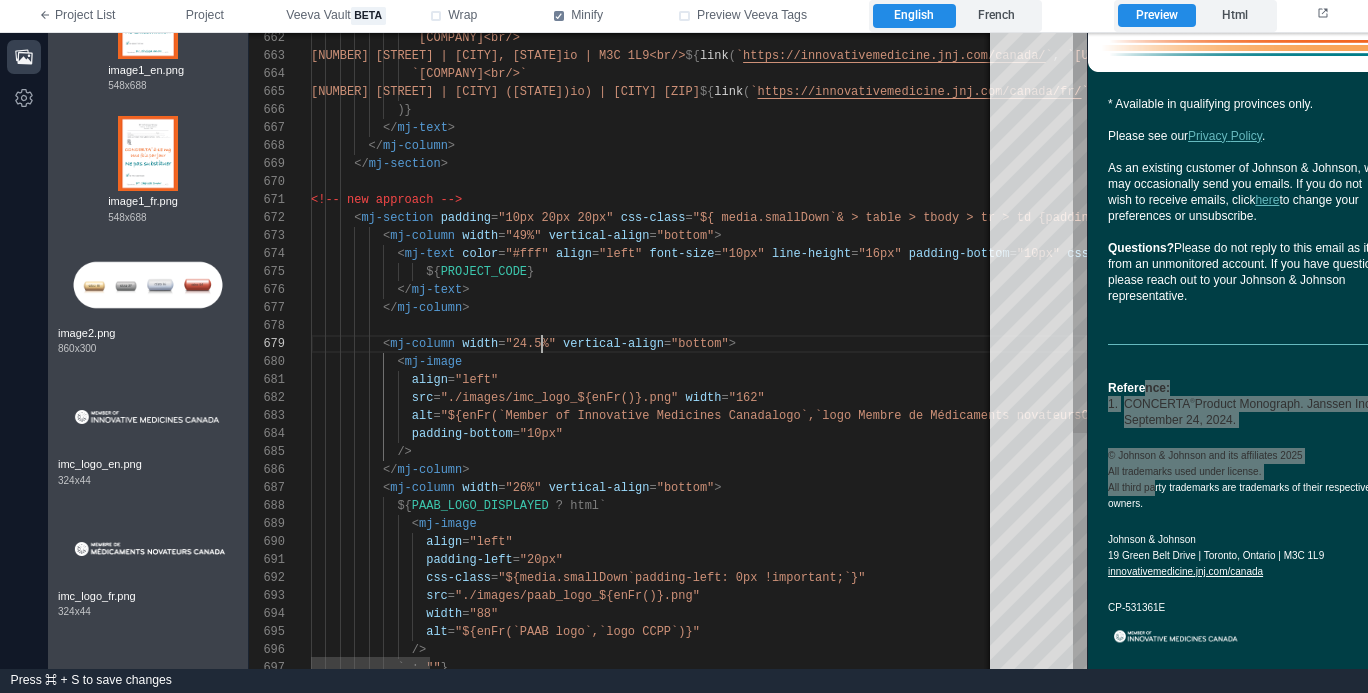 scroll, scrollTop: 144, scrollLeft: 231, axis: both 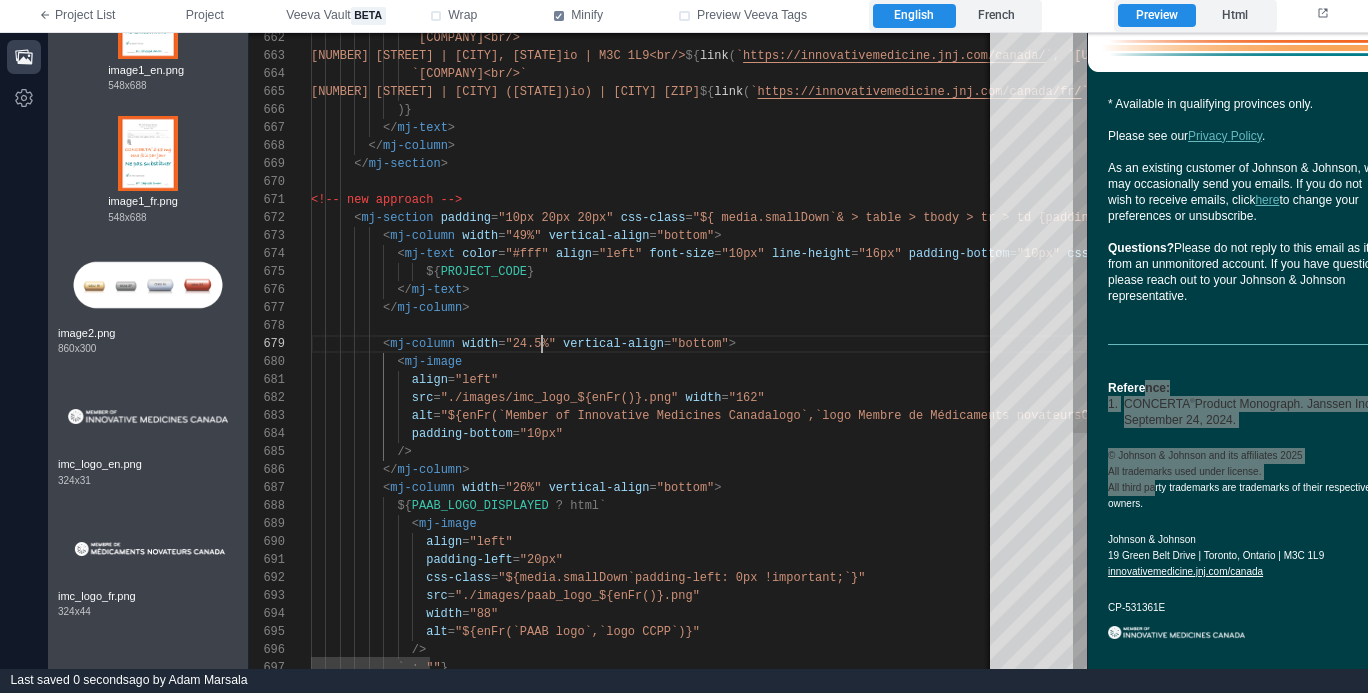 click on "padding-bottom = "10px"" at bounding box center [2276, 434] 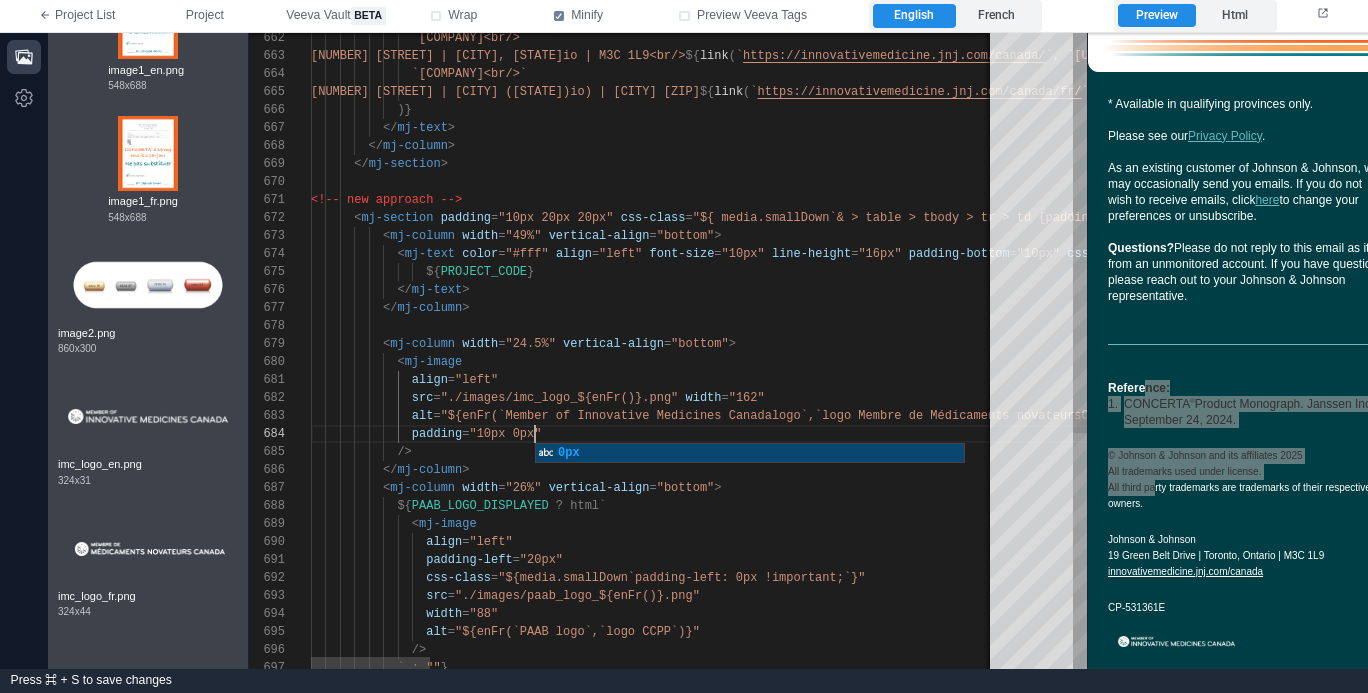scroll, scrollTop: 54, scrollLeft: 224, axis: both 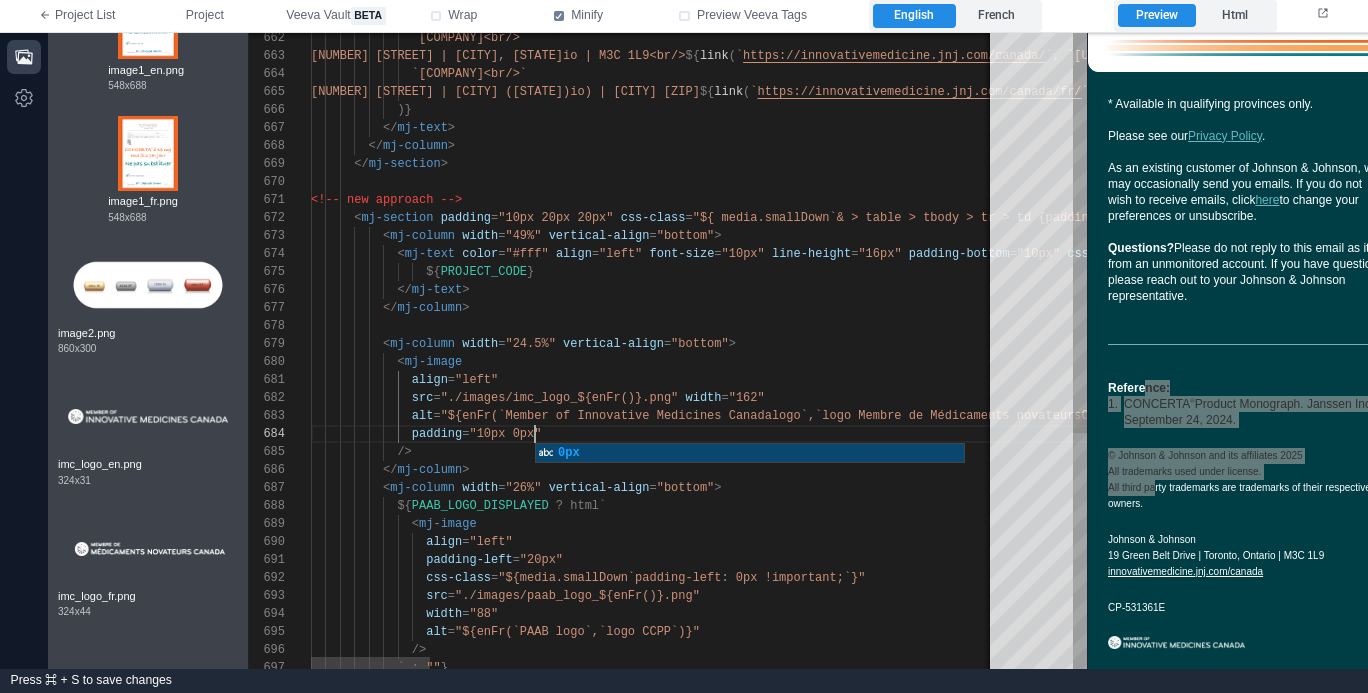 click on "/>" at bounding box center (2276, 452) 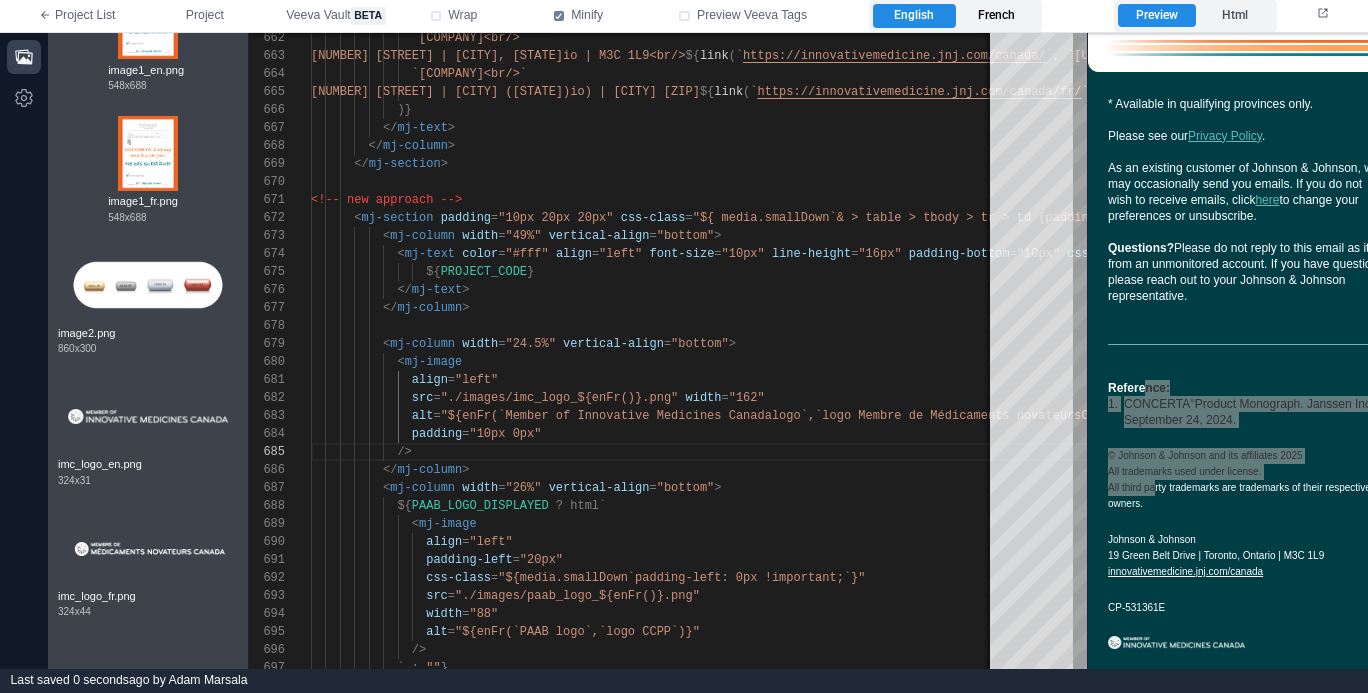 click on "French" at bounding box center (997, 16) 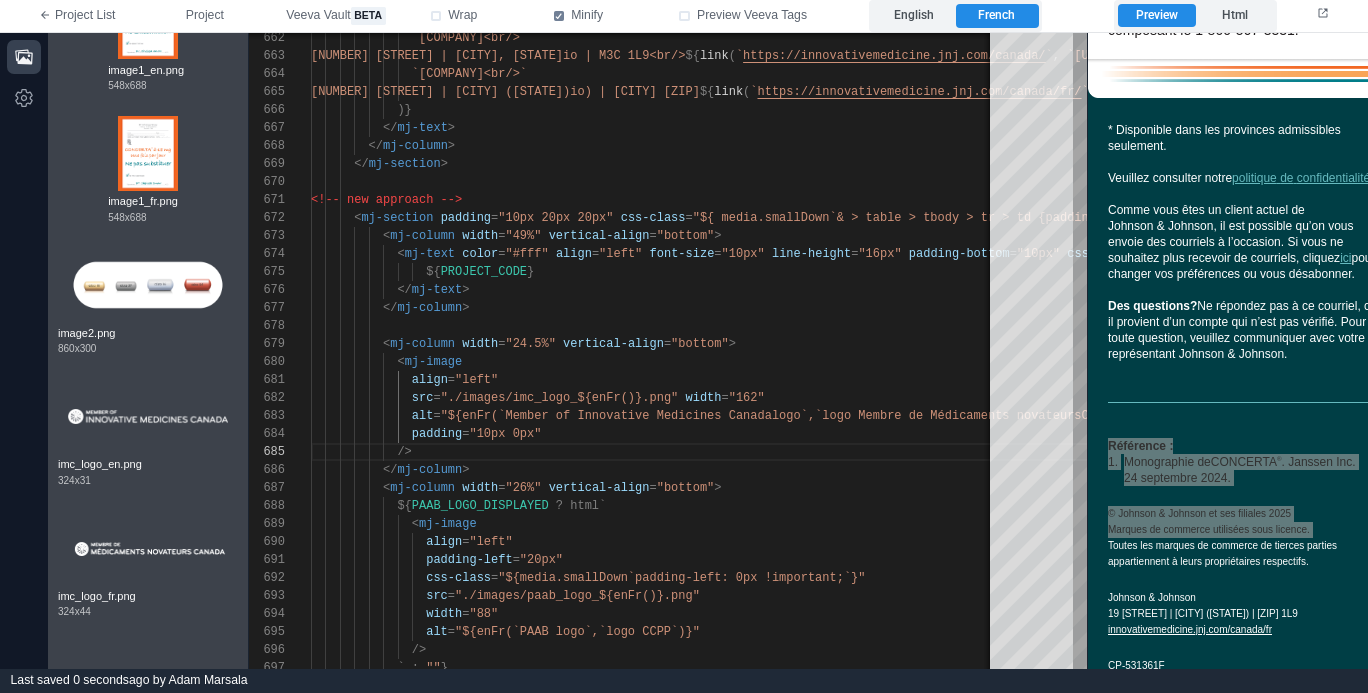 scroll, scrollTop: 3236, scrollLeft: 0, axis: vertical 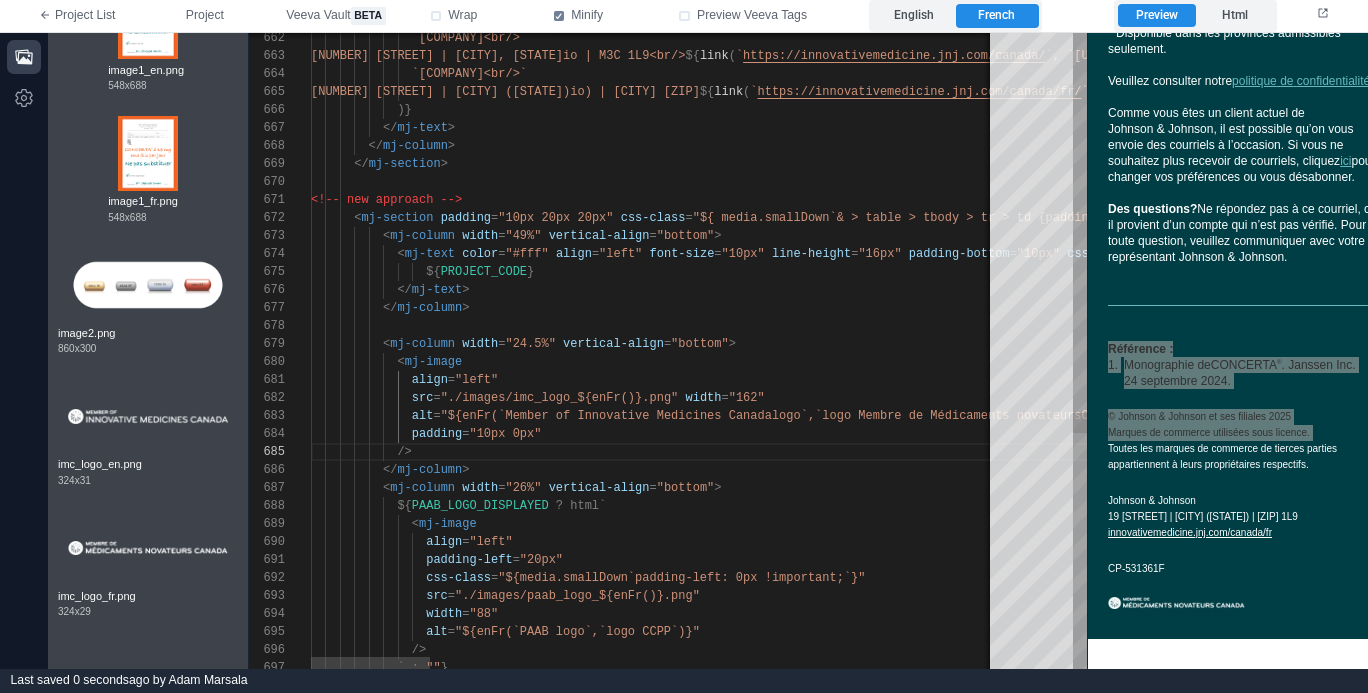 click on ""${enFr(`Member of Innovative Medicines Canada" at bounding box center (606, 416) 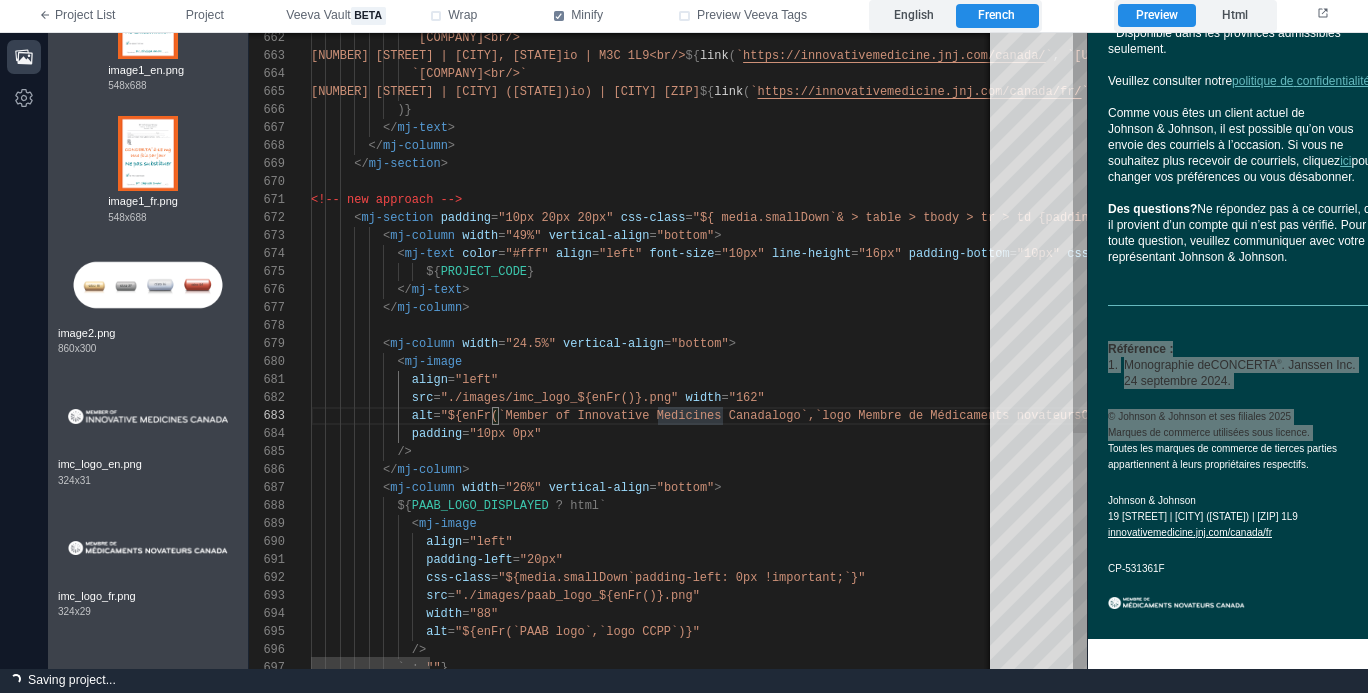 click on "/>" at bounding box center [2276, 452] 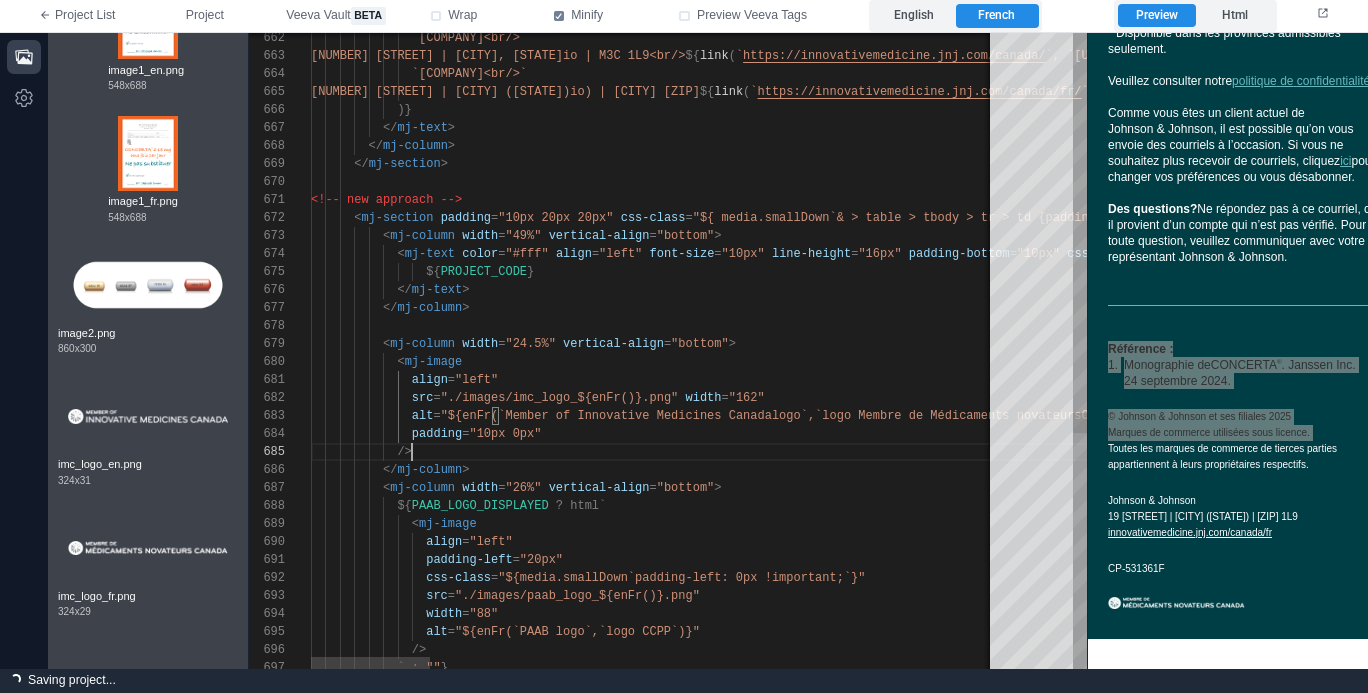 scroll, scrollTop: 72, scrollLeft: 101, axis: both 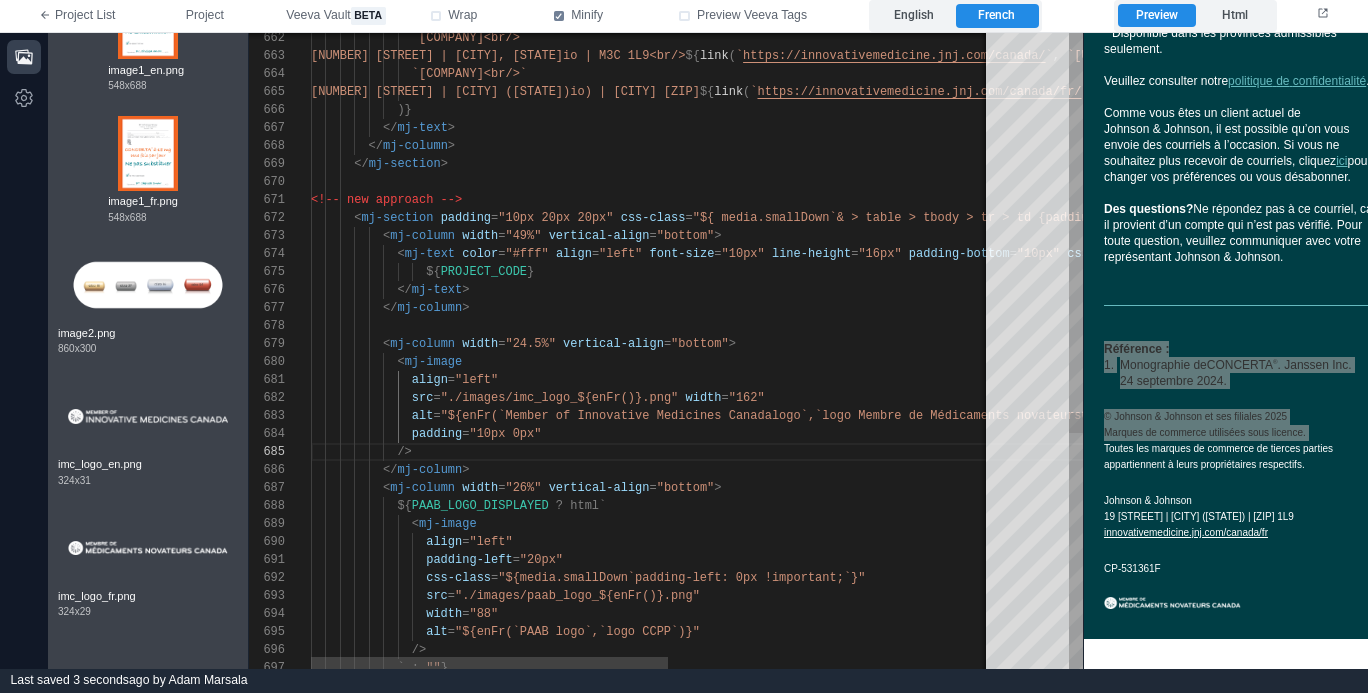 drag, startPoint x: 1091, startPoint y: 521, endPoint x: 907, endPoint y: 541, distance: 185.08377 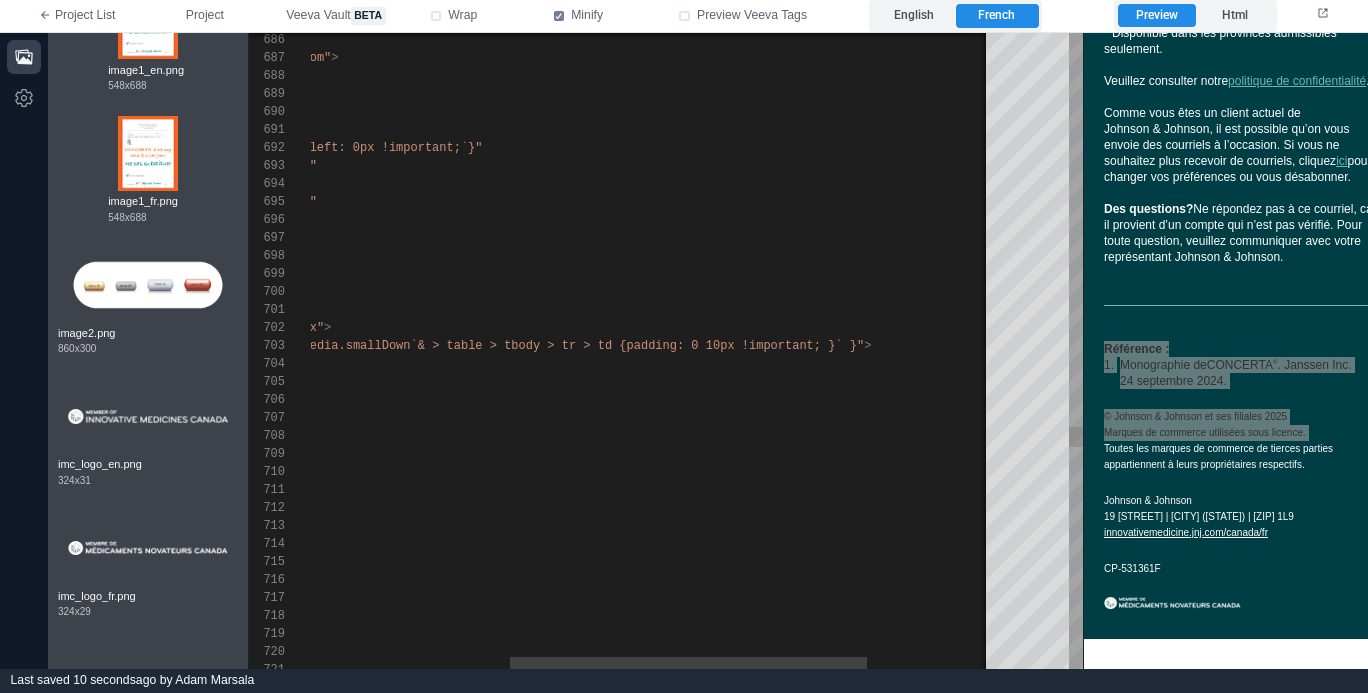 click on "< mj-column width = "26%" vertical-align = "bottom" >               < mj-image           align = "left"         padding-left = "20px"         css-class = "${media.smallDown`padding-left: 0px !important;`} "         src = "./images/paab_logo_${enFr()}.png"         width = "88"         alt = "${enFr(`PAAB logo`,`logo CCPP`)}"       />             </ mj-column>             </ mj-column>       </ mj-section>     </ mj-wrapper>     < mj-wrapper mj-class = "bg-white" padding = "30px 10px" >       < mj-section padding = "0px 20px"  css-class = "${ media.smallDown`> table > tbody > tr > td { > < mj-column>" at bounding box center (499928, 487701) 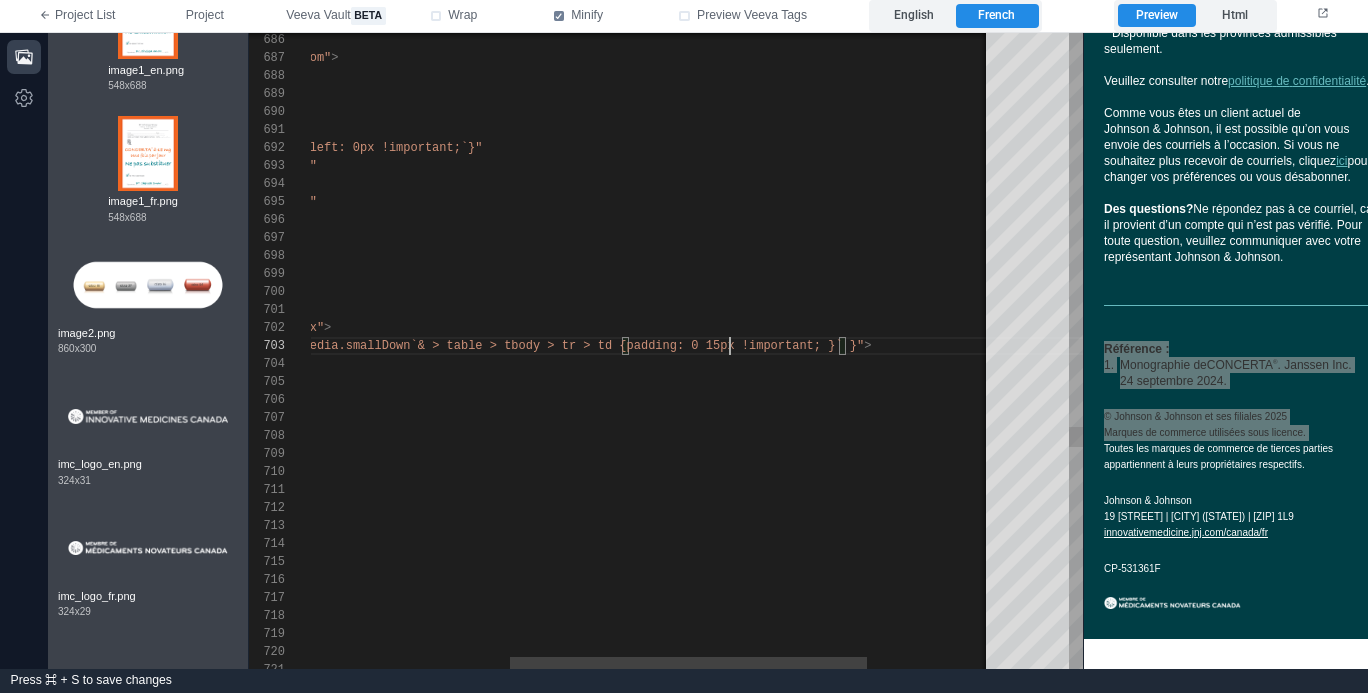 scroll, scrollTop: 36, scrollLeft: 802, axis: both 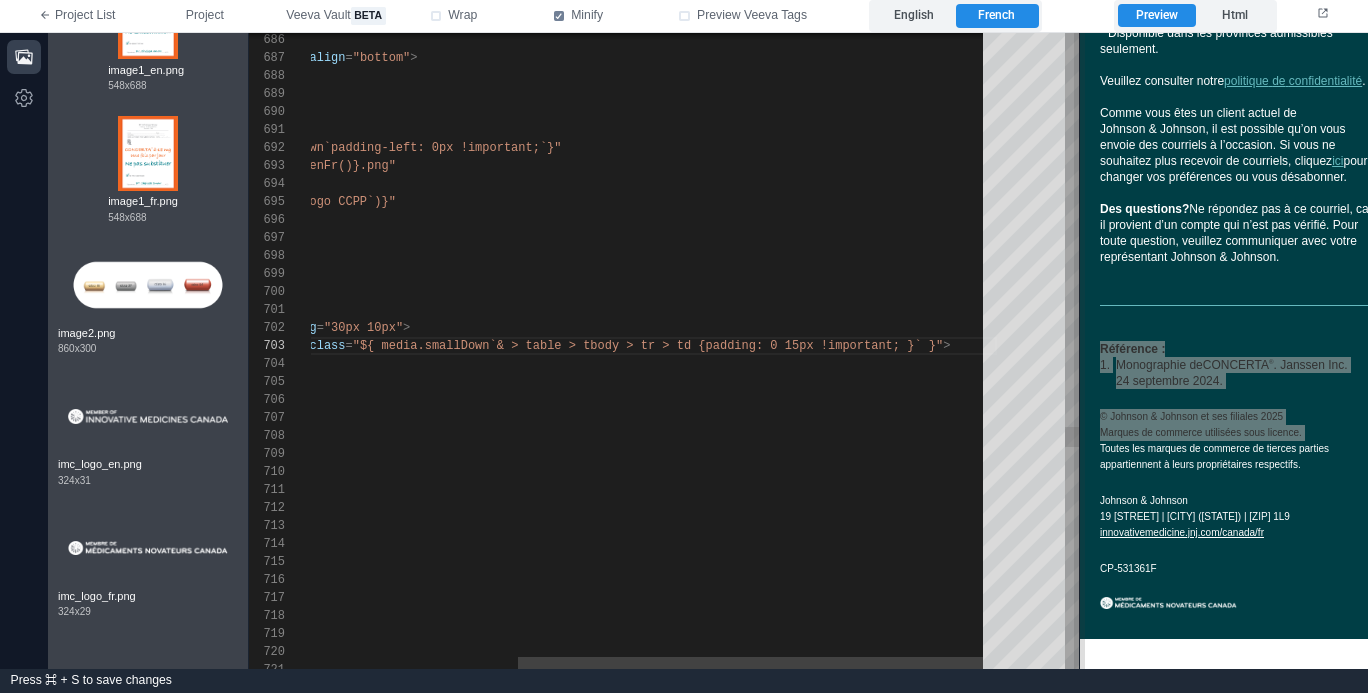 click at bounding box center (1079, 351) 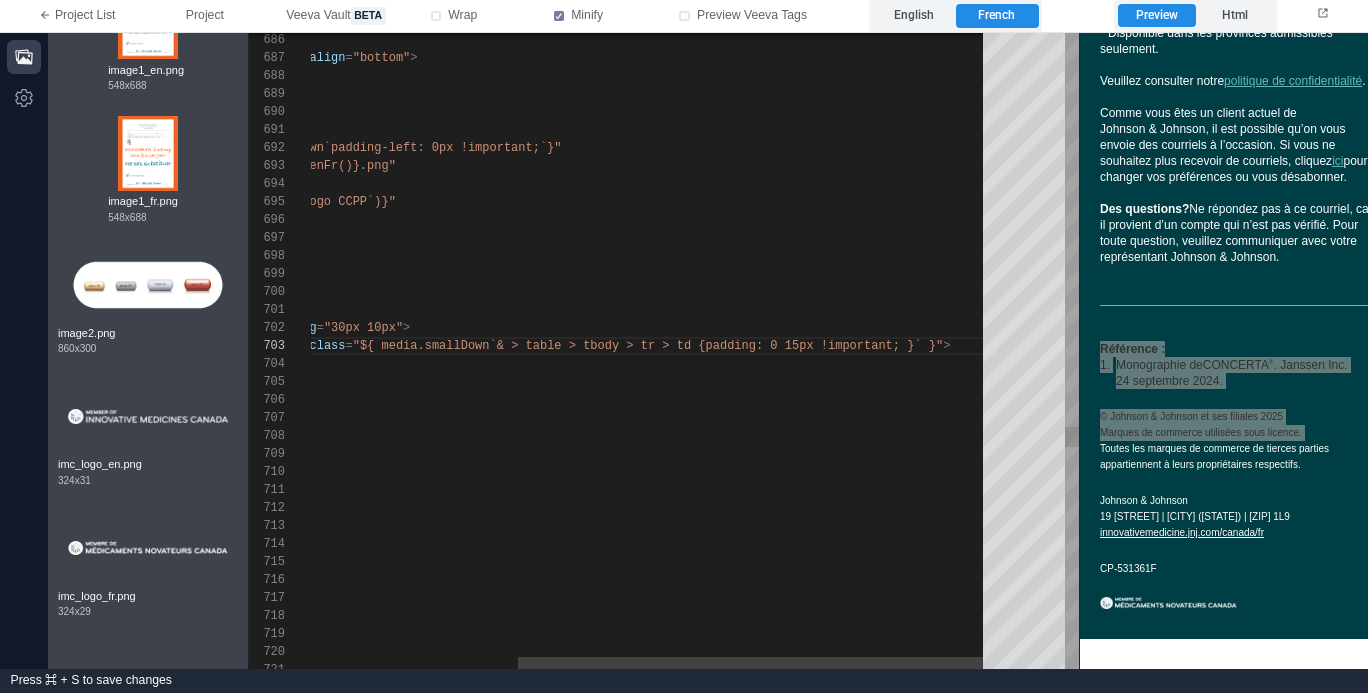 click on "padding: 0 15px !important; }` }"" at bounding box center [825, 346] 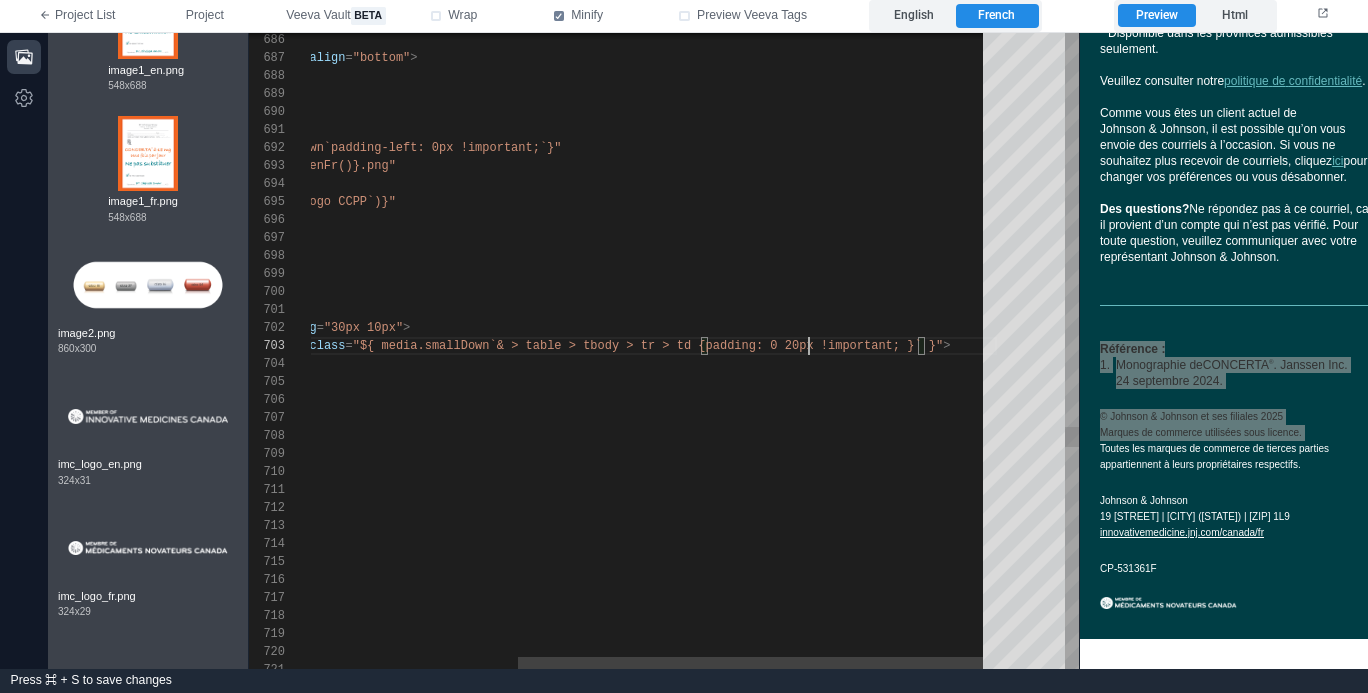scroll, scrollTop: 36, scrollLeft: 802, axis: both 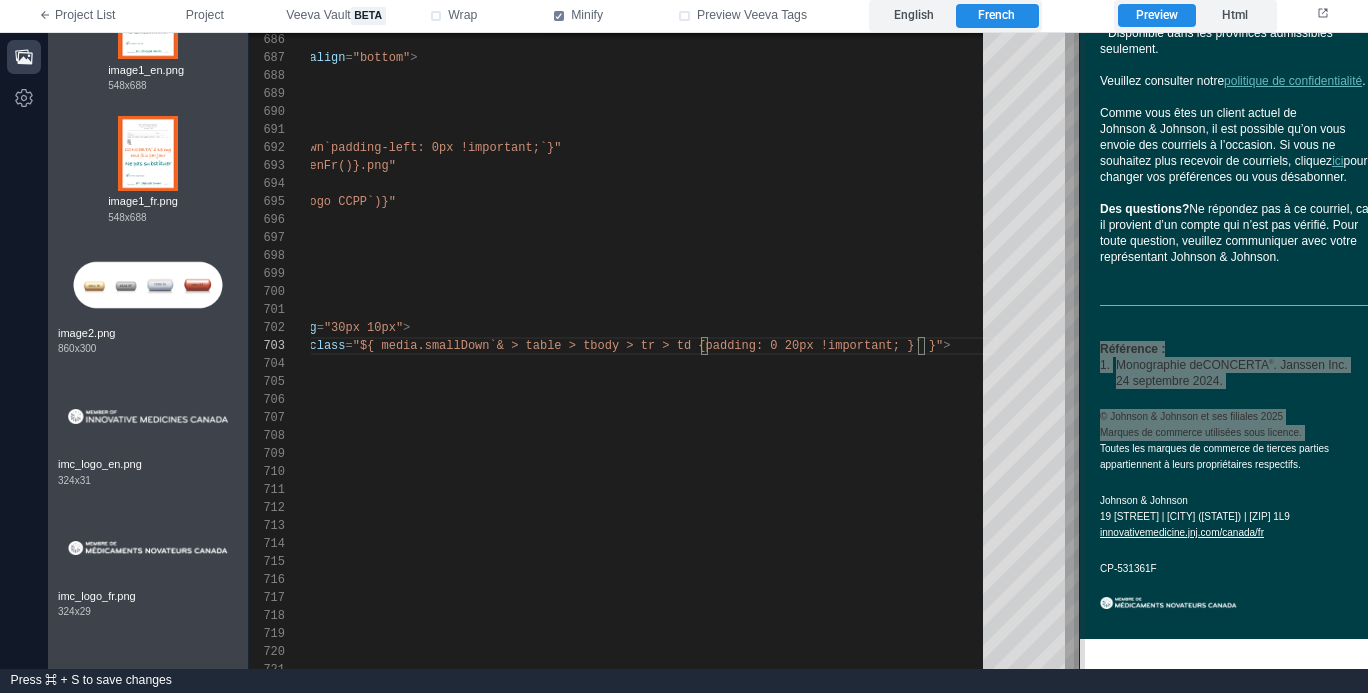 type on "**********" 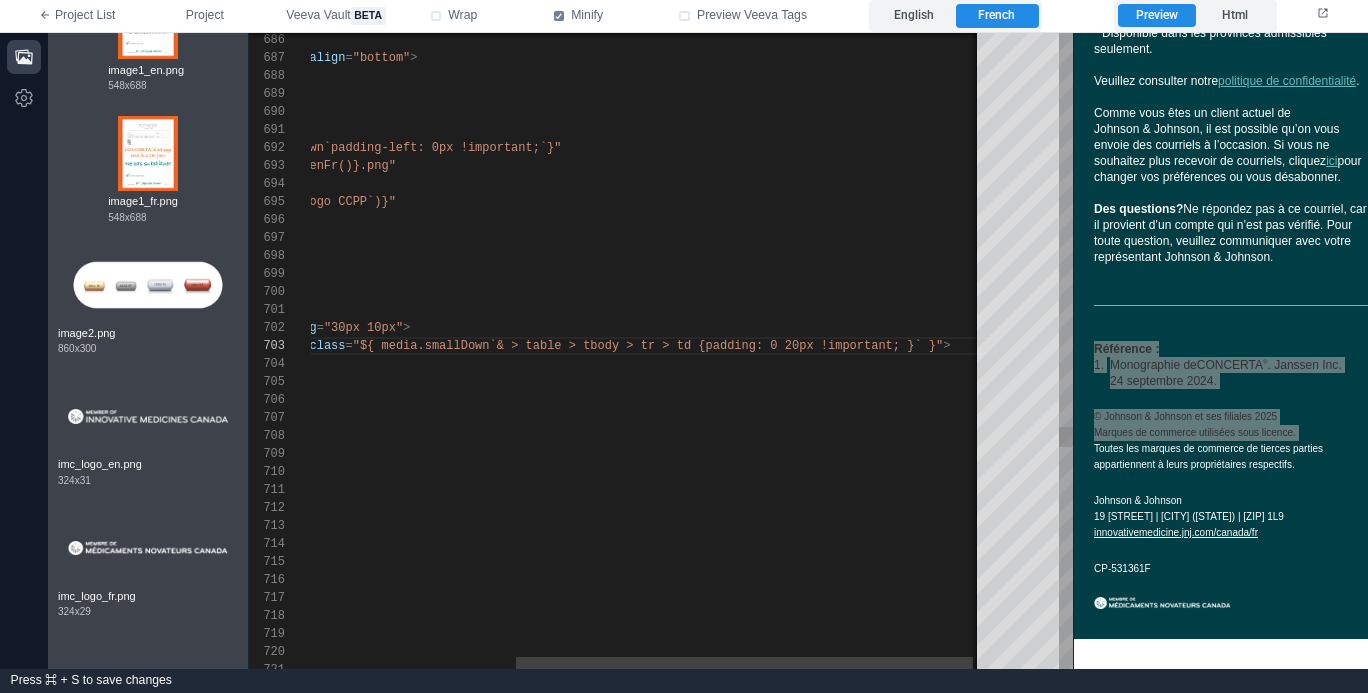 scroll, scrollTop: 2820, scrollLeft: 0, axis: vertical 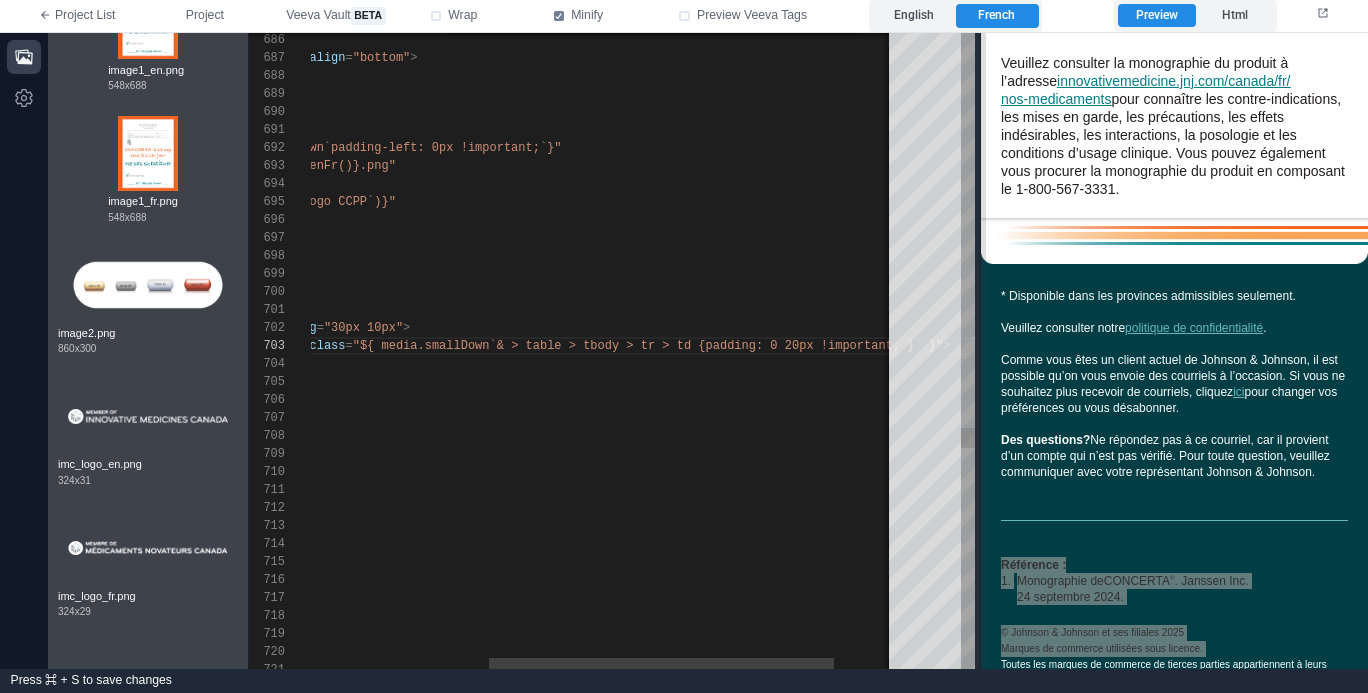drag, startPoint x: 1076, startPoint y: 544, endPoint x: 983, endPoint y: 450, distance: 132.23087 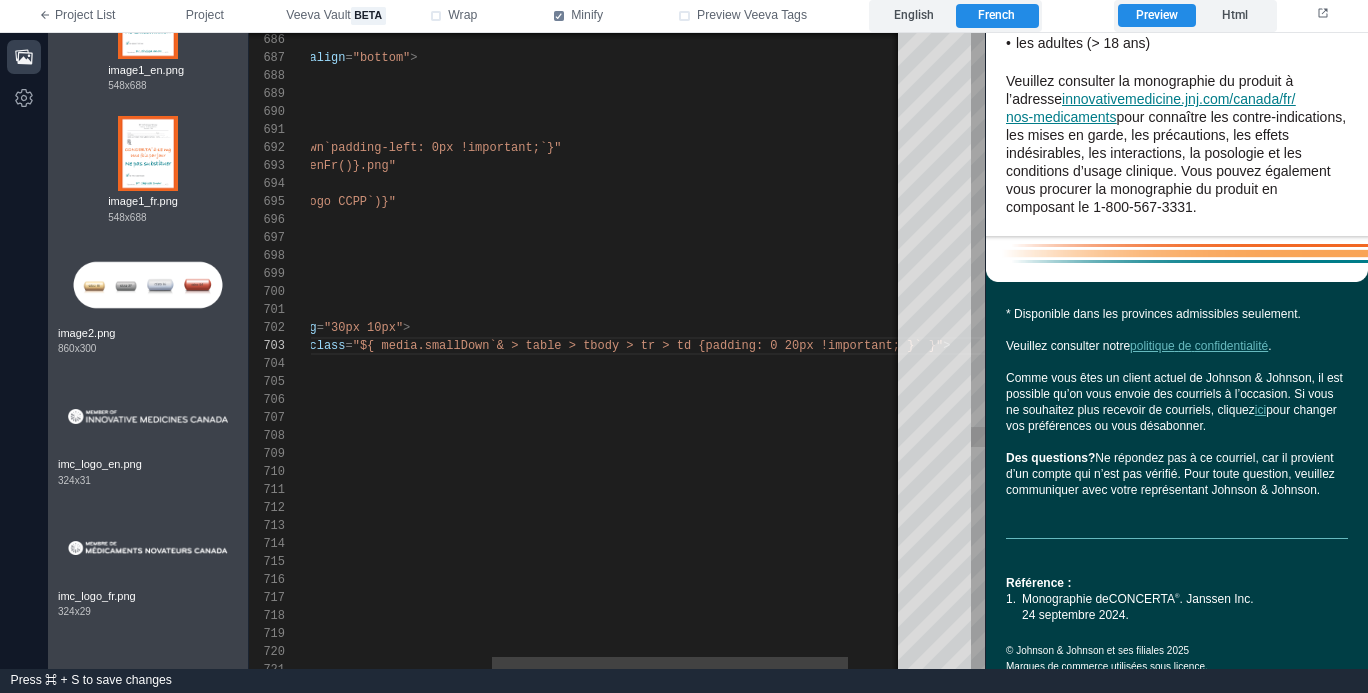 click on "Référence   :
1.
Monographie de  CONCERTA ® . Janssen Inc. 24   septembre   2024." at bounding box center [1177, 590] 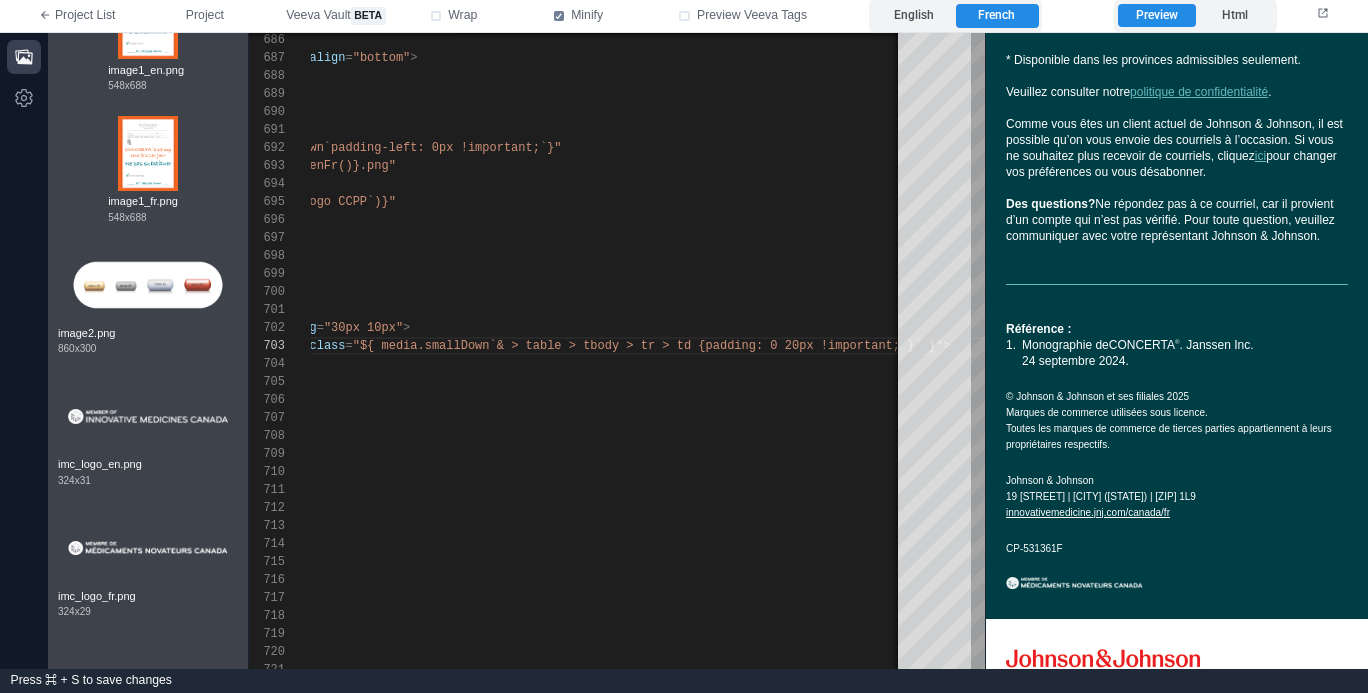 scroll, scrollTop: 3039, scrollLeft: 0, axis: vertical 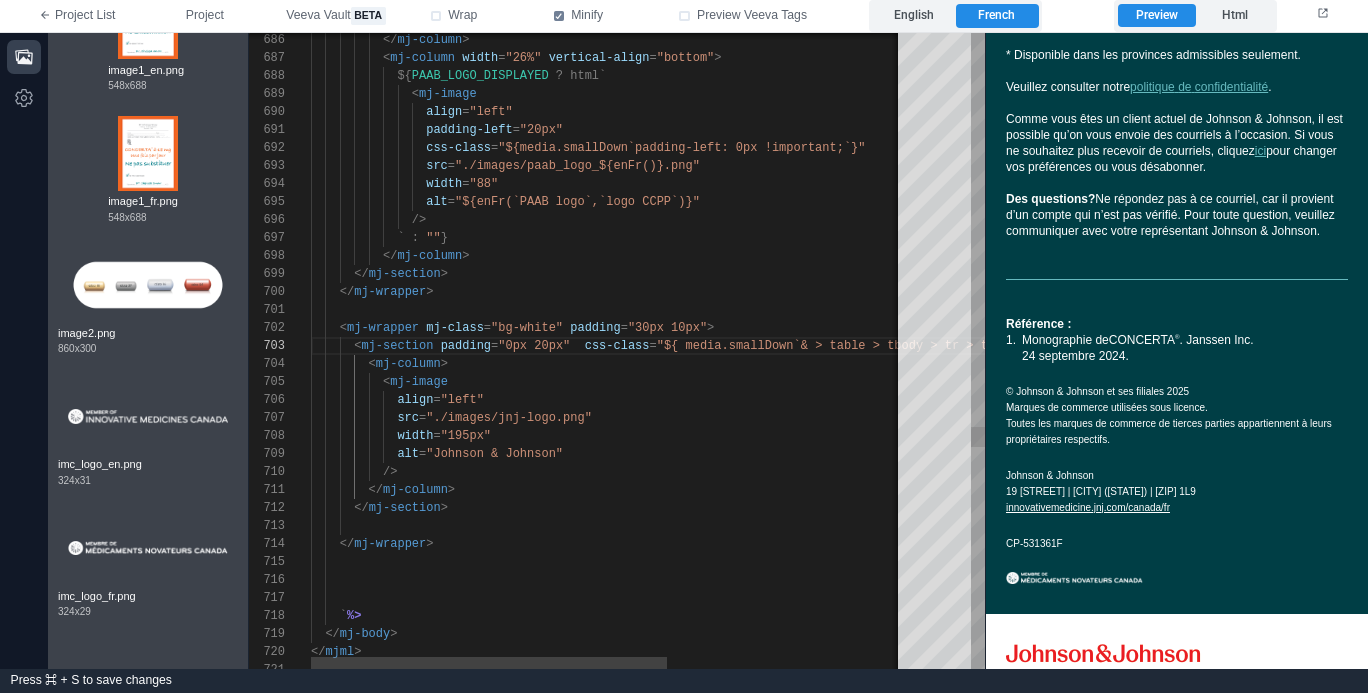 click on "/>" at bounding box center [806, 472] 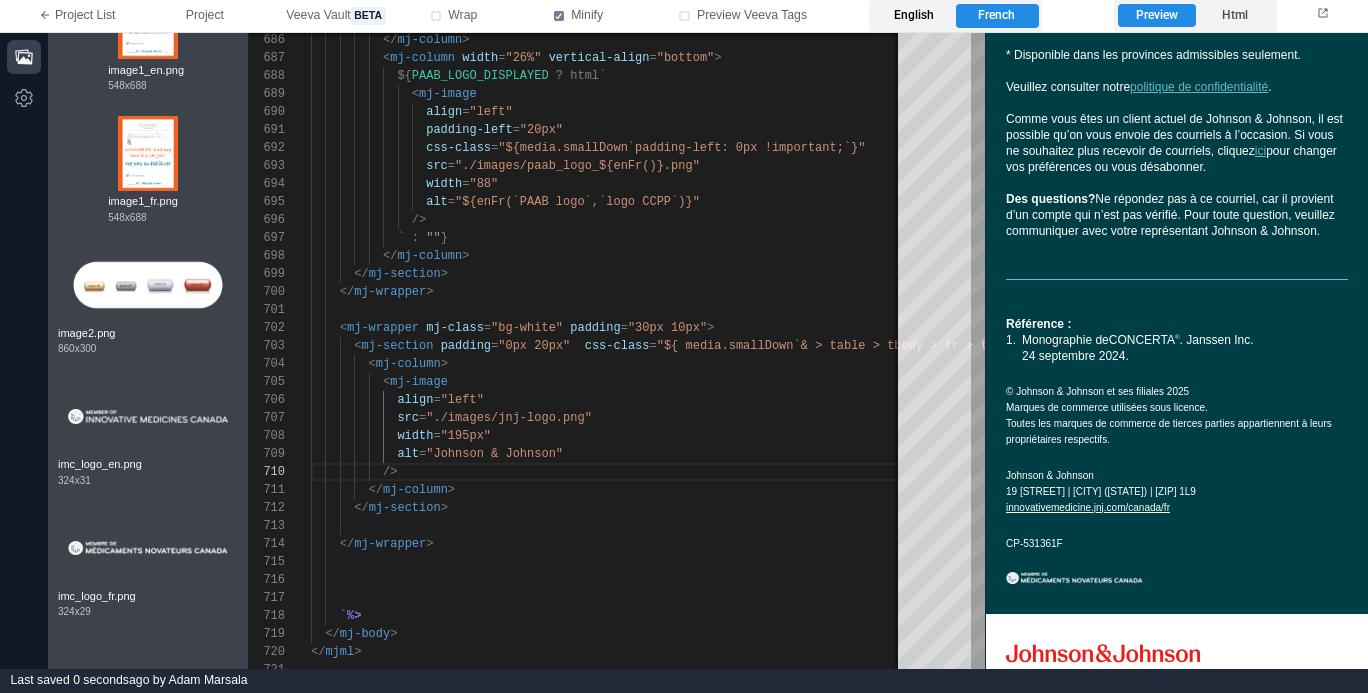 click on "English" at bounding box center (914, 16) 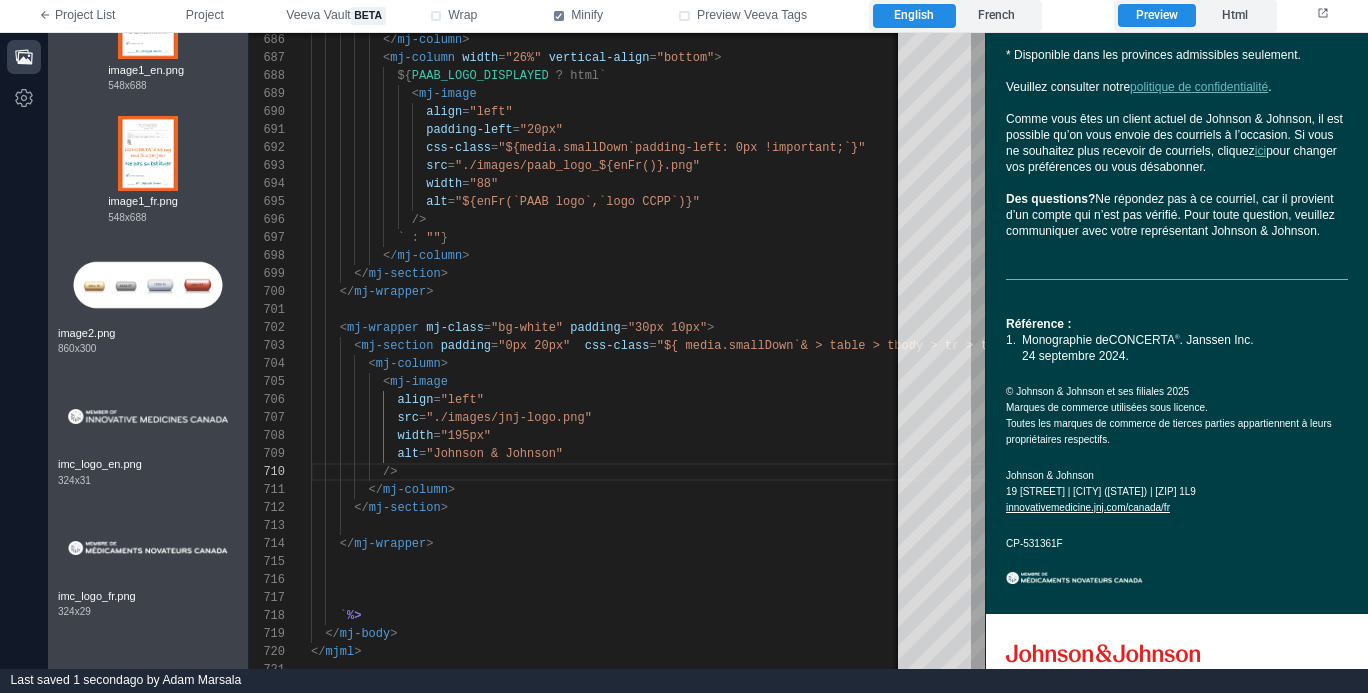 scroll, scrollTop: 2819, scrollLeft: 0, axis: vertical 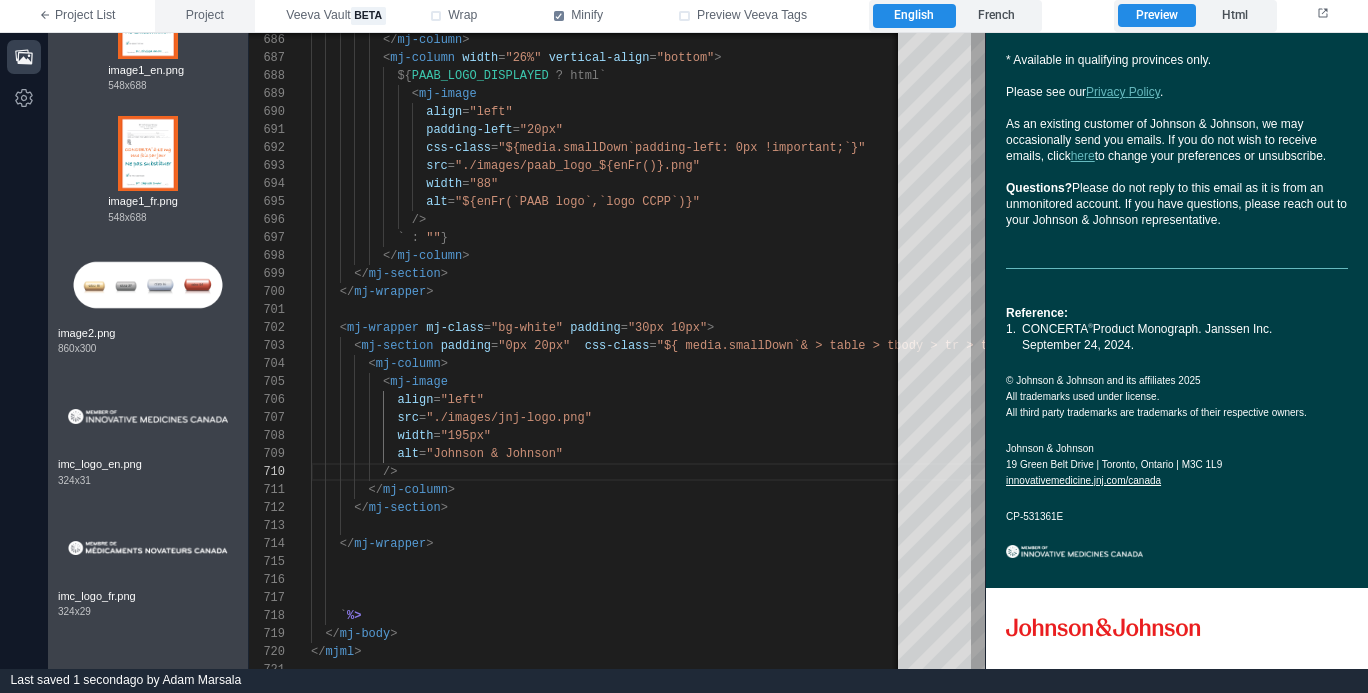 click on "Project" at bounding box center [205, 16] 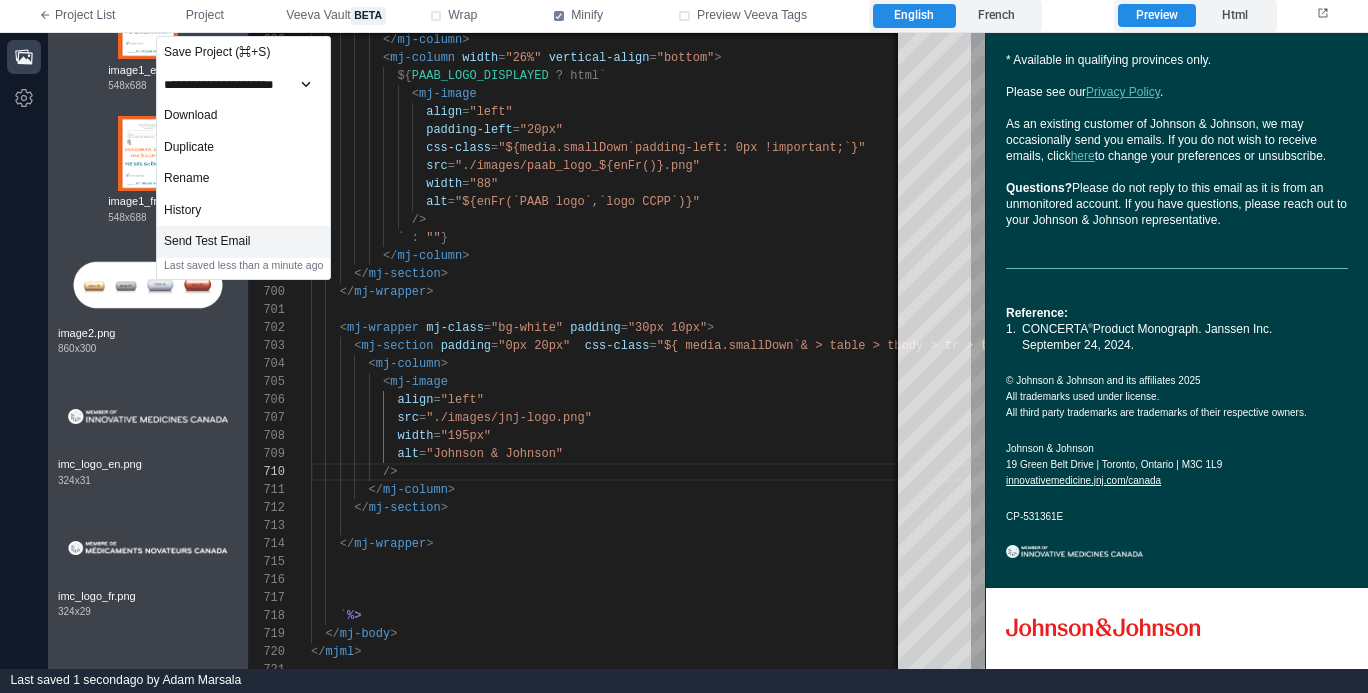 click on "Send Test Email" at bounding box center (243, 242) 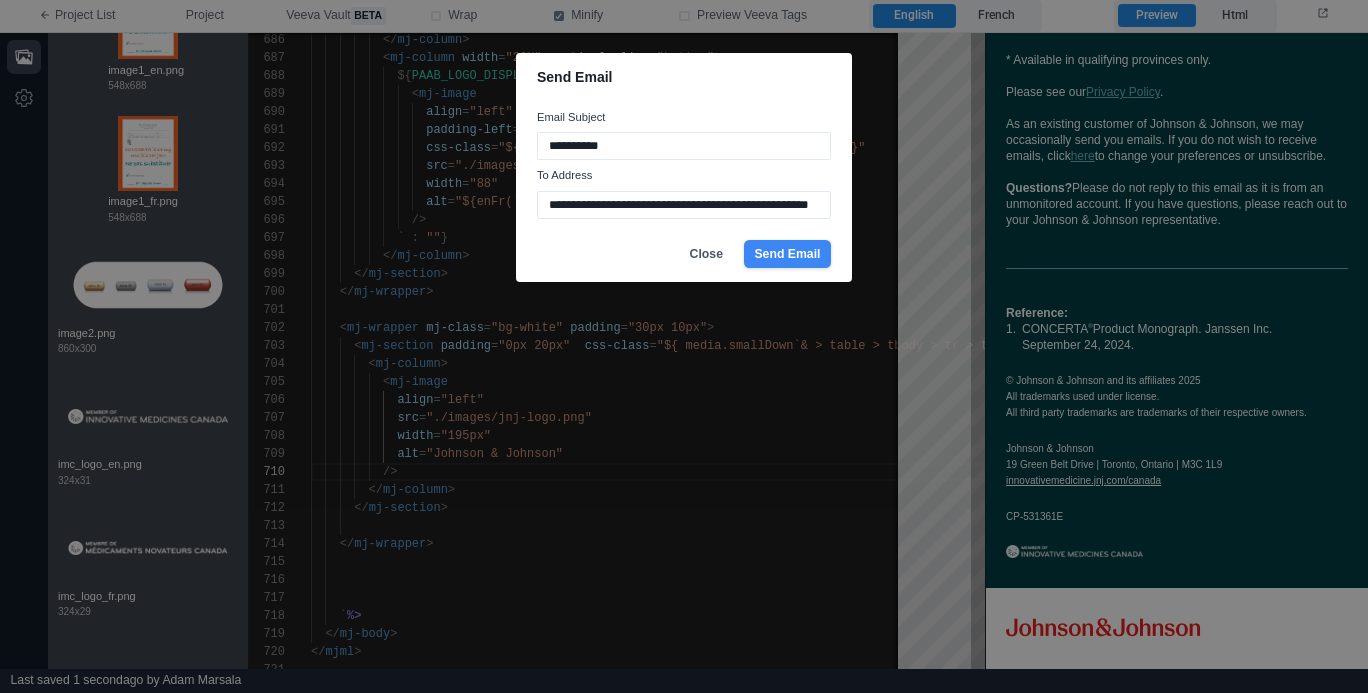 click on "Send Email" at bounding box center (787, 254) 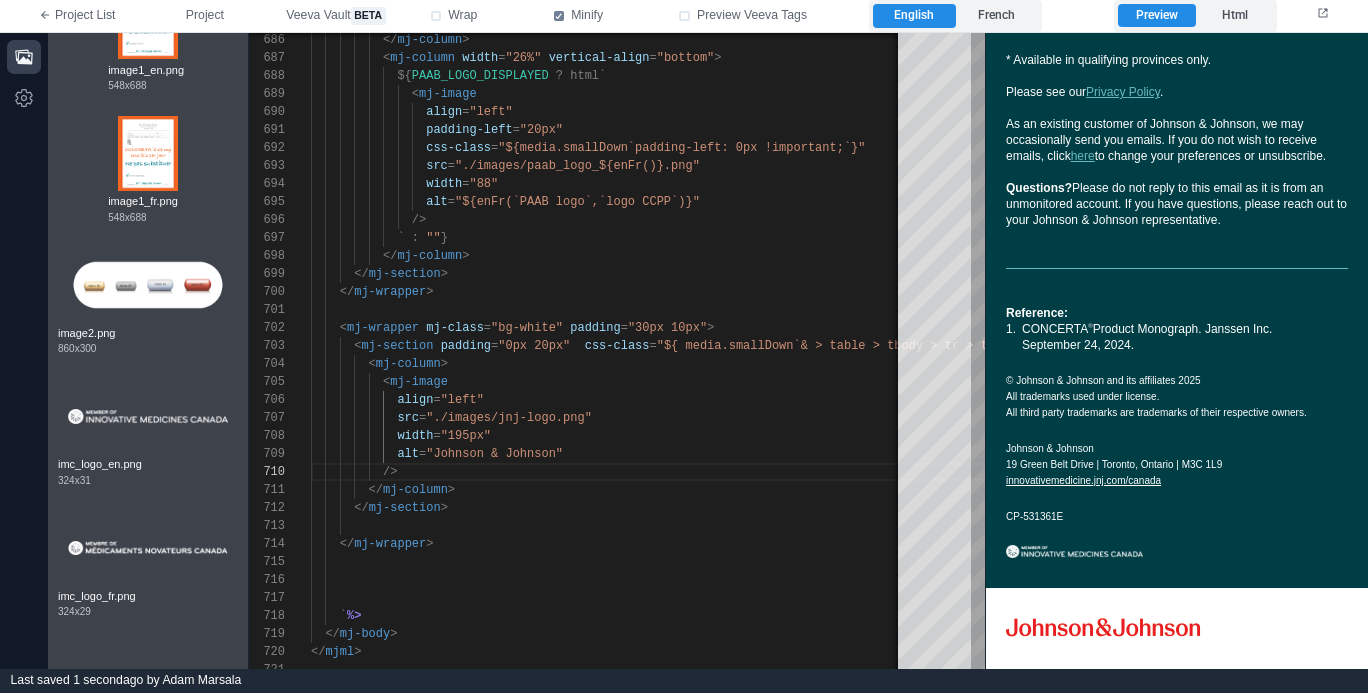 click on "French" at bounding box center [997, 16] 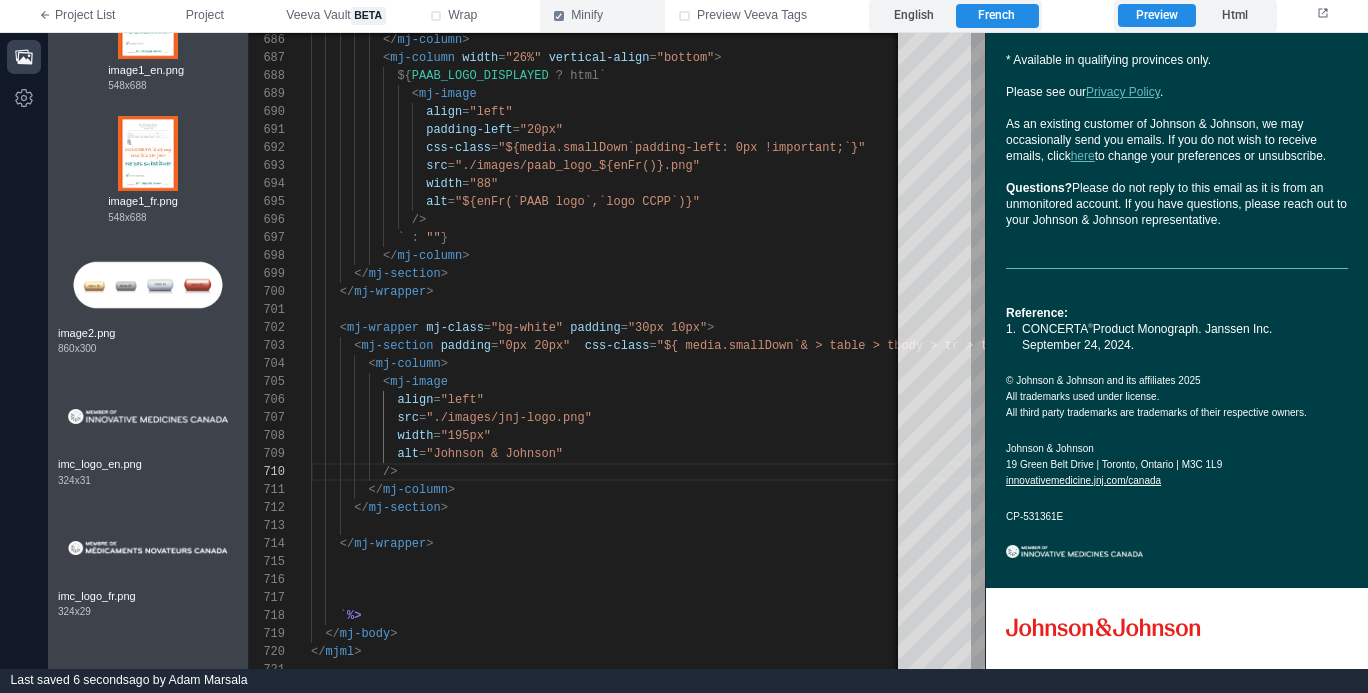 scroll, scrollTop: 3039, scrollLeft: 0, axis: vertical 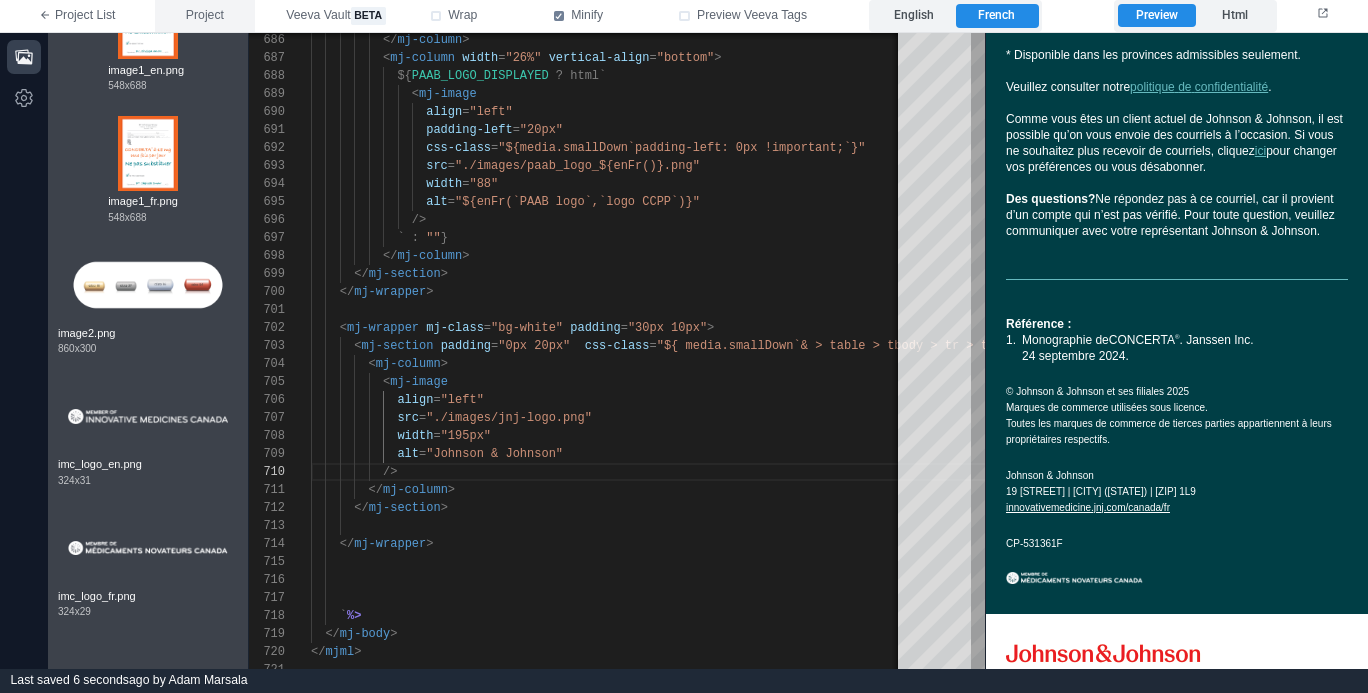 click on "Project" at bounding box center [205, 16] 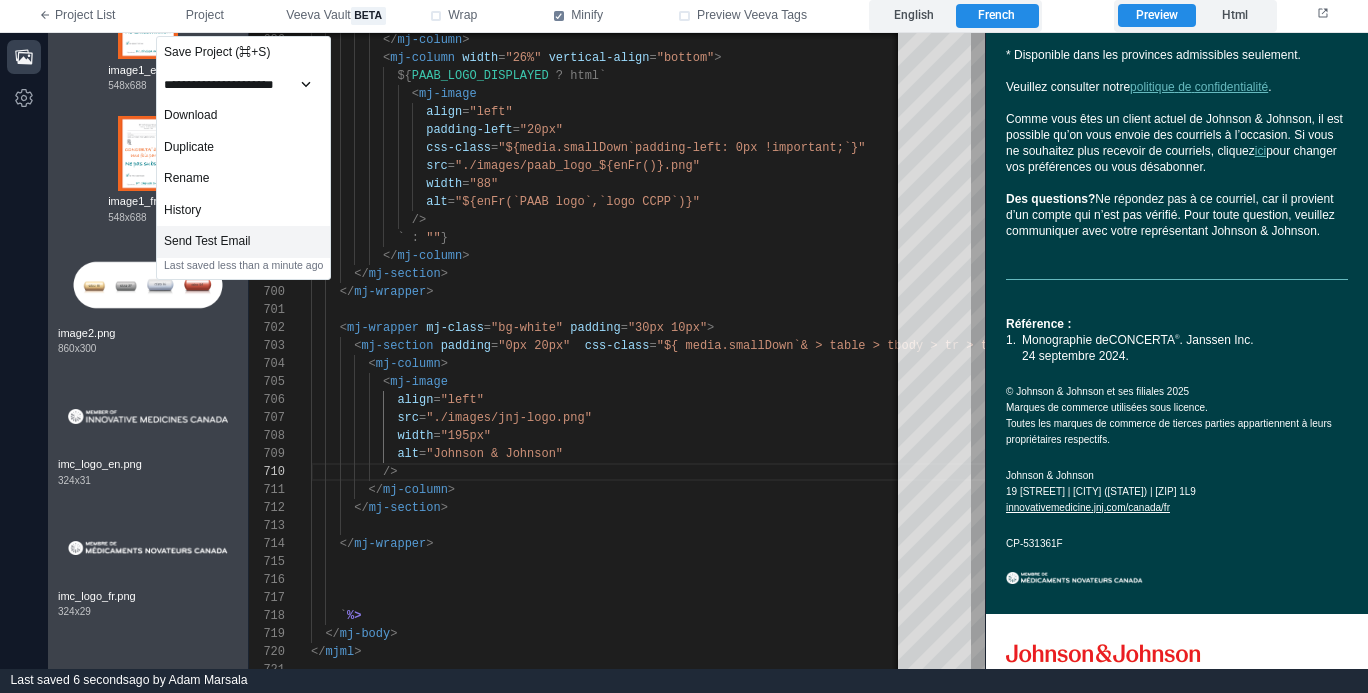 click on "Send Test Email" at bounding box center (243, 242) 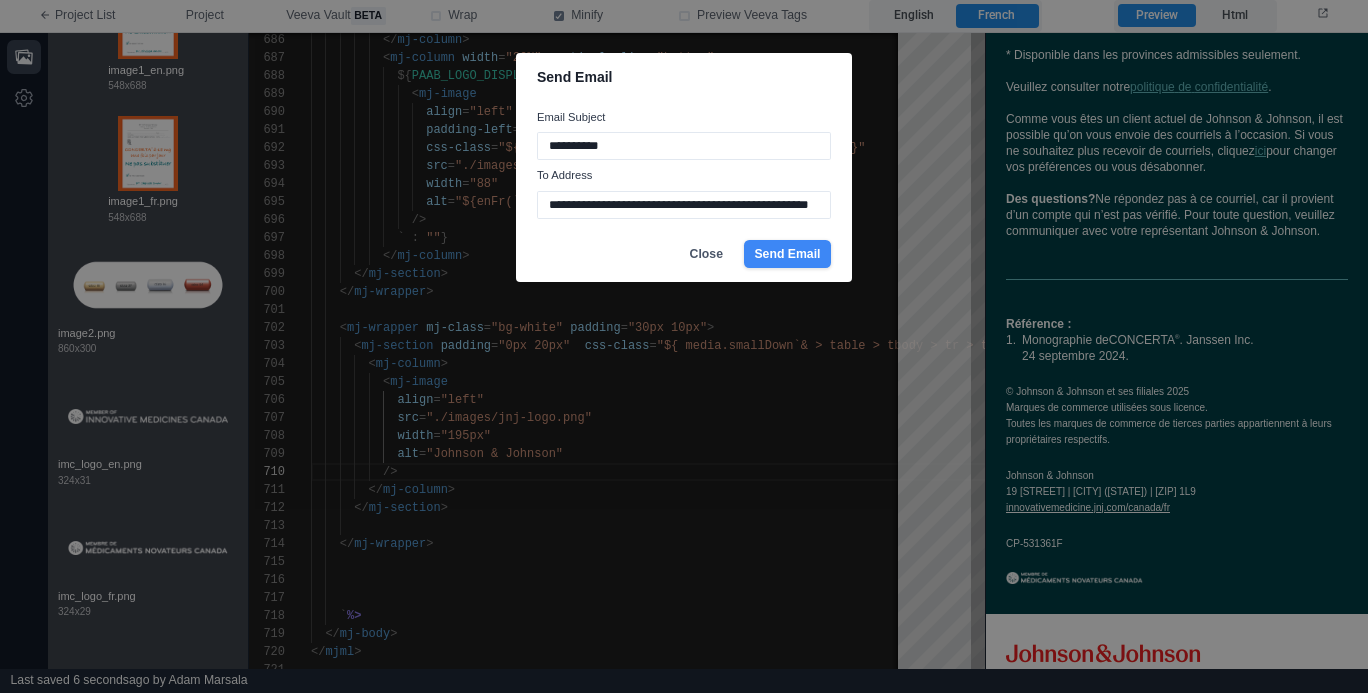type on "**********" 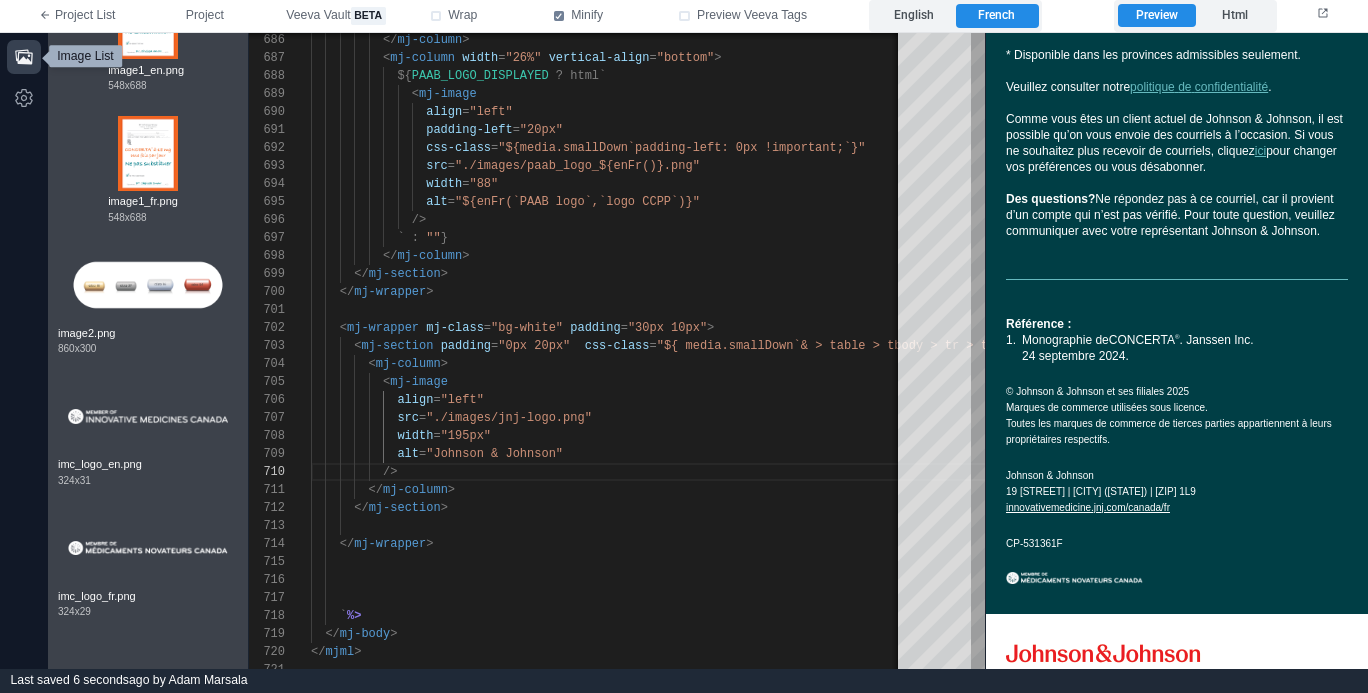 click 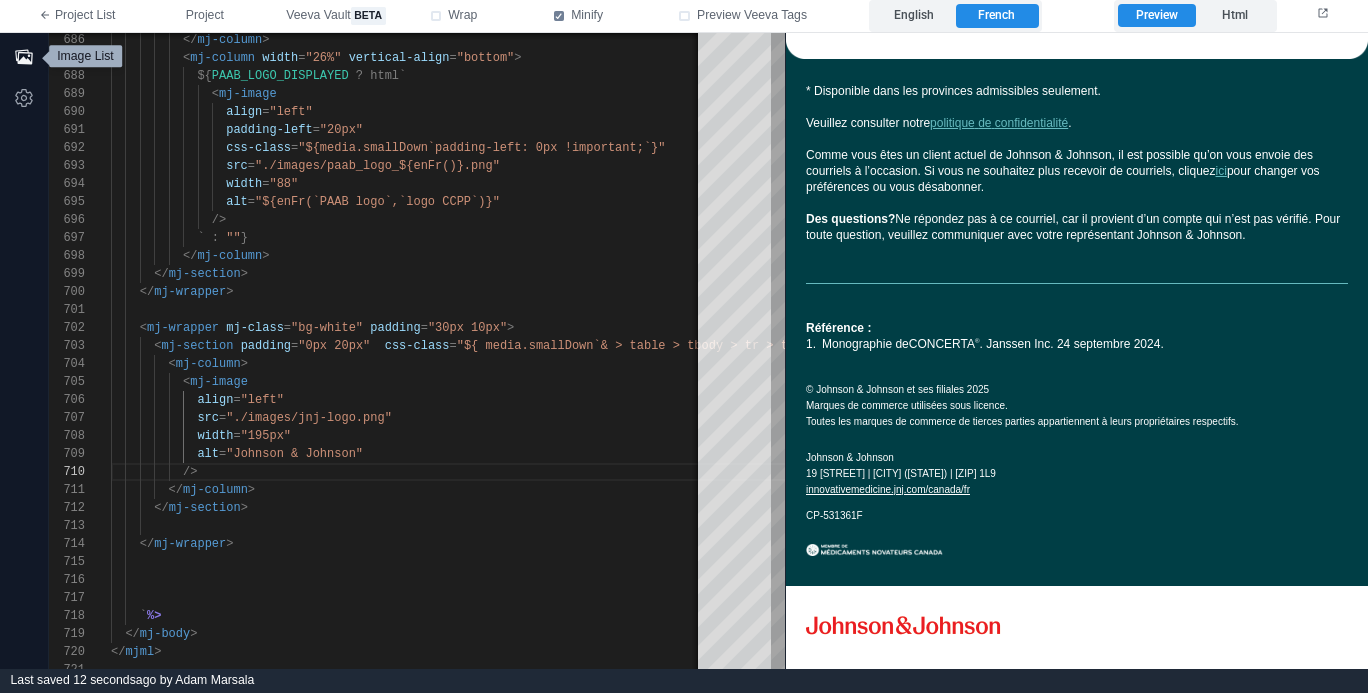 scroll, scrollTop: 2967, scrollLeft: 0, axis: vertical 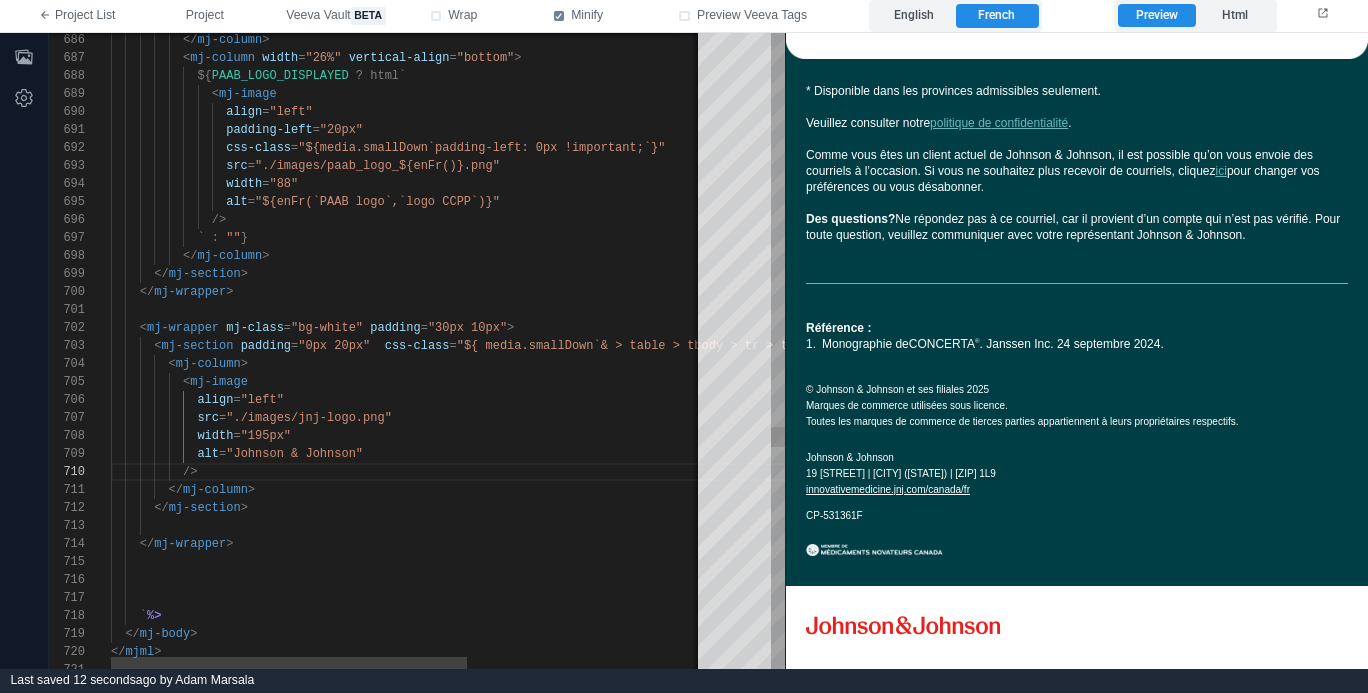 click on "</ mj-section >" at bounding box center [606, 508] 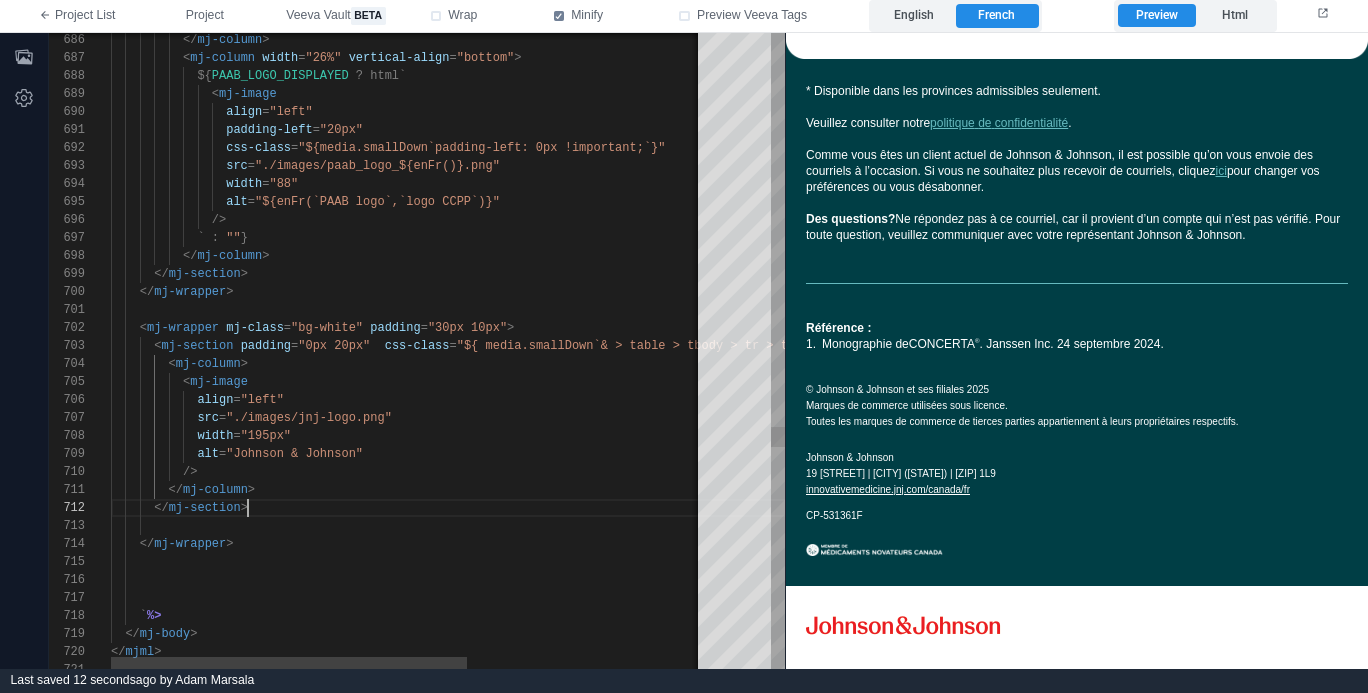 scroll, scrollTop: 18, scrollLeft: 137, axis: both 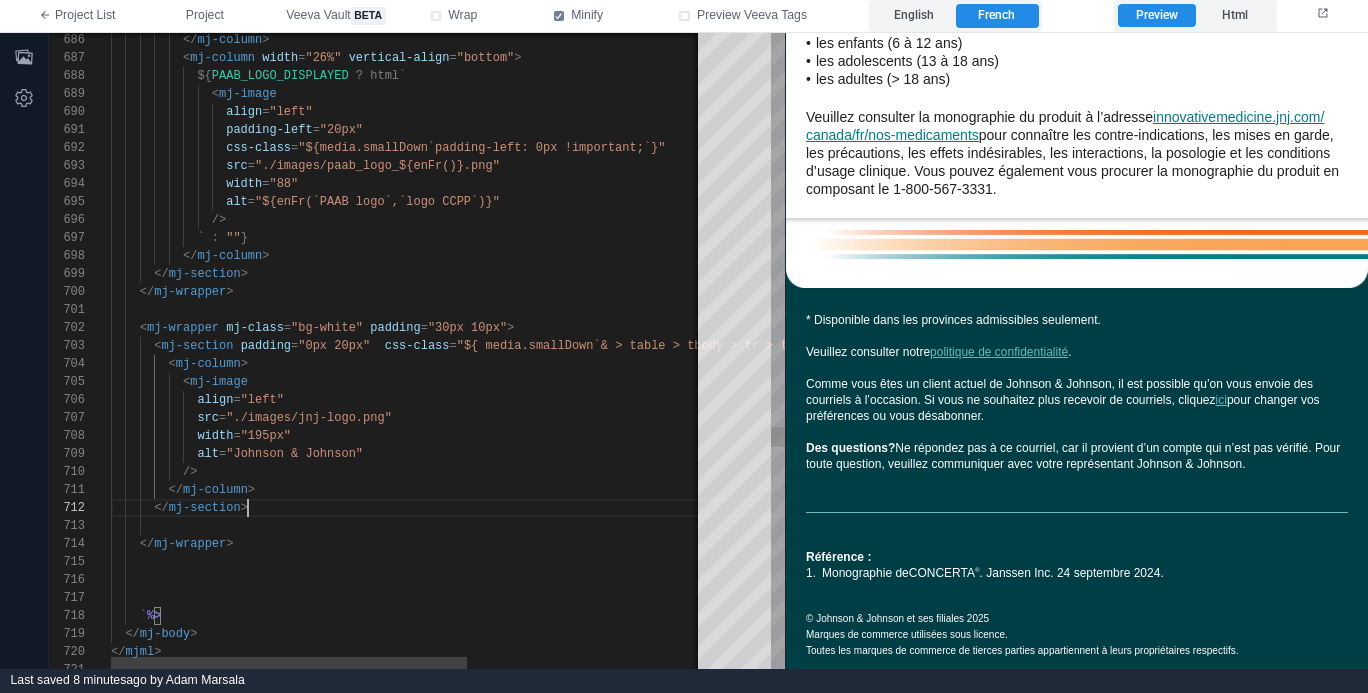 type on "**********" 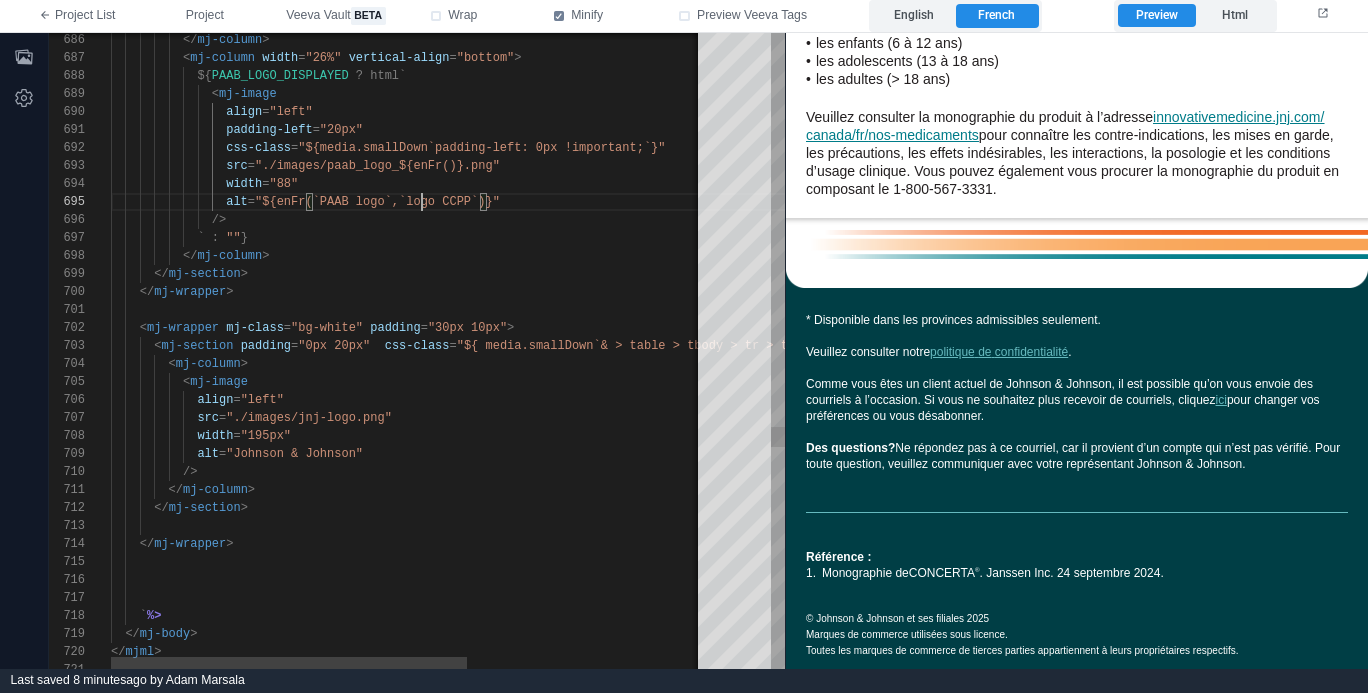 scroll, scrollTop: 72, scrollLeft: 311, axis: both 